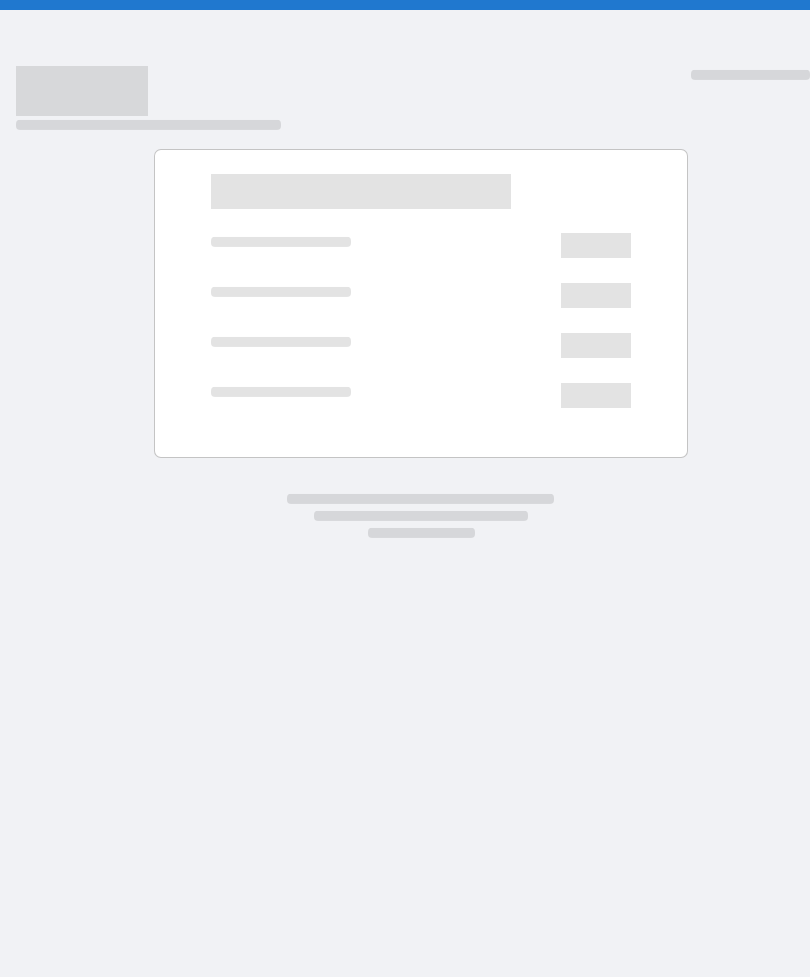 scroll, scrollTop: 0, scrollLeft: 0, axis: both 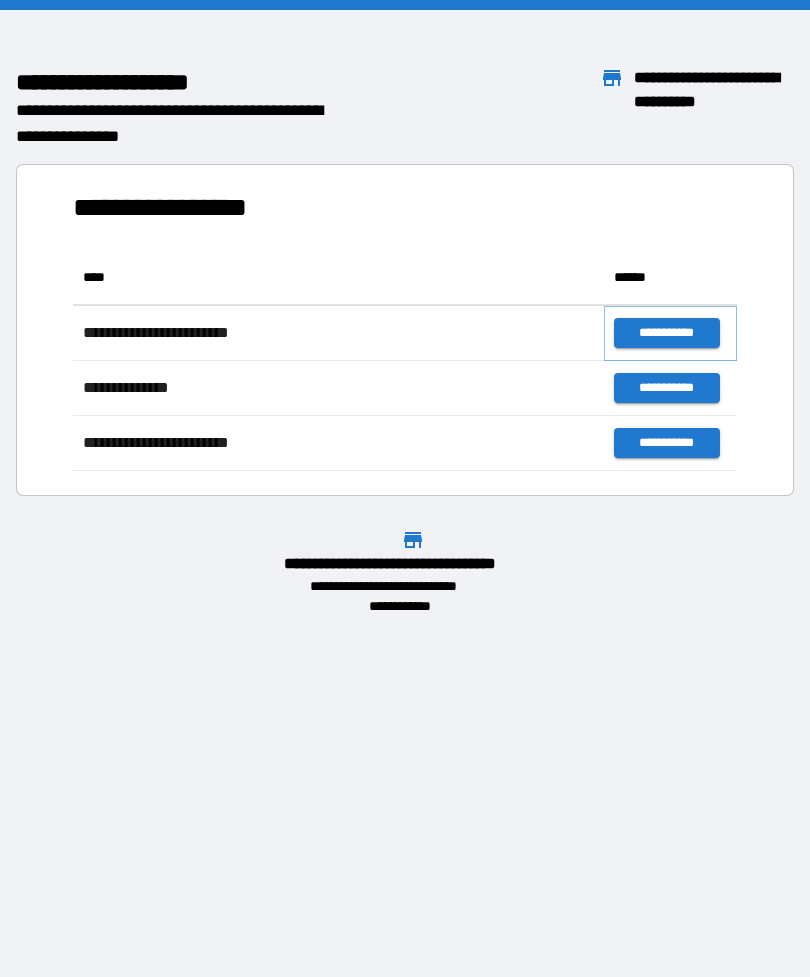 click on "**********" at bounding box center [666, 333] 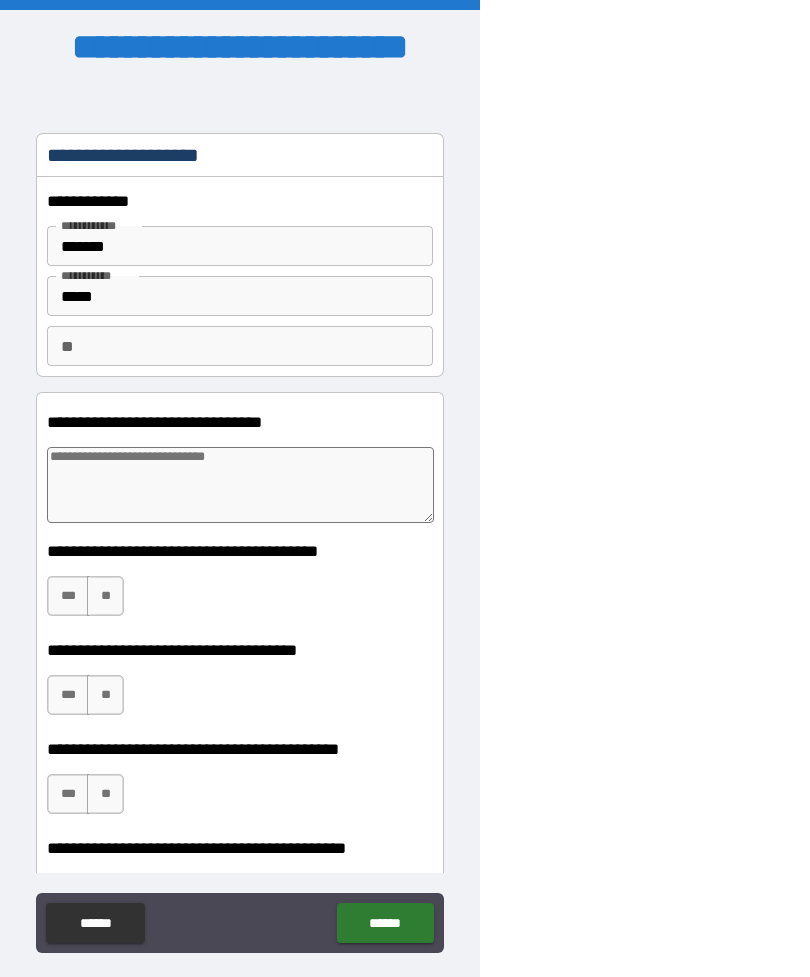 type on "*" 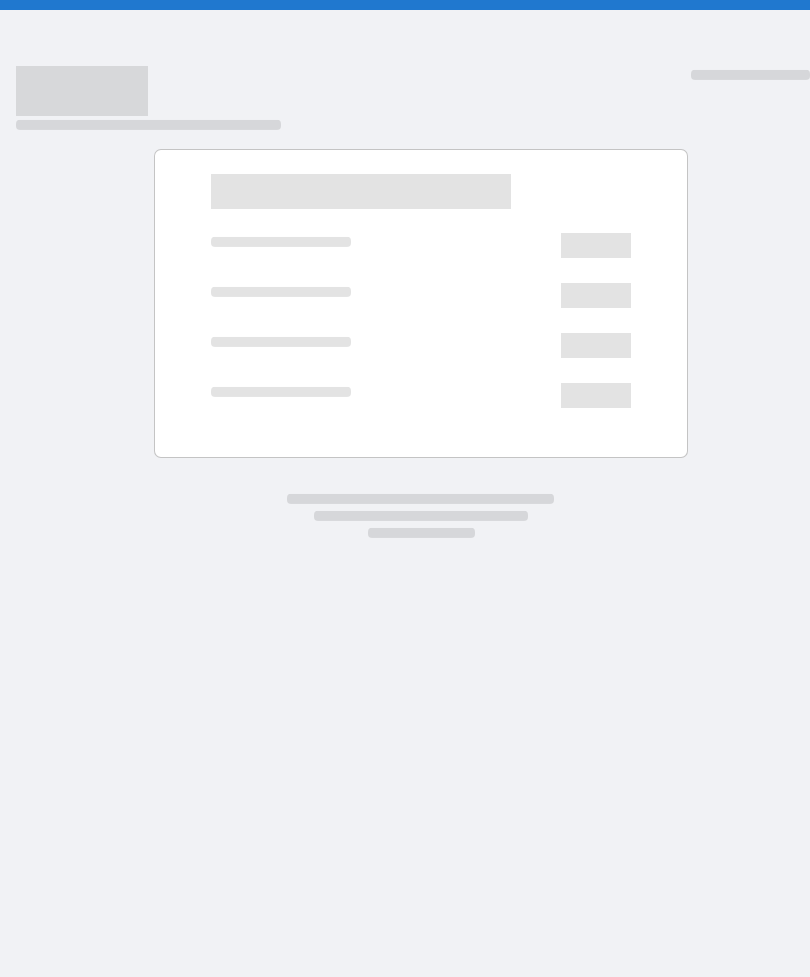 scroll, scrollTop: 0, scrollLeft: 0, axis: both 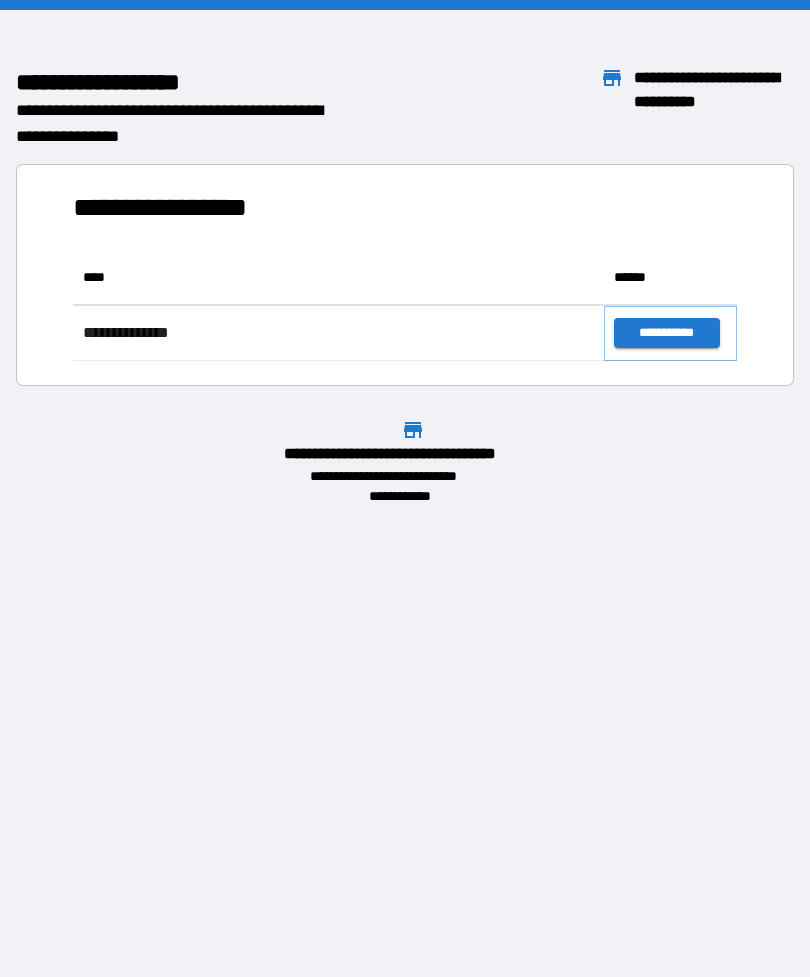 click on "**********" at bounding box center [666, 333] 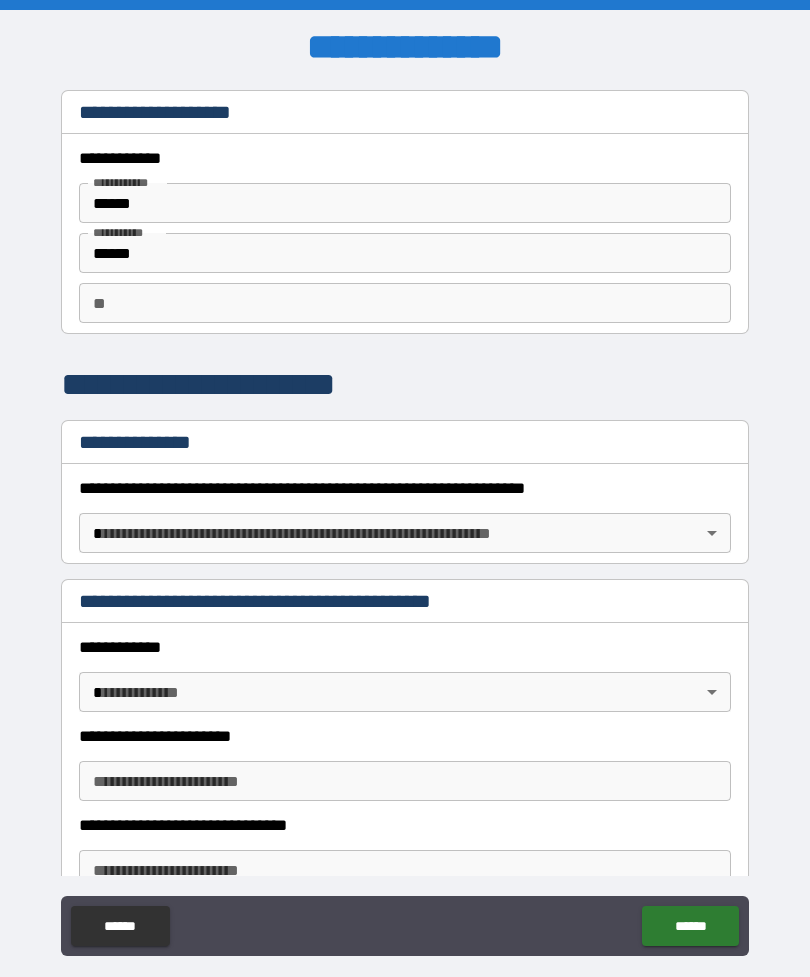 click on "**********" at bounding box center [405, 520] 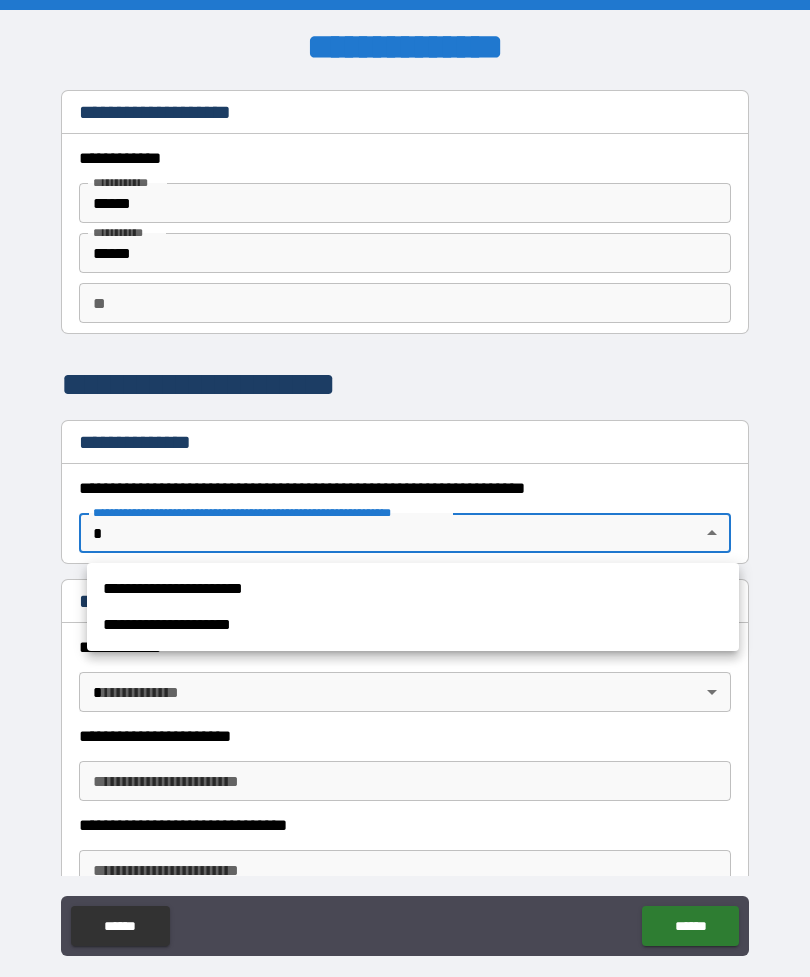 click on "**********" at bounding box center (413, 589) 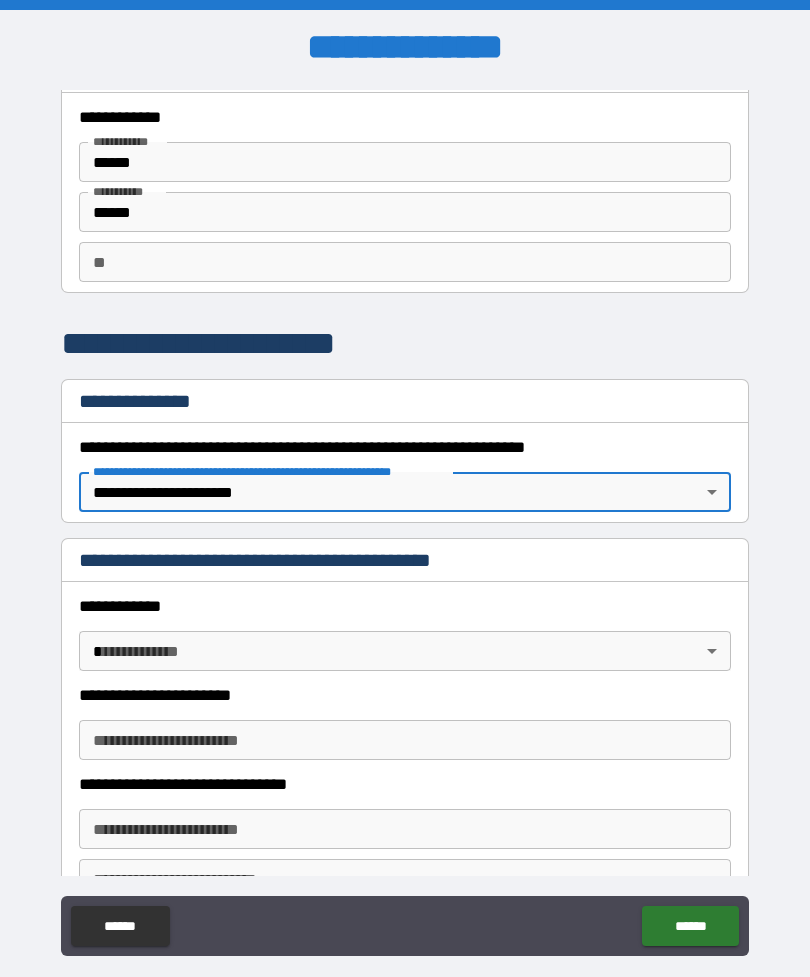 scroll, scrollTop: 63, scrollLeft: 0, axis: vertical 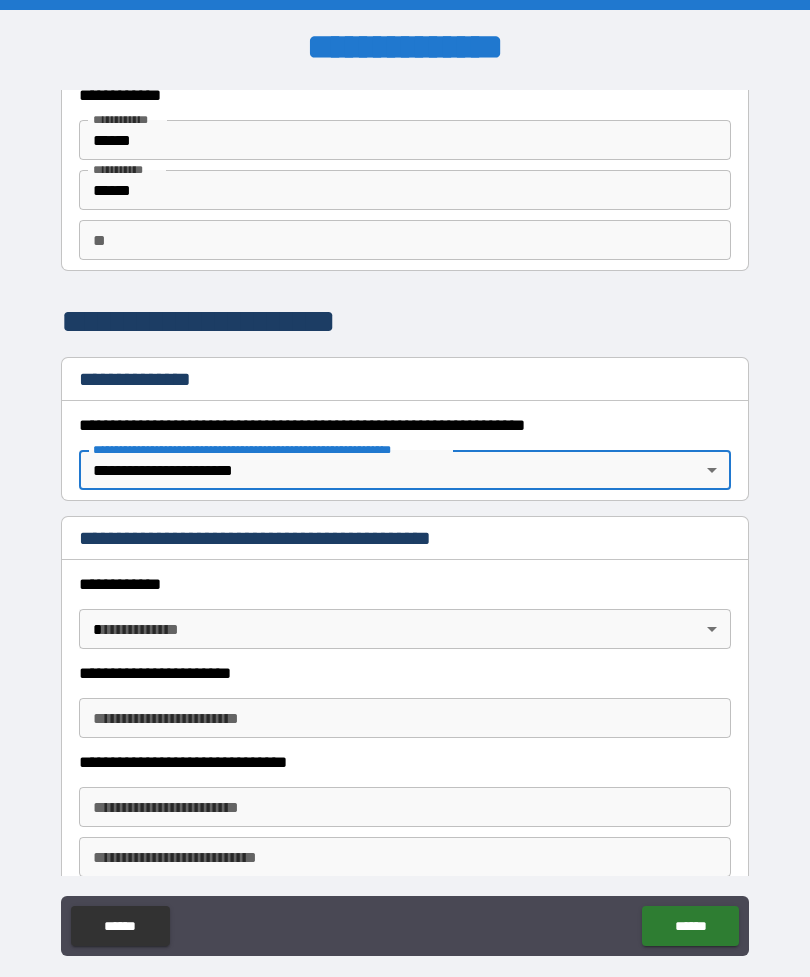 click on "**********" at bounding box center [405, 520] 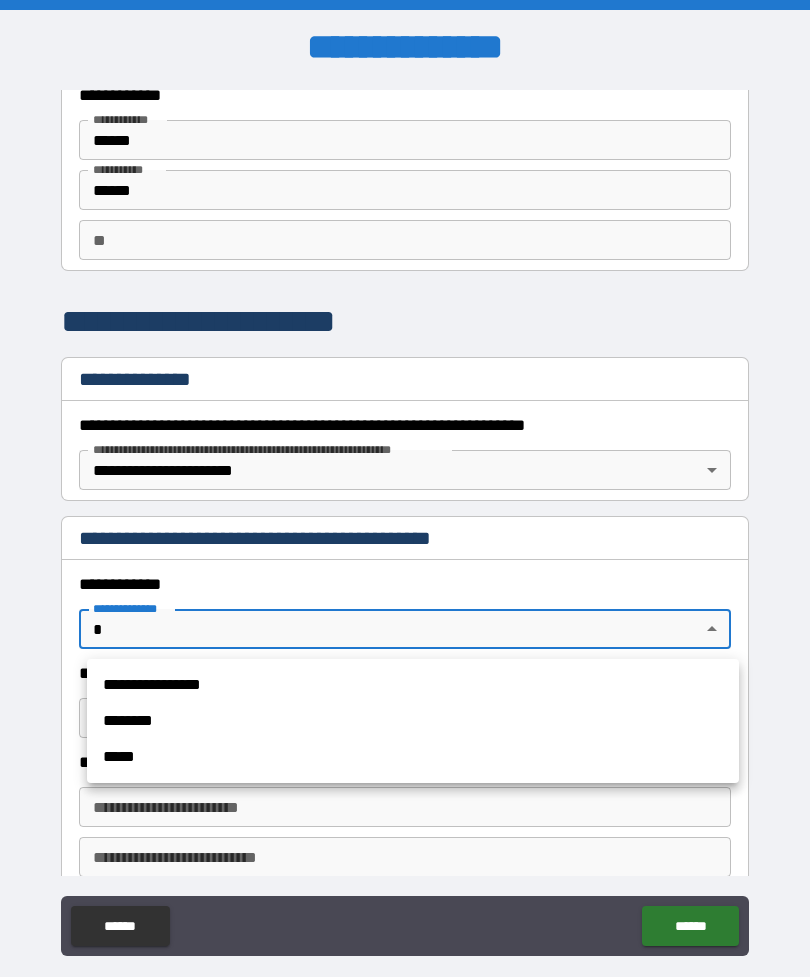 click on "**********" at bounding box center (413, 685) 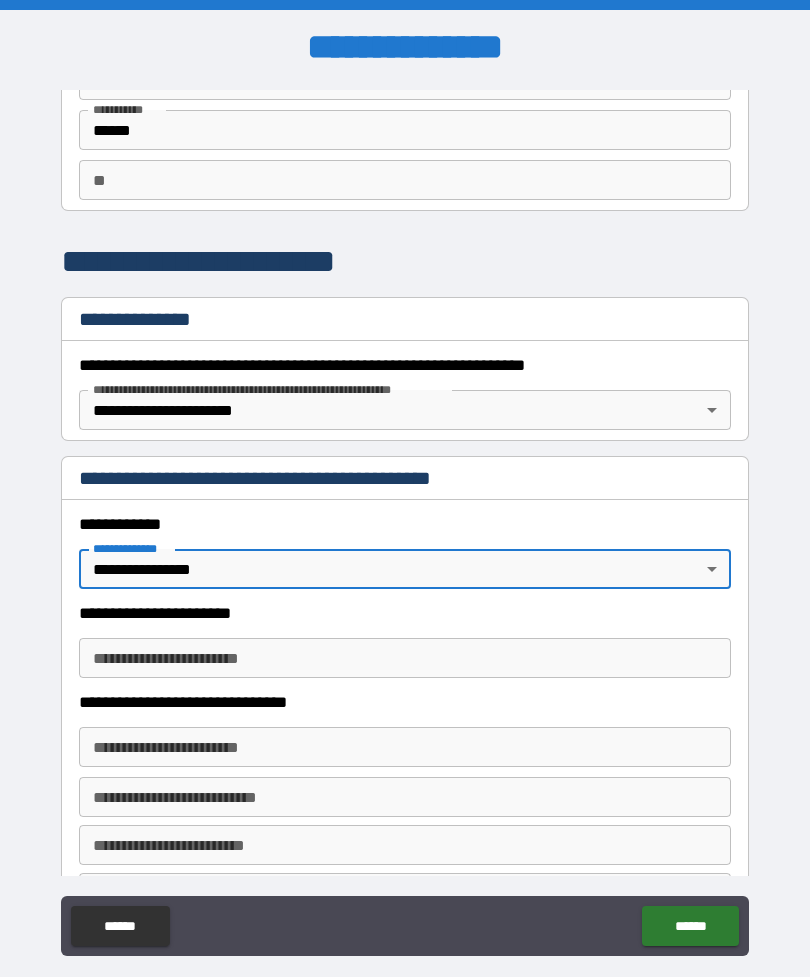scroll, scrollTop: 125, scrollLeft: 0, axis: vertical 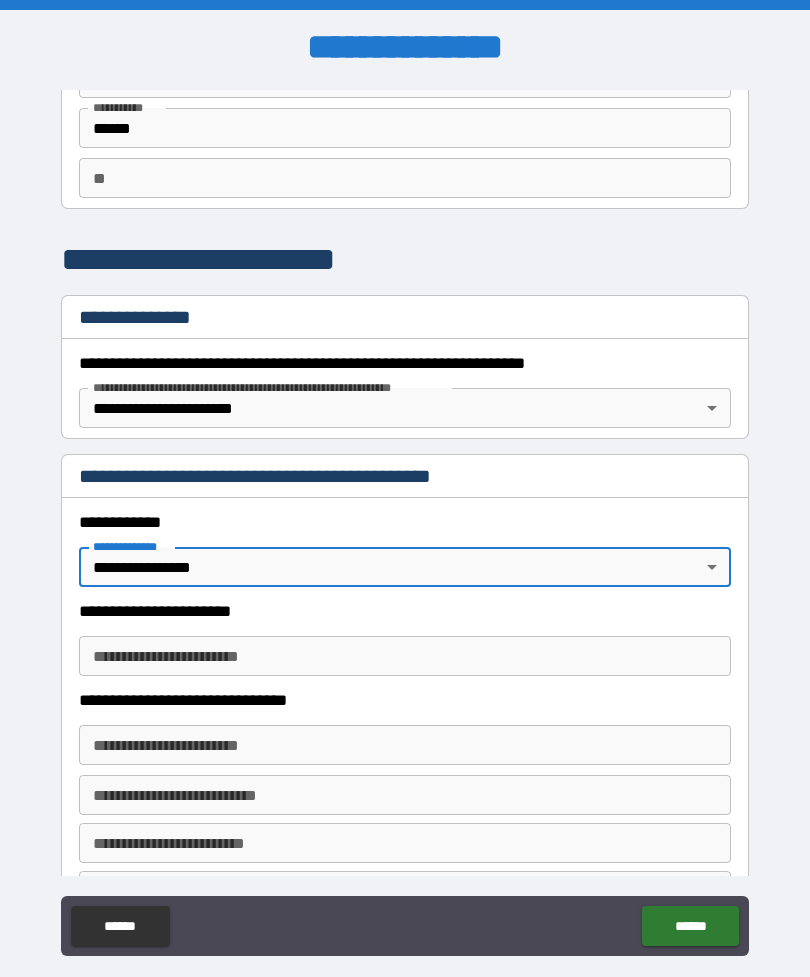 click on "**********" at bounding box center [405, 656] 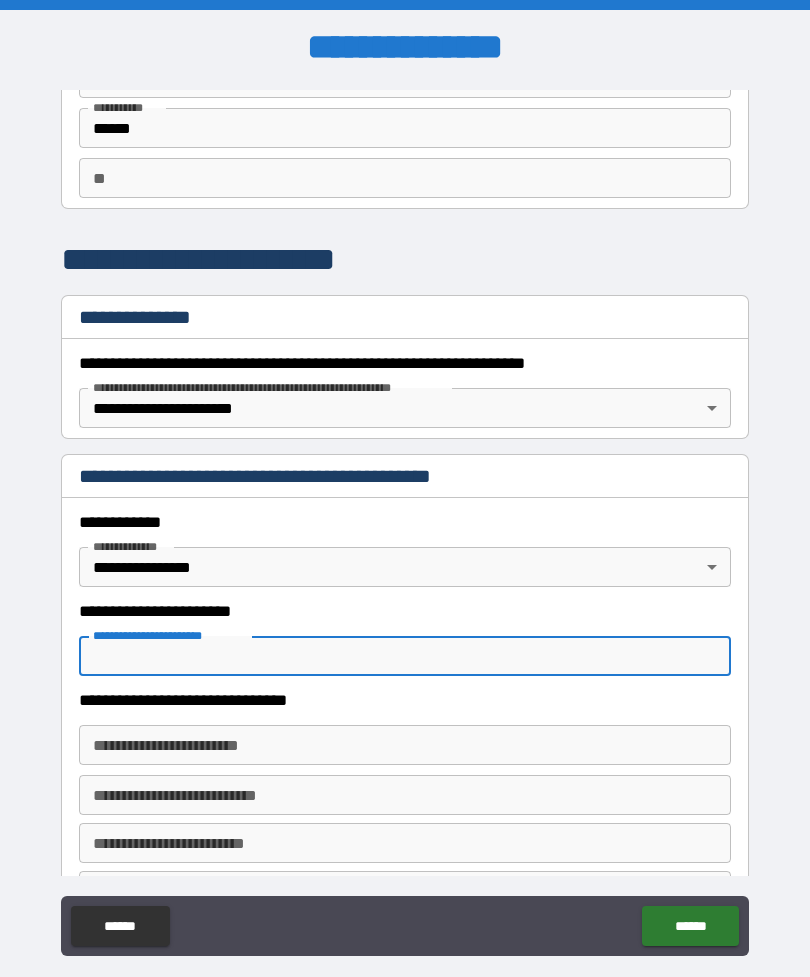 scroll, scrollTop: 9, scrollLeft: 0, axis: vertical 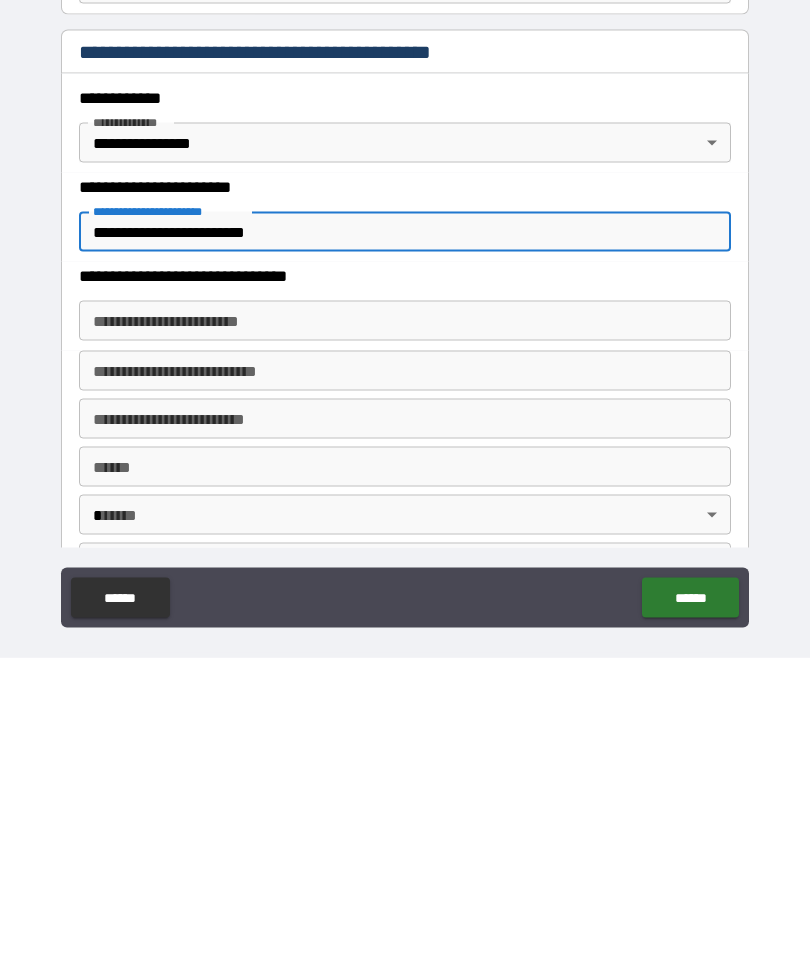 type on "**********" 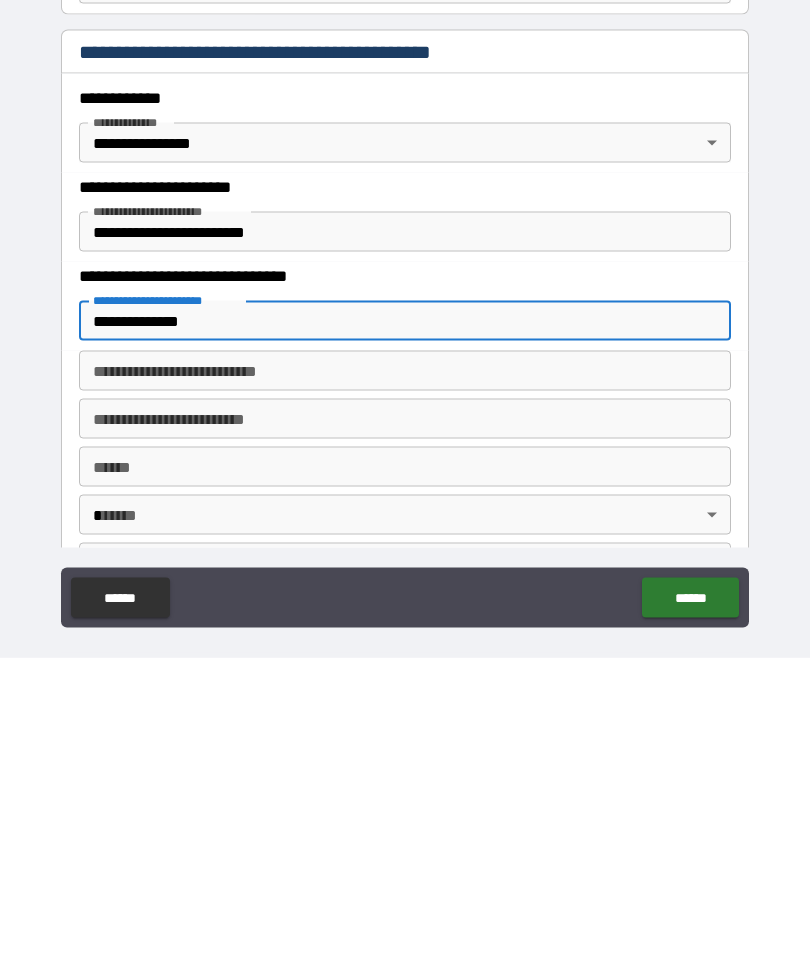 type on "**********" 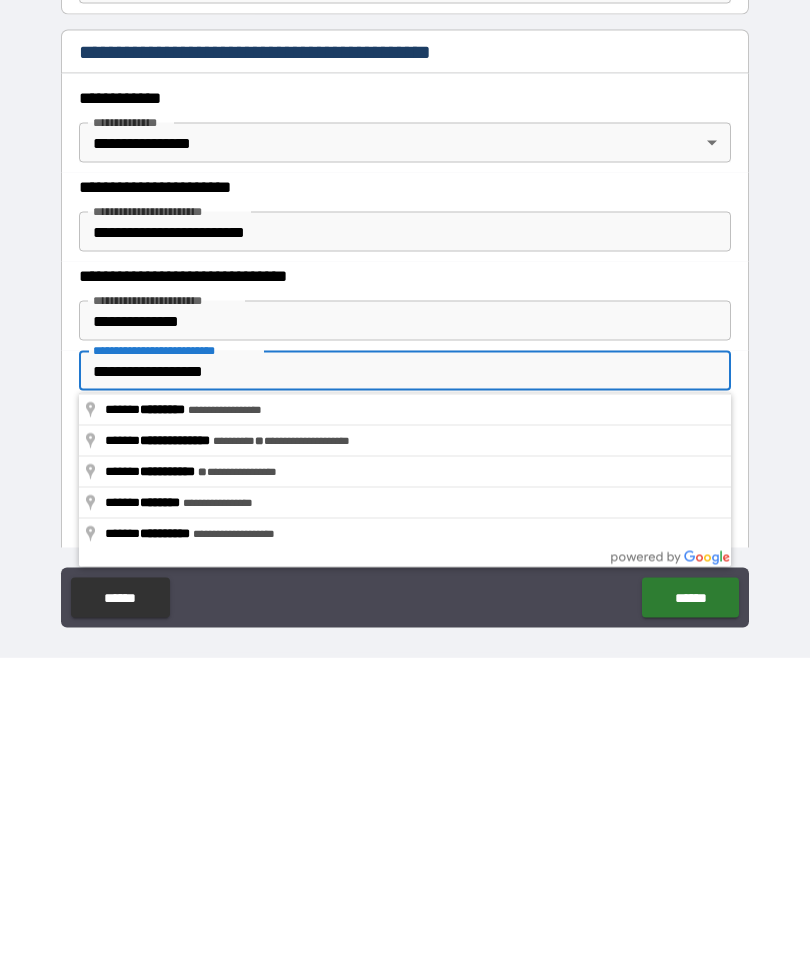 type on "**********" 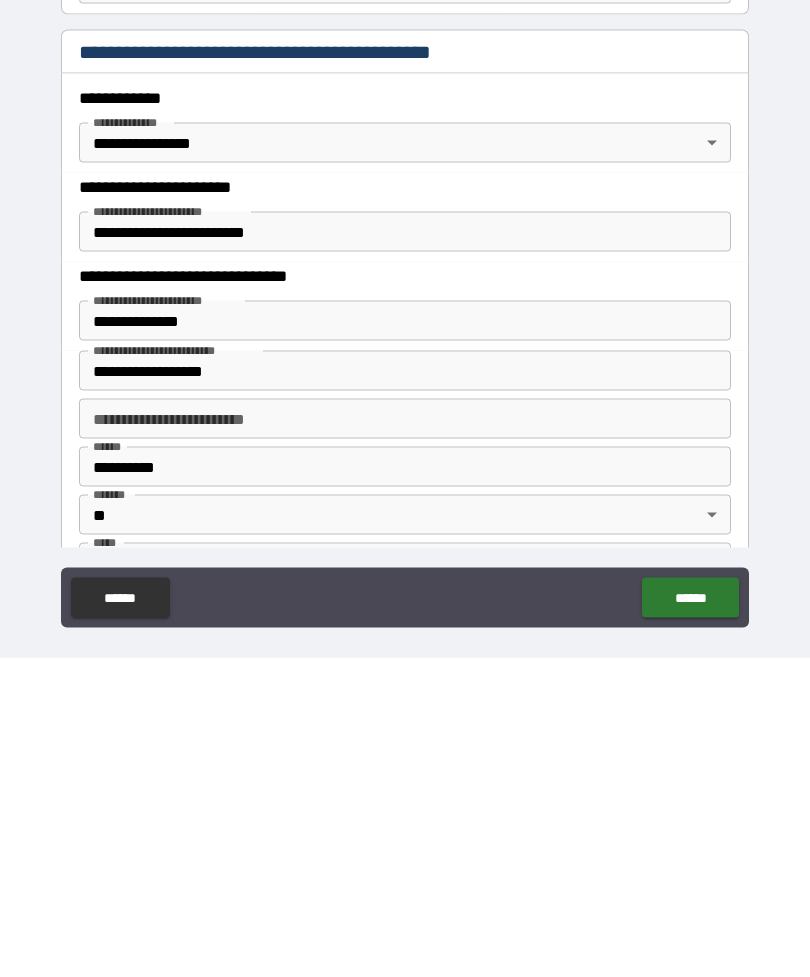 scroll, scrollTop: 64, scrollLeft: 0, axis: vertical 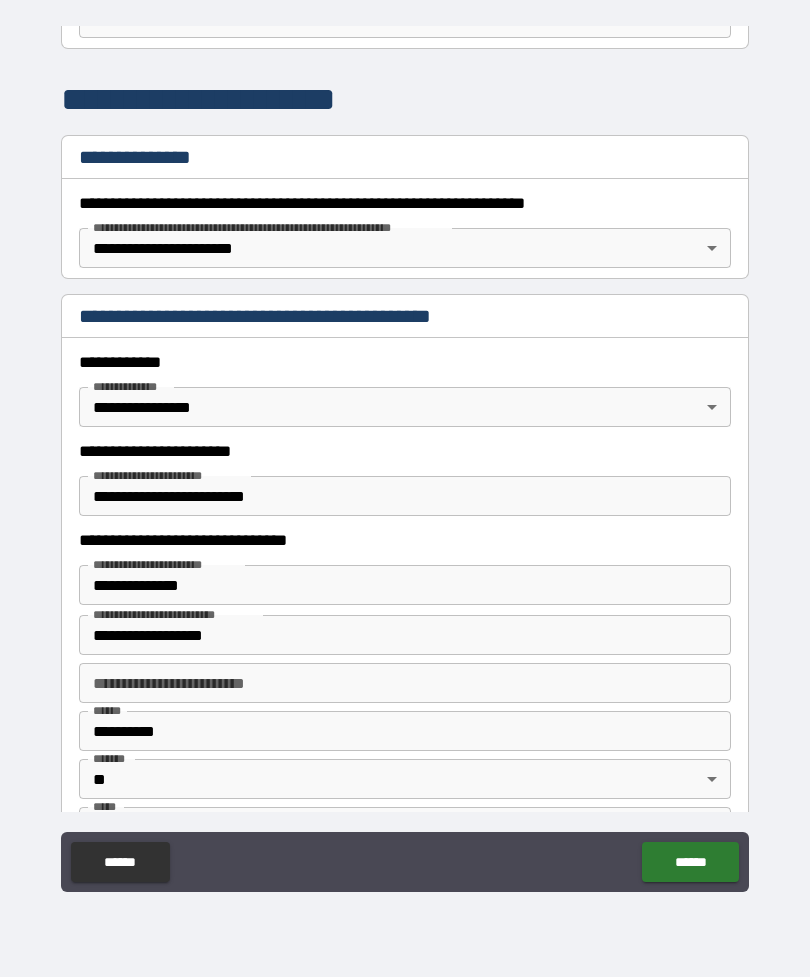click on "**********" at bounding box center [405, 635] 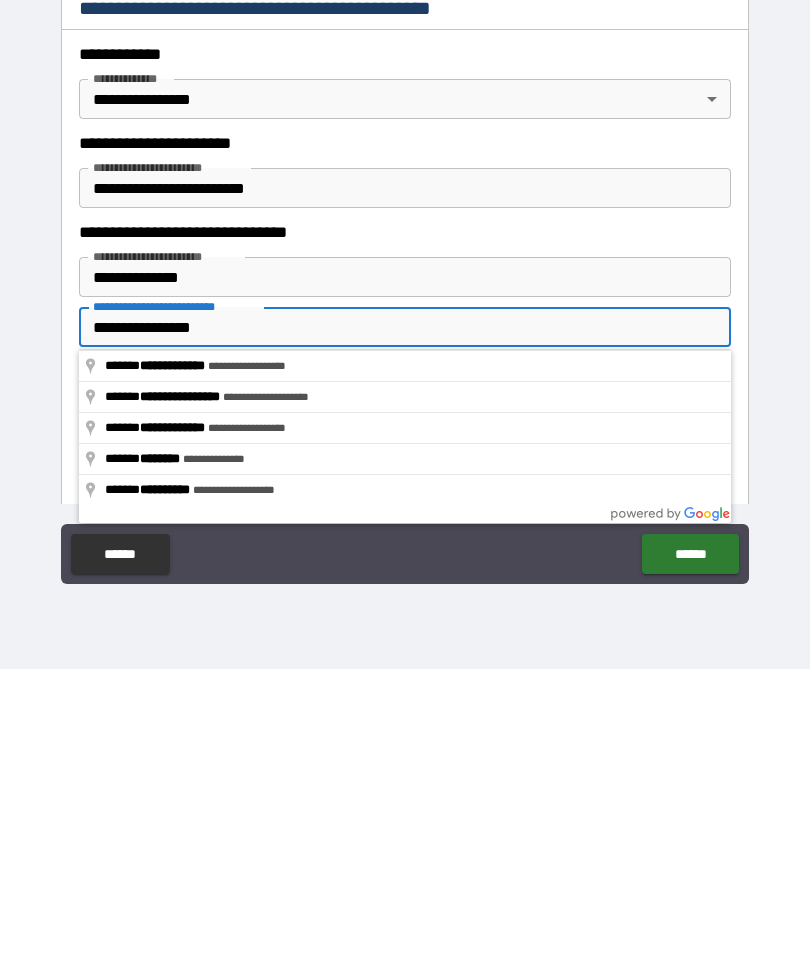 type on "**********" 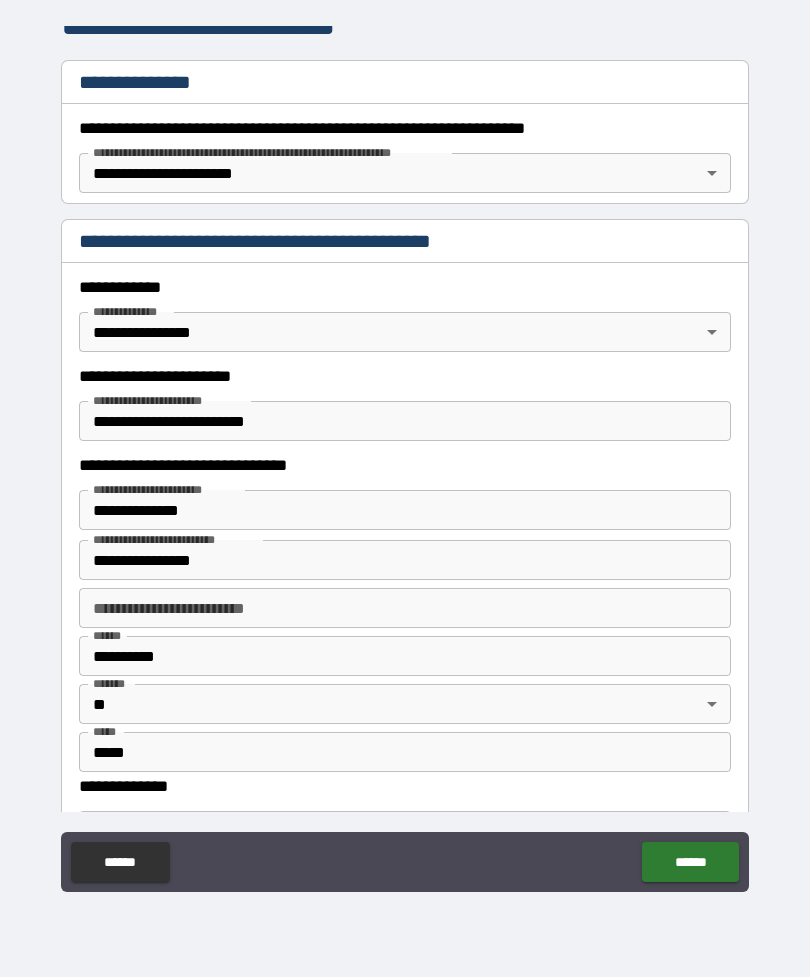 scroll, scrollTop: 310, scrollLeft: 0, axis: vertical 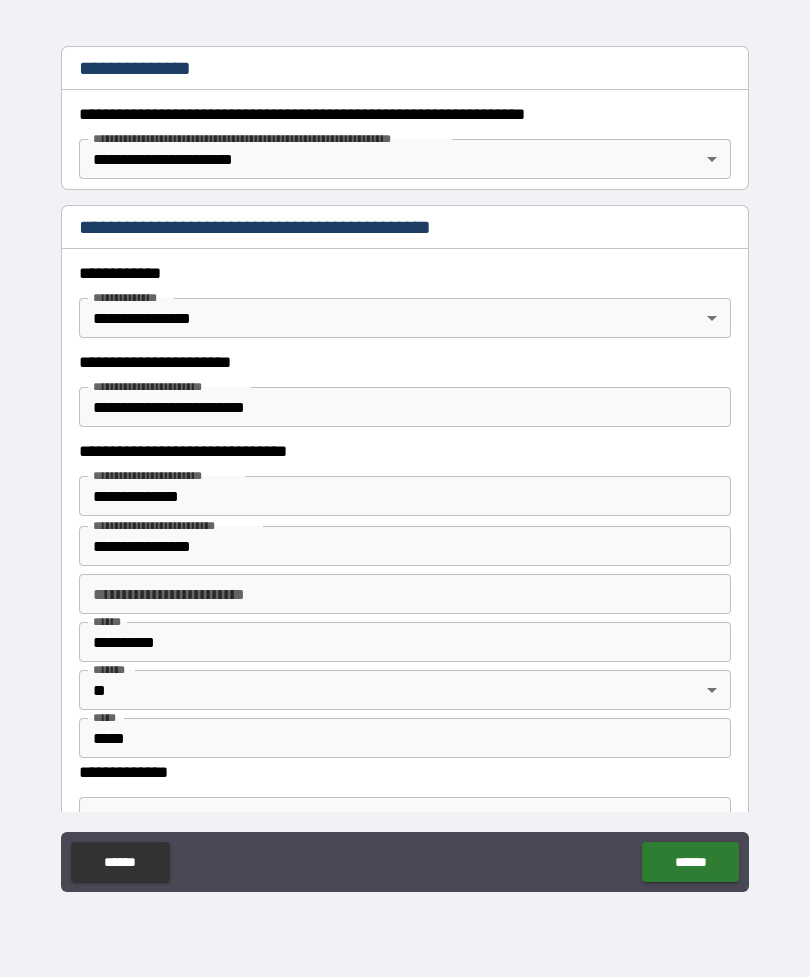 click on "*****" at bounding box center (405, 738) 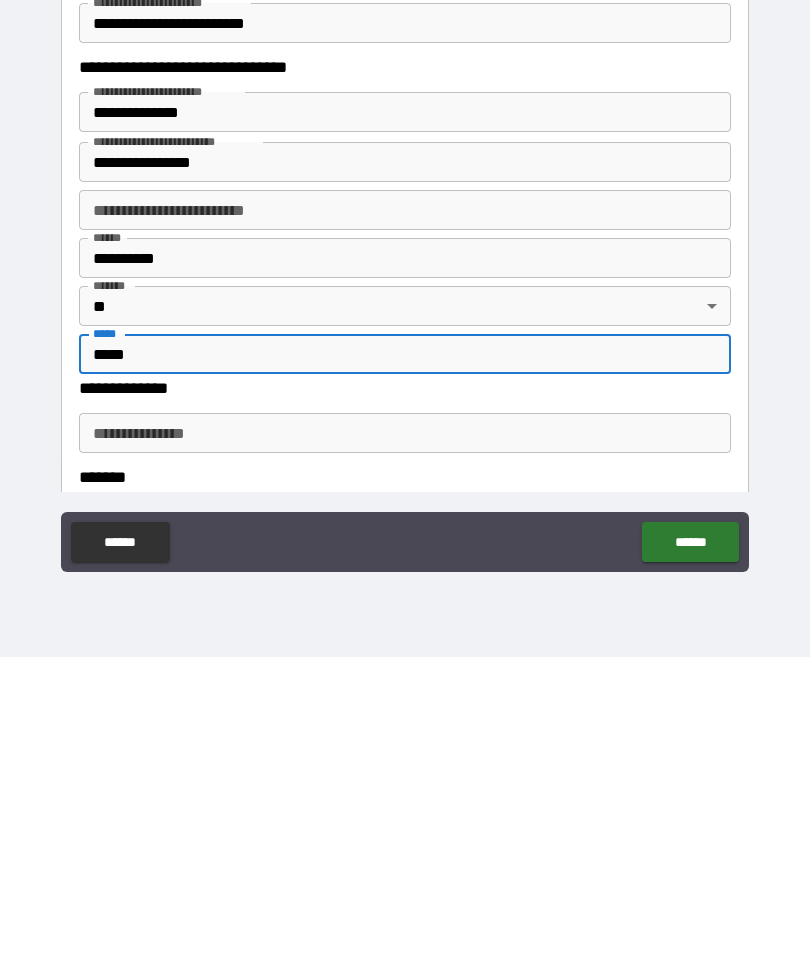 scroll, scrollTop: 390, scrollLeft: 0, axis: vertical 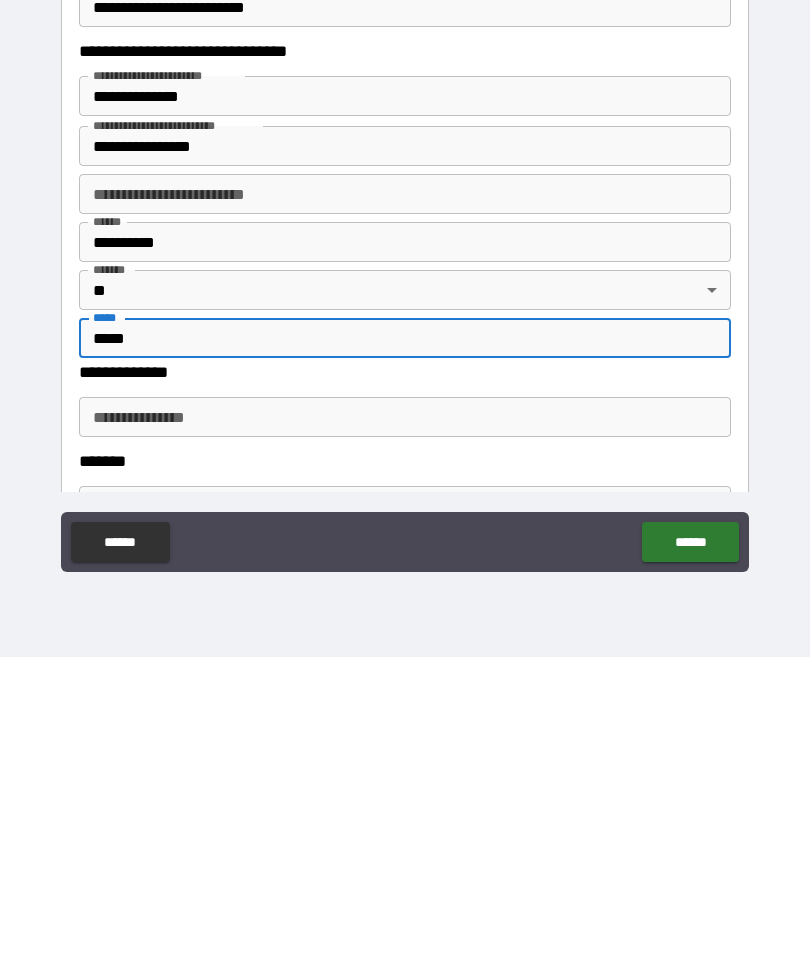type on "*****" 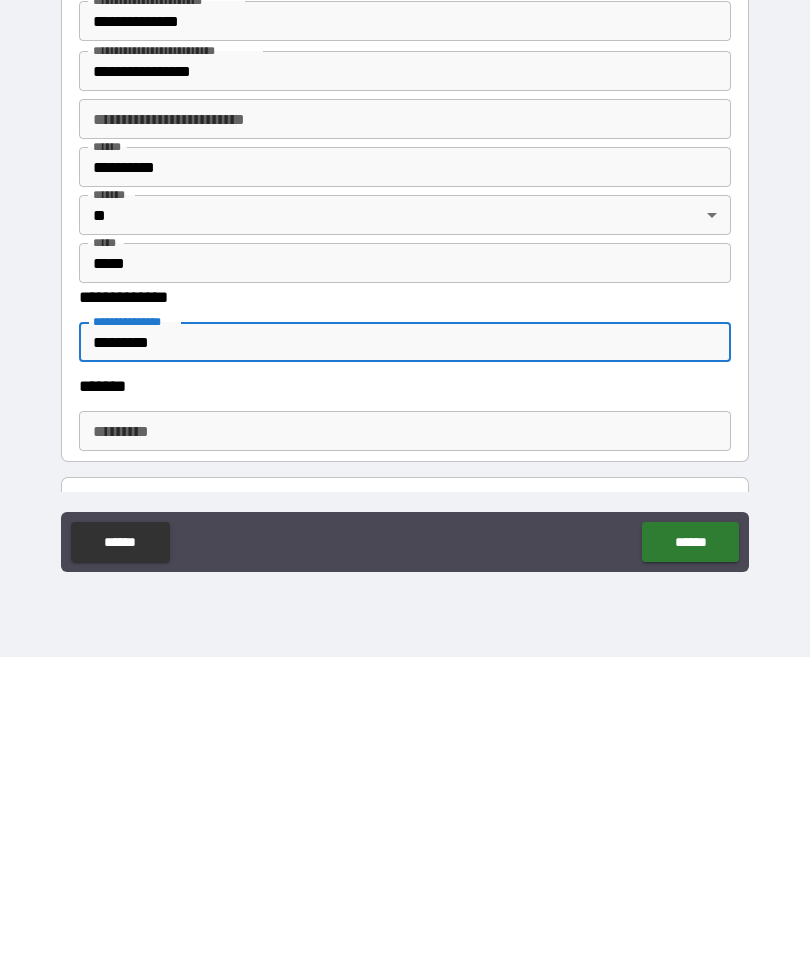 scroll, scrollTop: 486, scrollLeft: 0, axis: vertical 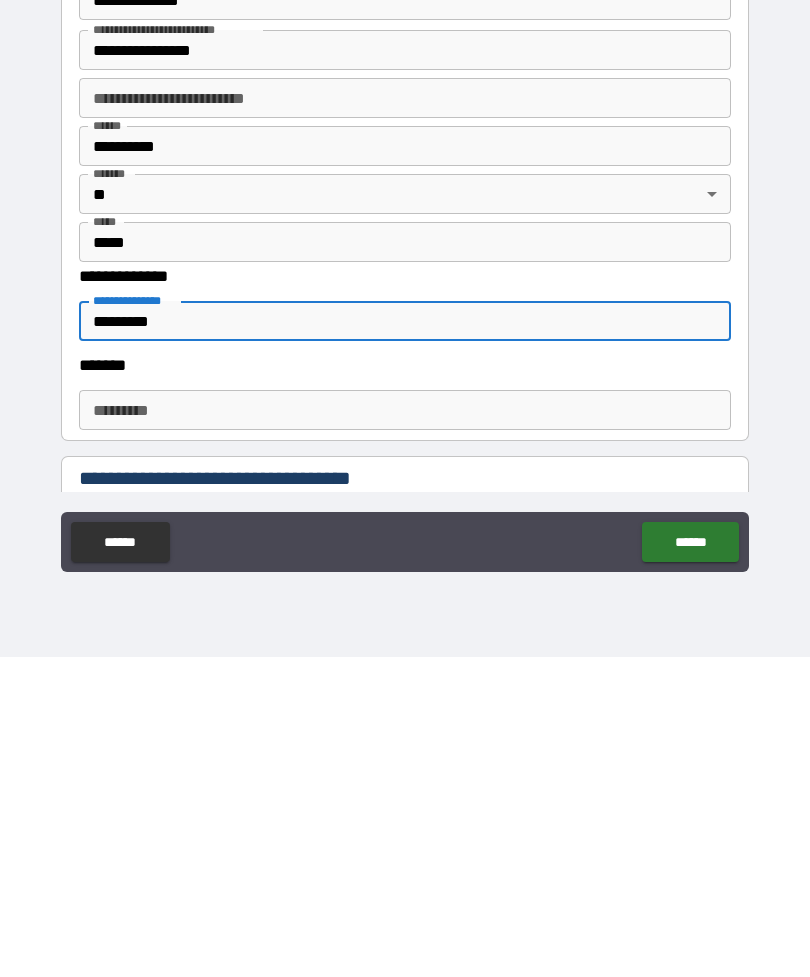 type on "*********" 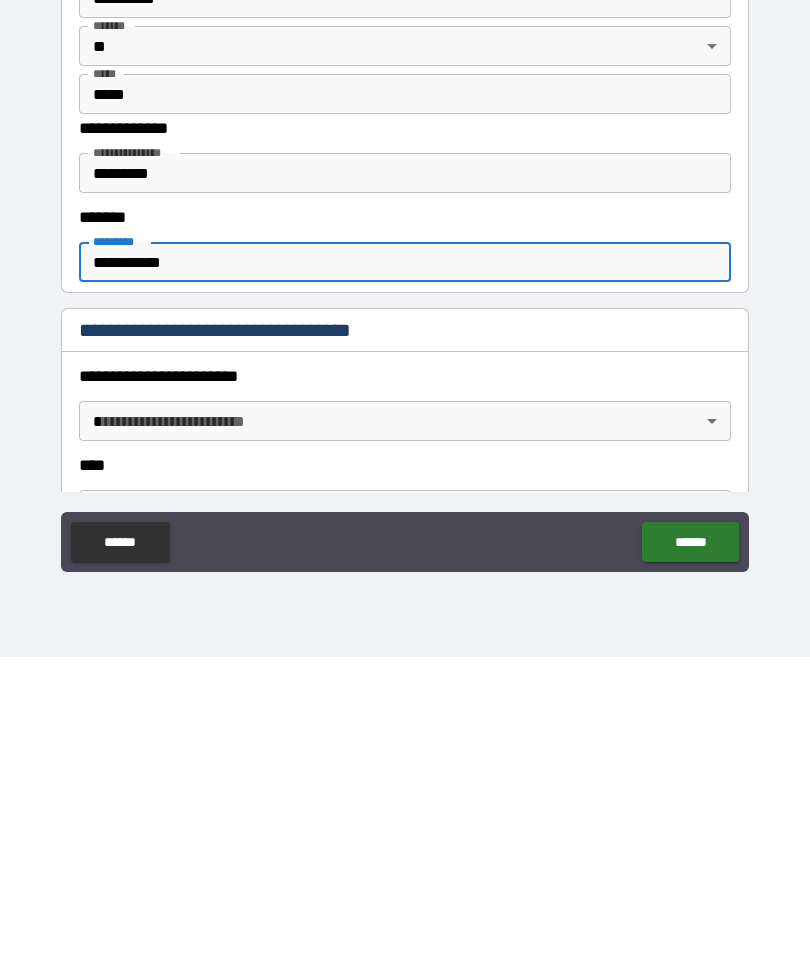 scroll, scrollTop: 632, scrollLeft: 0, axis: vertical 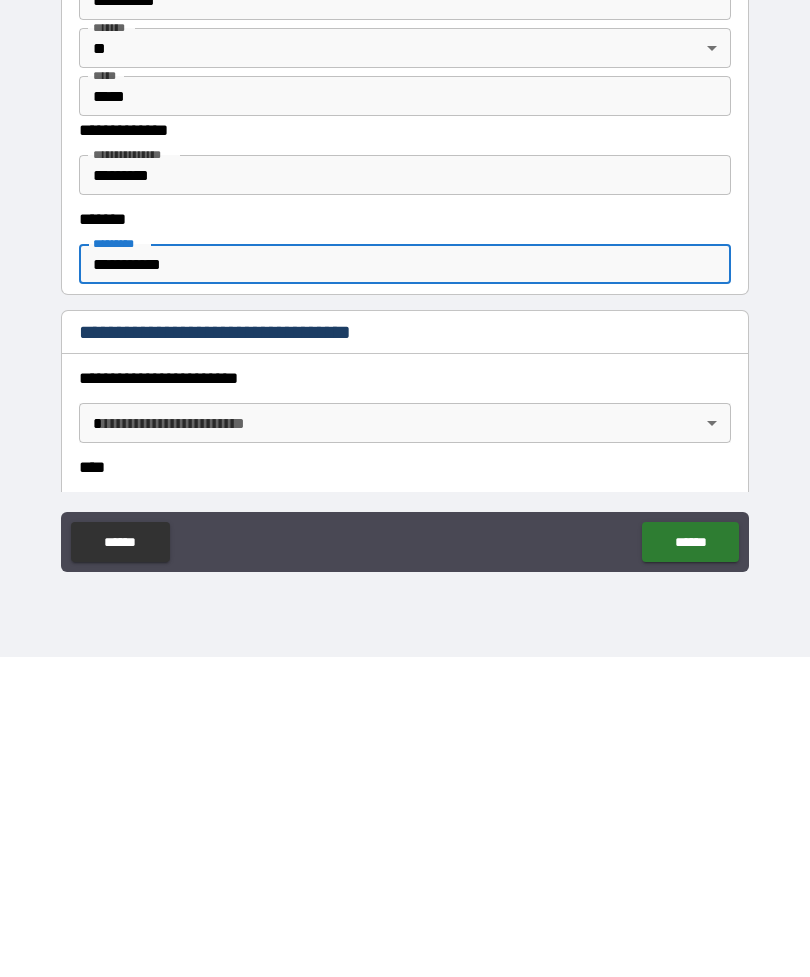 type on "**********" 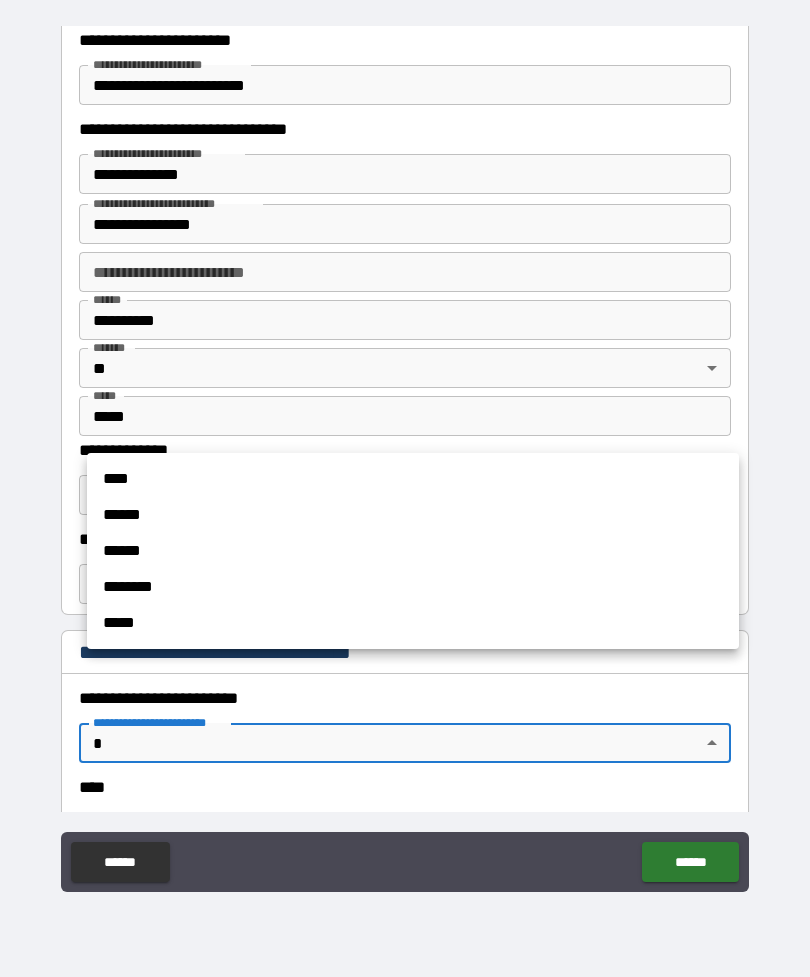 click on "********" at bounding box center [413, 587] 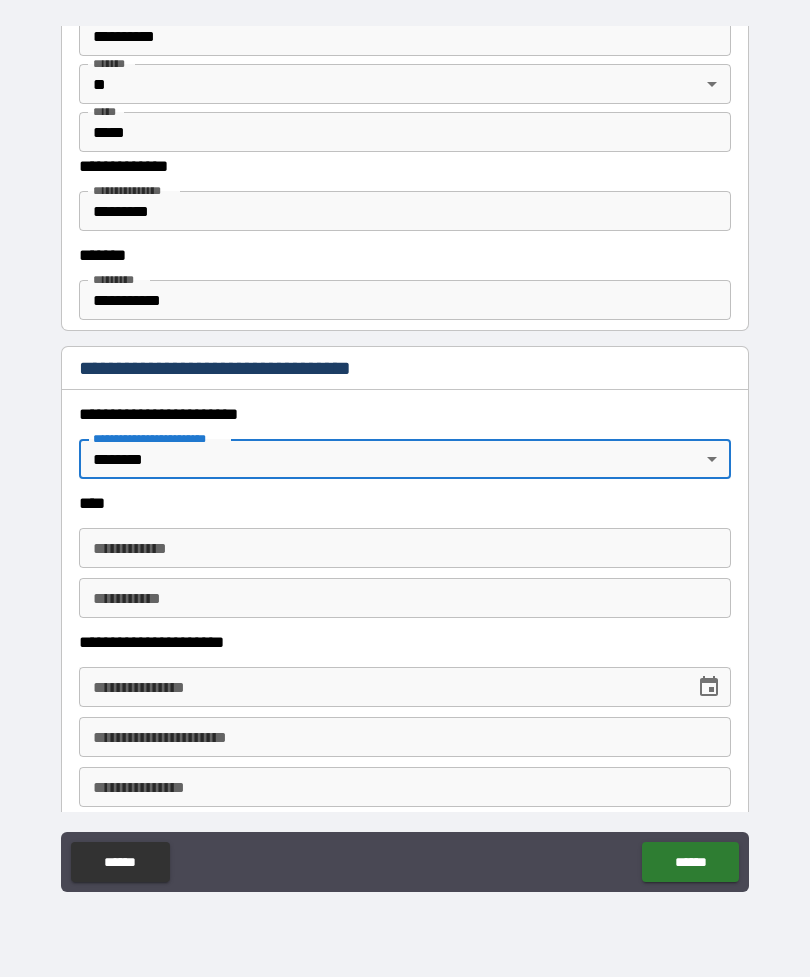 scroll, scrollTop: 932, scrollLeft: 0, axis: vertical 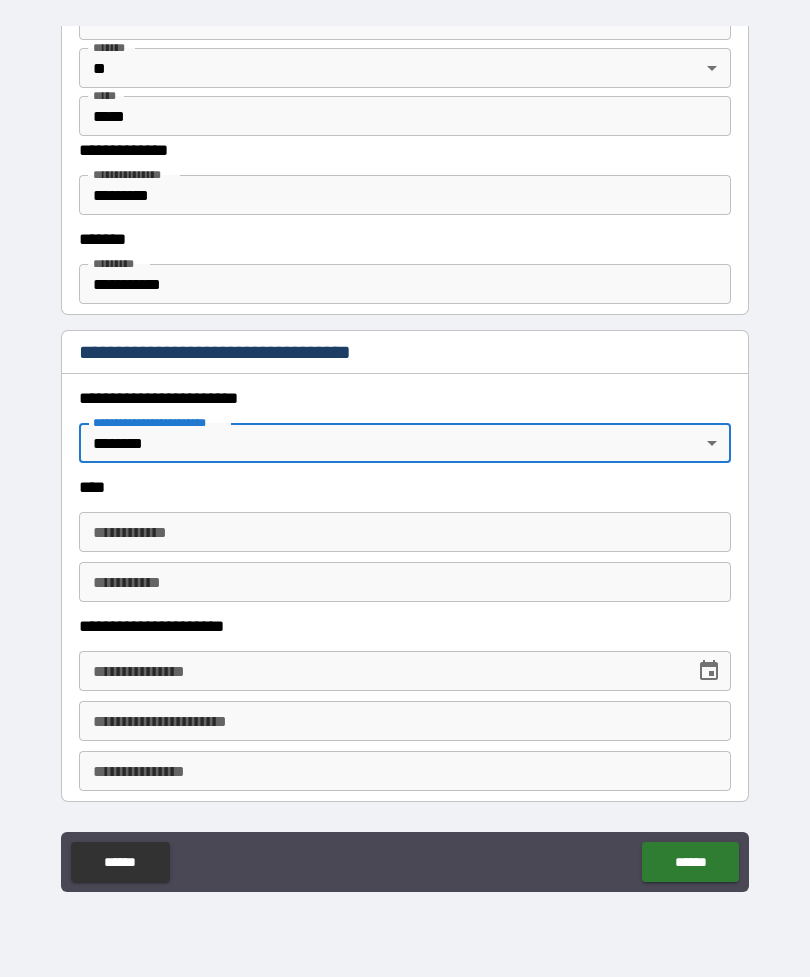 click on "**********" at bounding box center [405, 532] 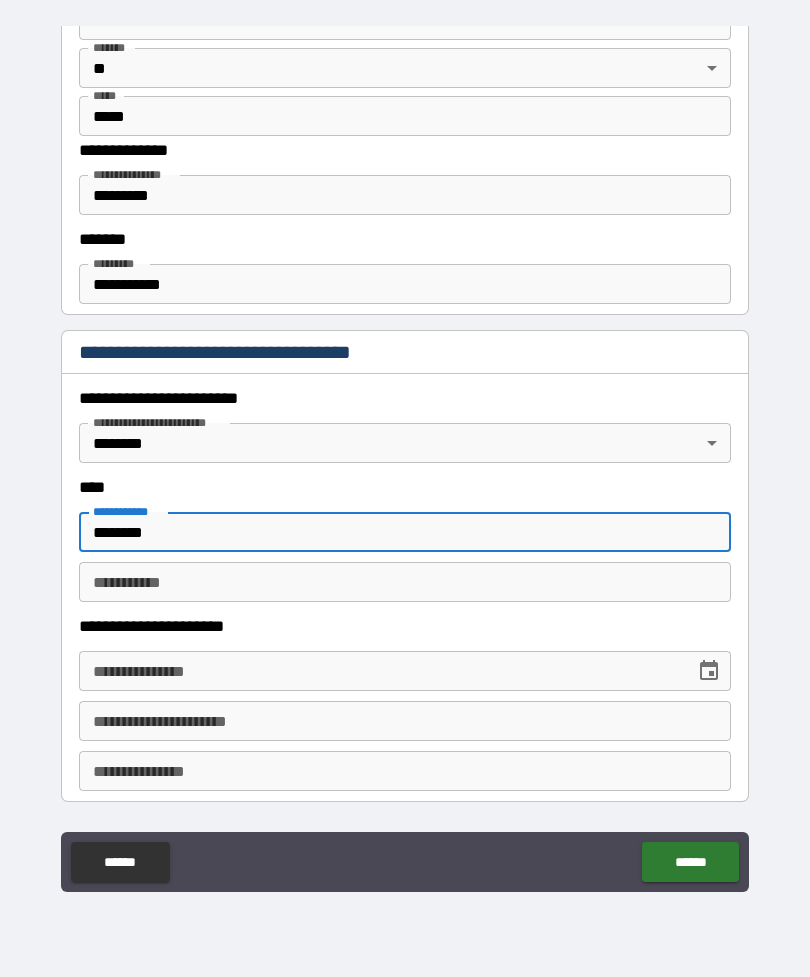 type on "*******" 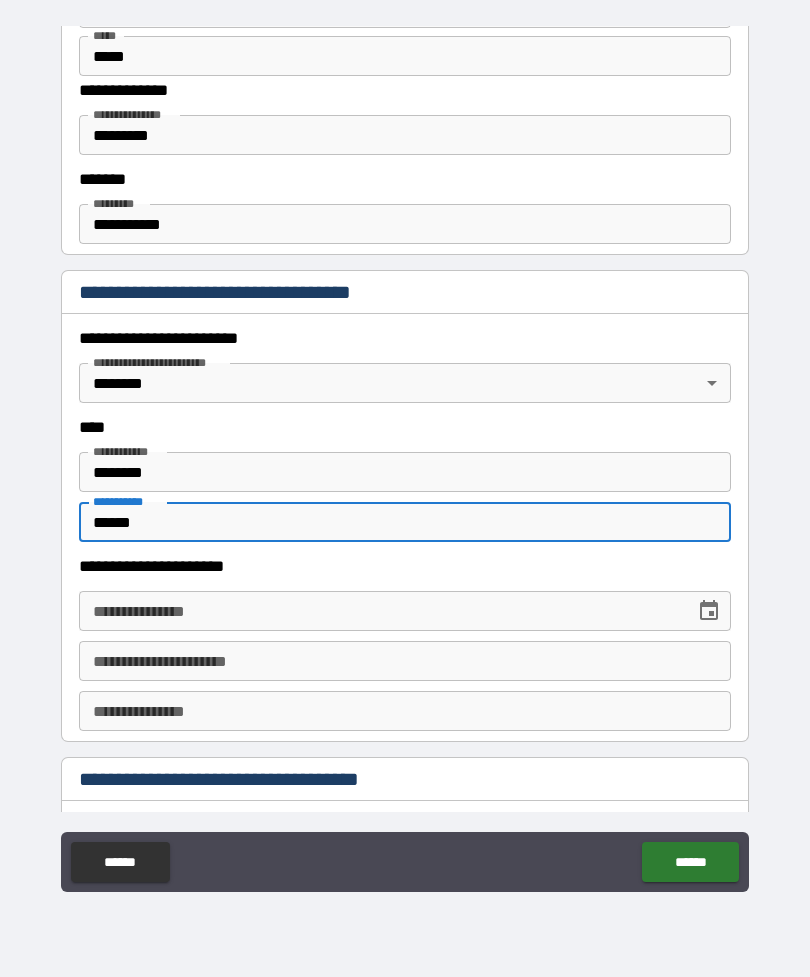 scroll, scrollTop: 1062, scrollLeft: 0, axis: vertical 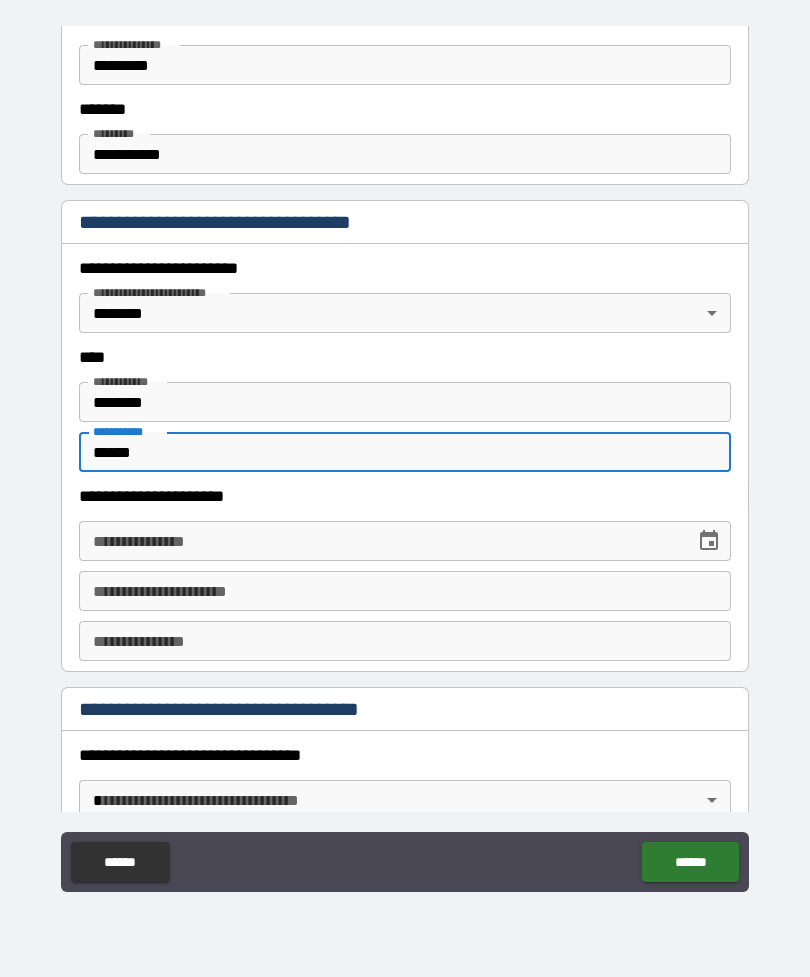 type on "******" 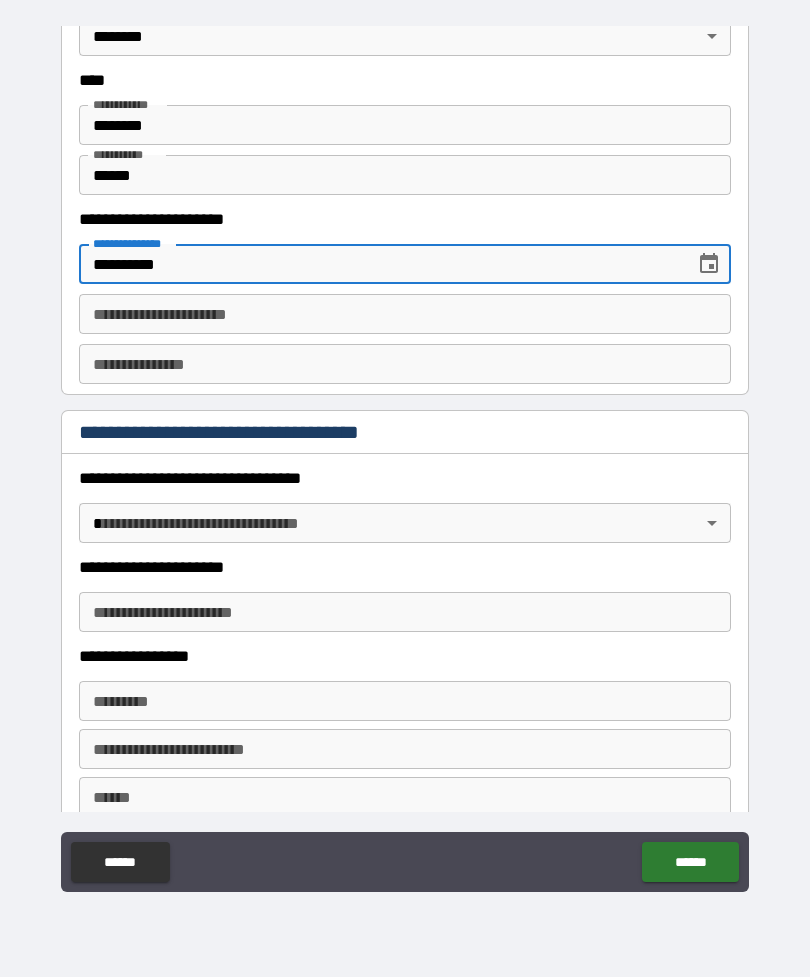 scroll, scrollTop: 1338, scrollLeft: 0, axis: vertical 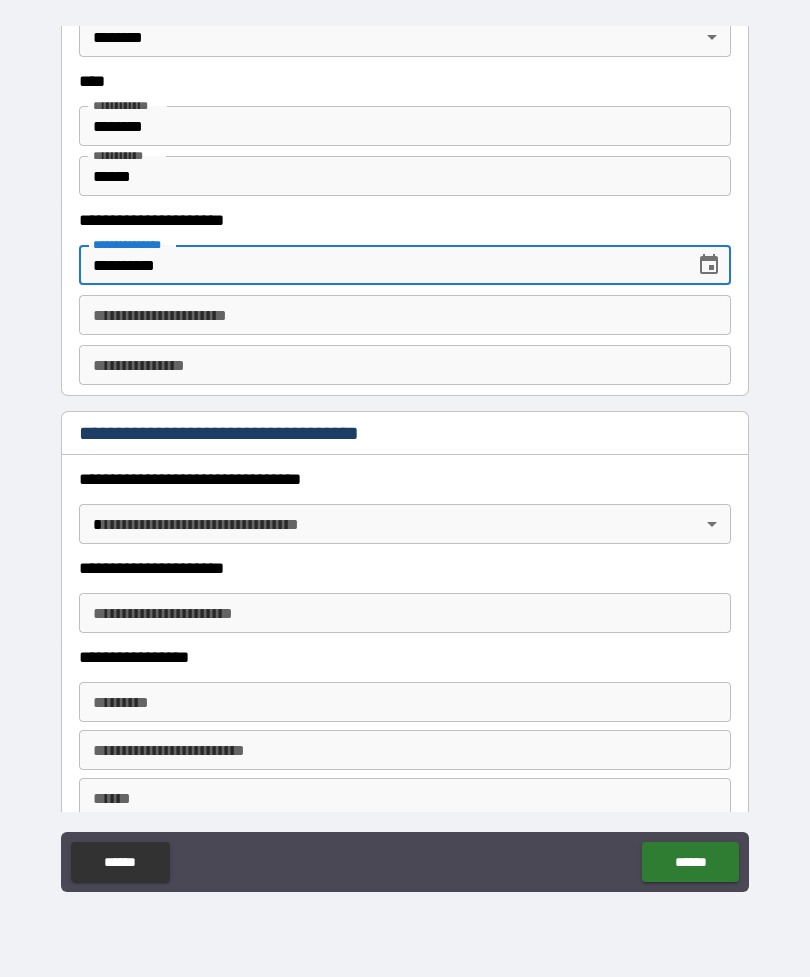 type on "**********" 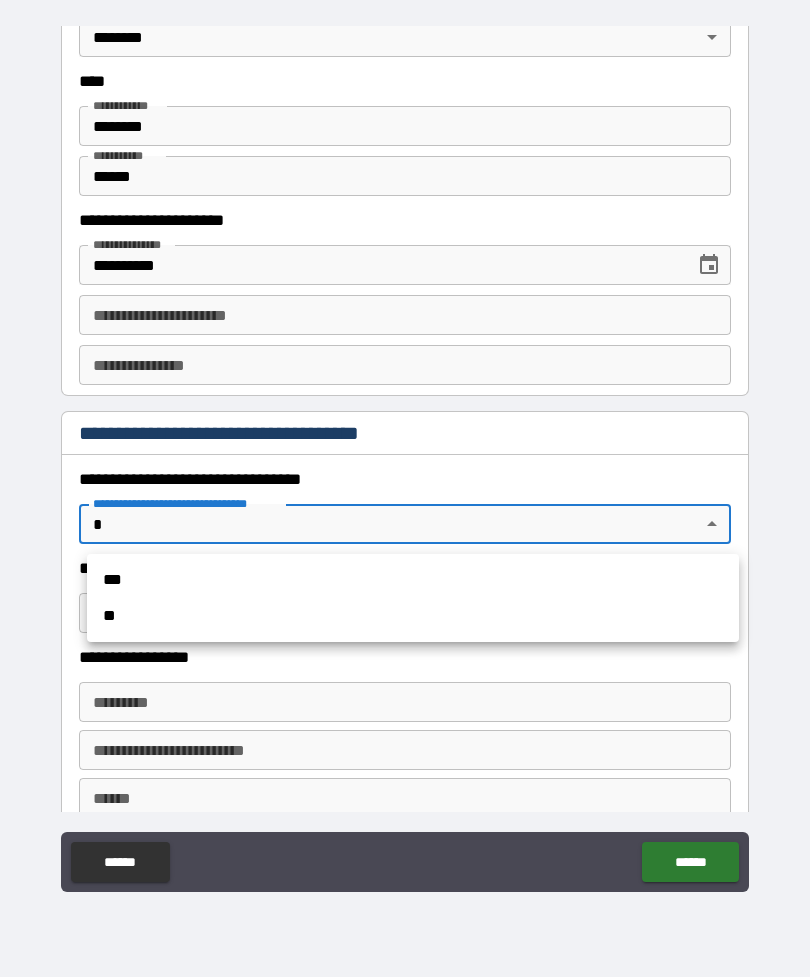 click on "***" at bounding box center (413, 580) 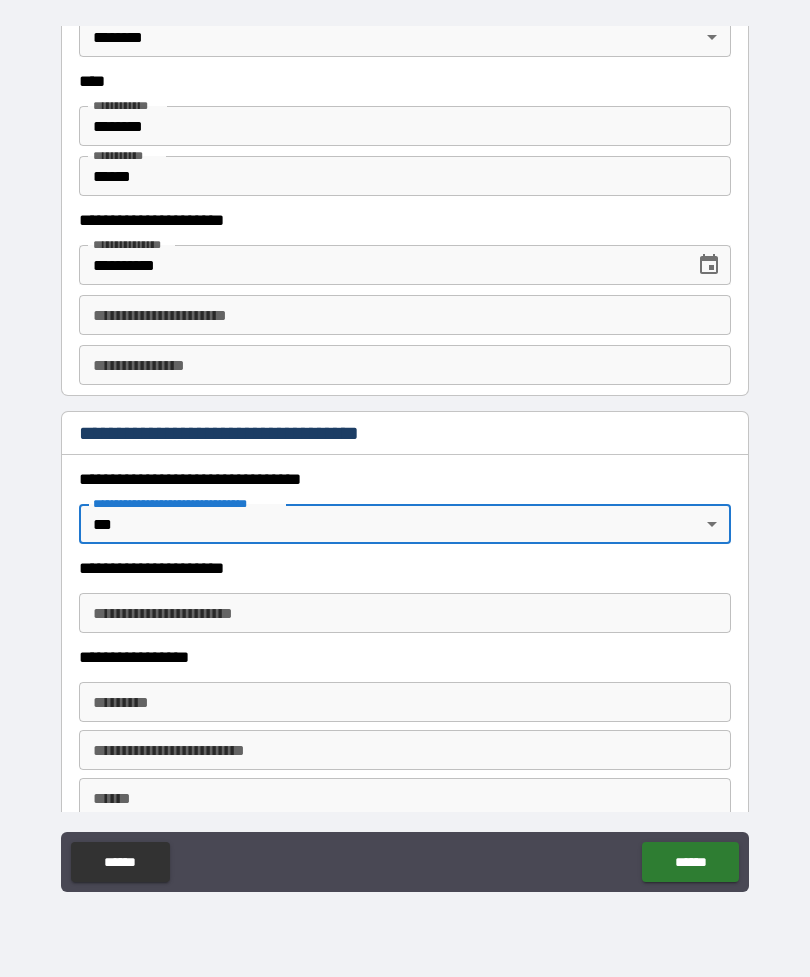 type on "*" 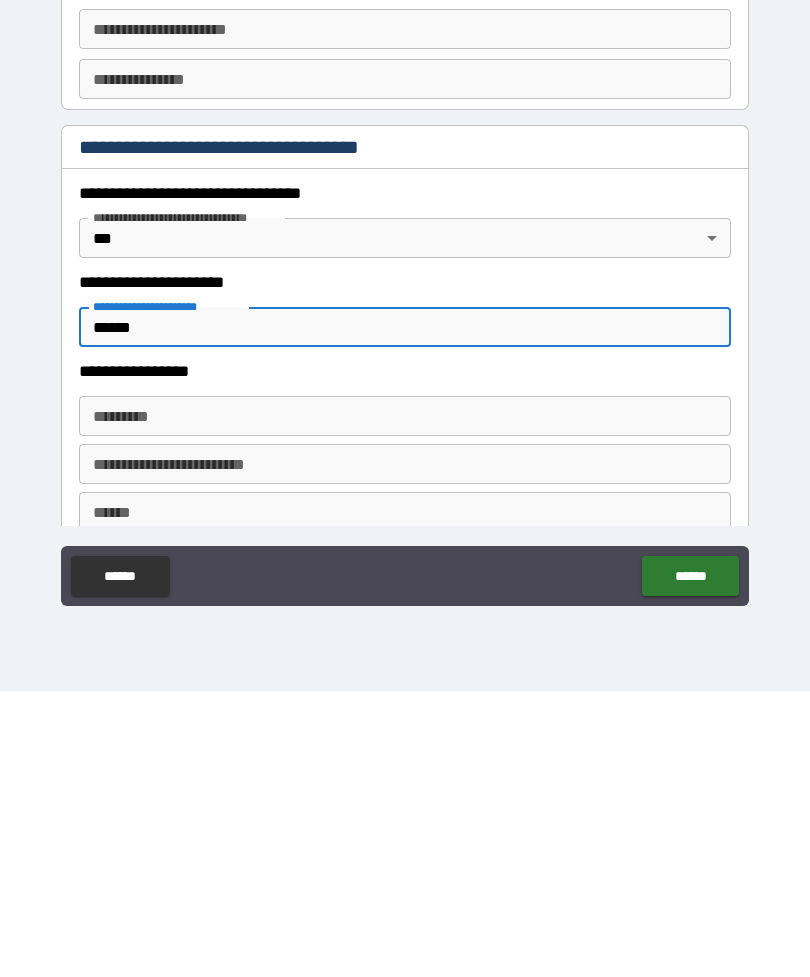 type on "******" 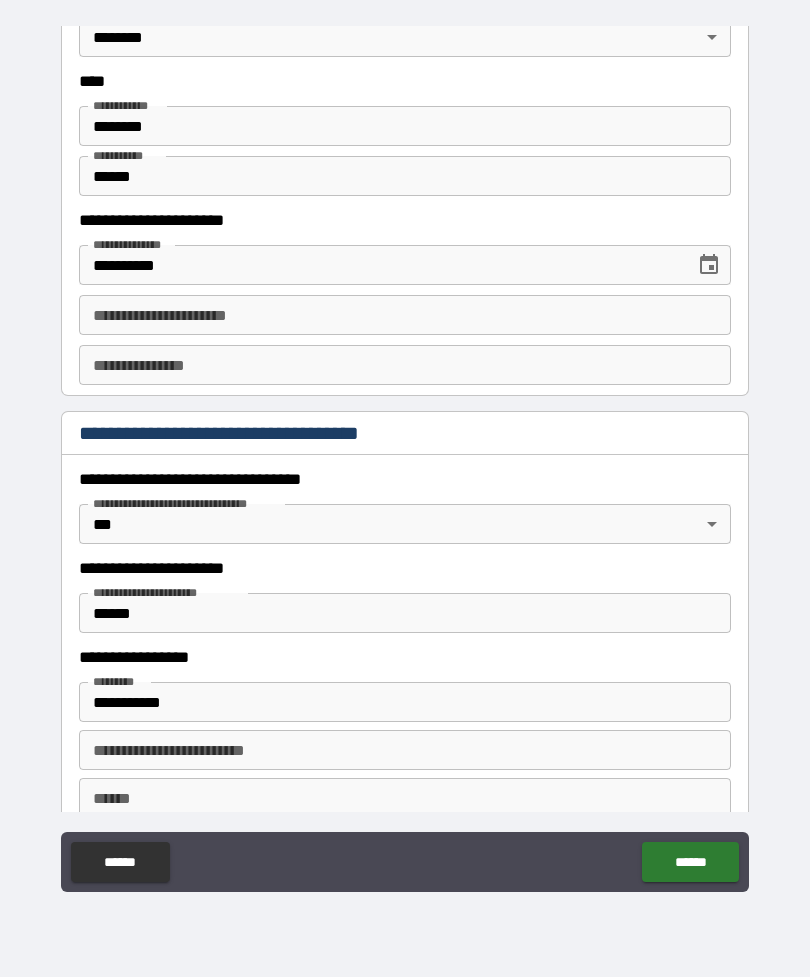 type on "**********" 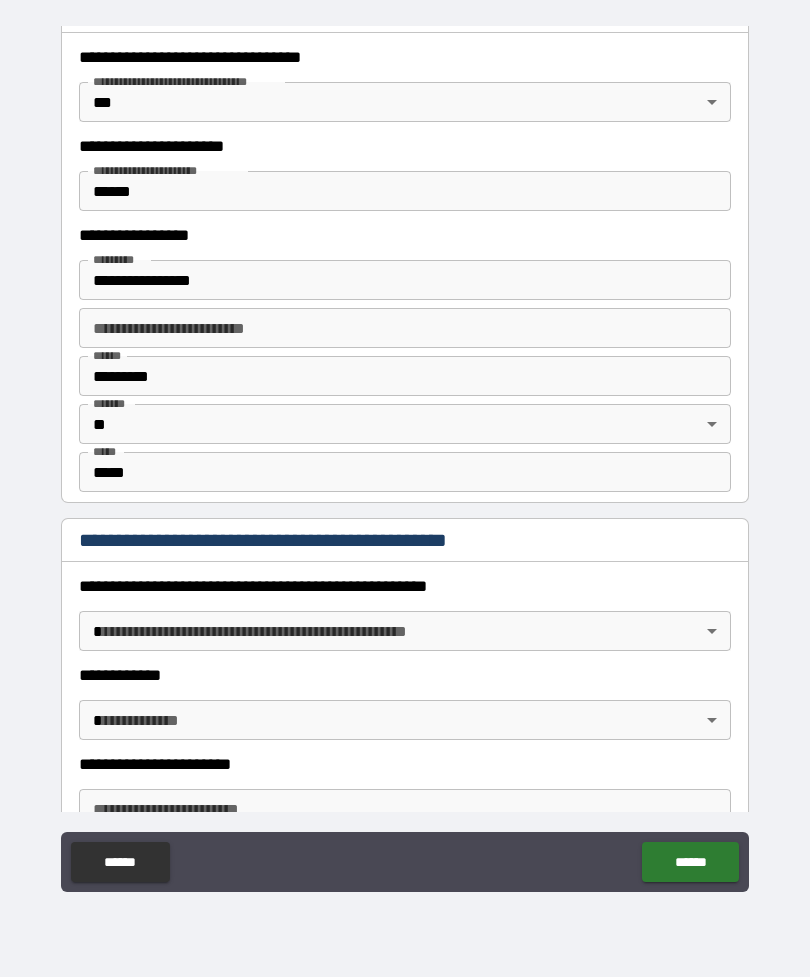 scroll, scrollTop: 1771, scrollLeft: 0, axis: vertical 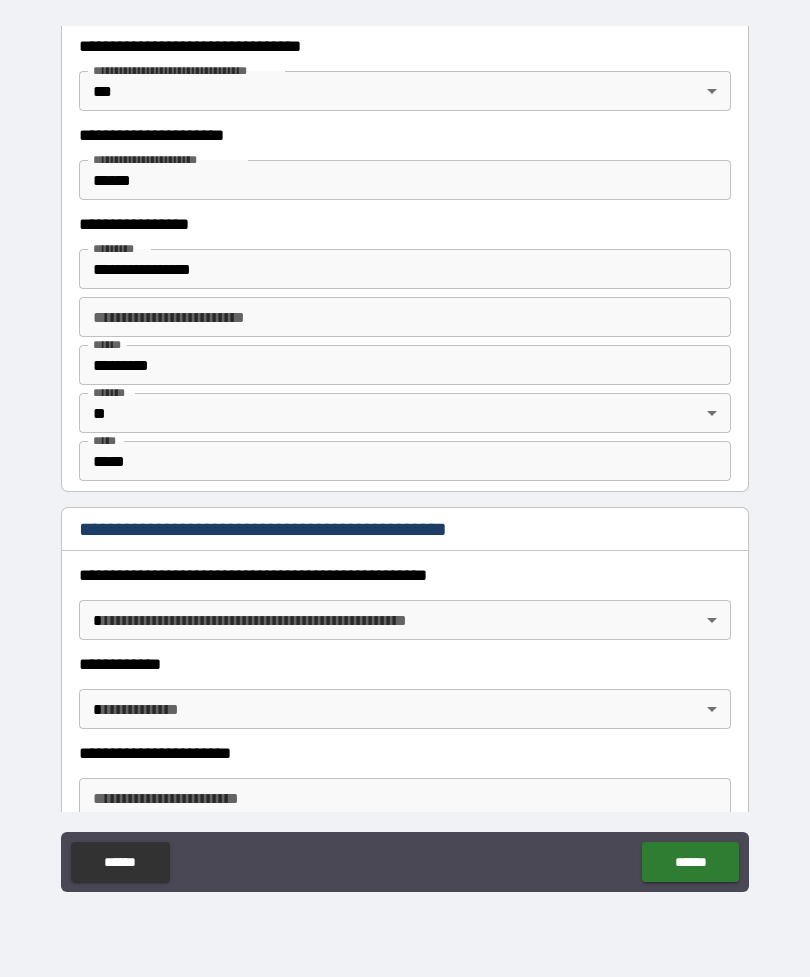 click on "**********" at bounding box center [405, 456] 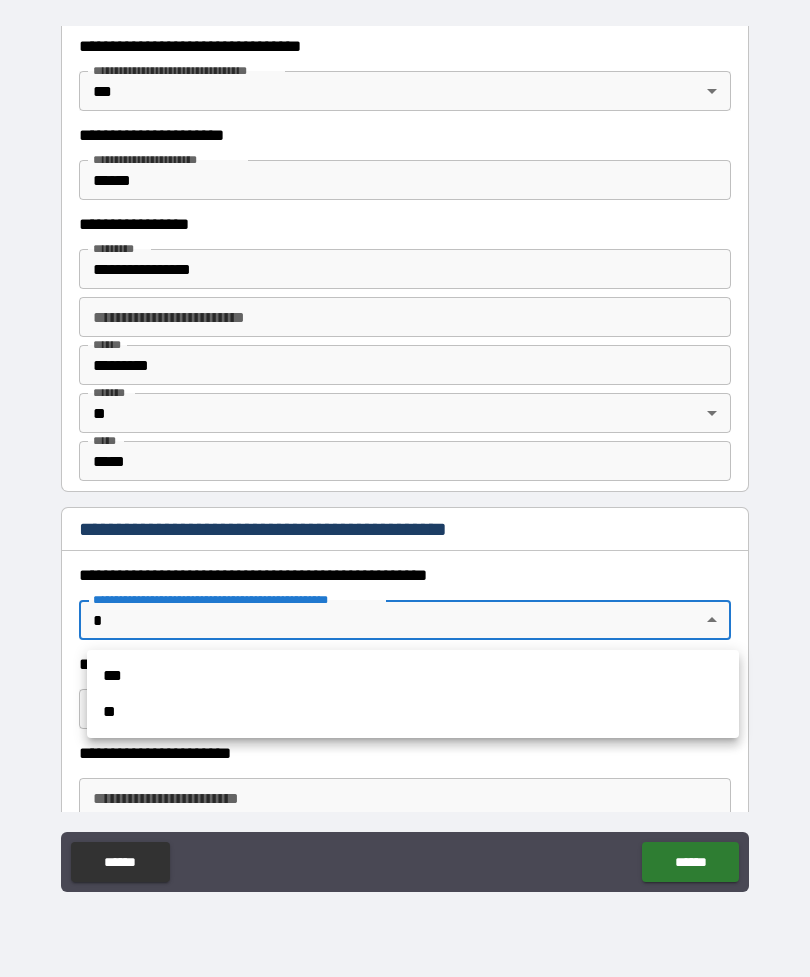 click on "**" at bounding box center (413, 712) 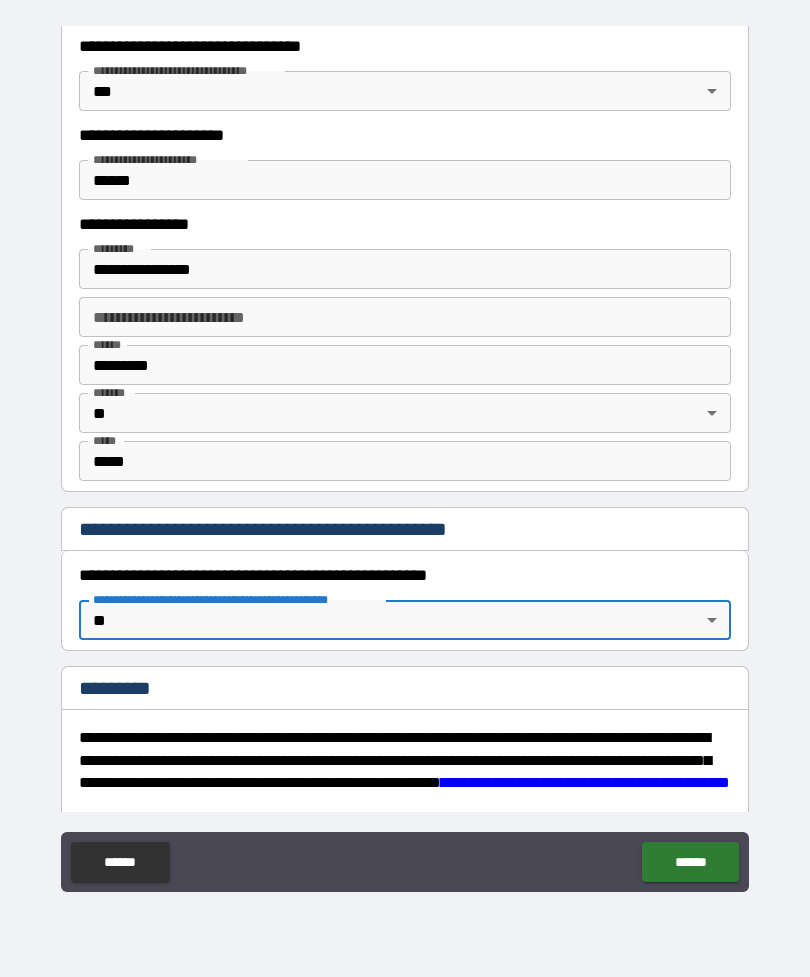 type on "*" 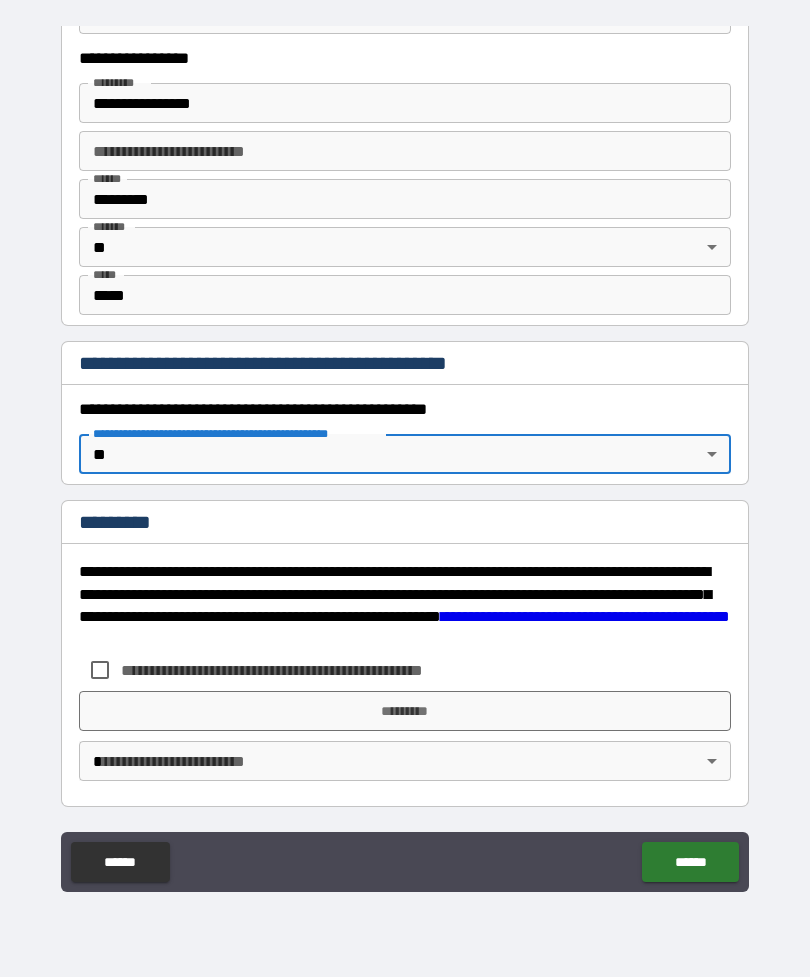 scroll, scrollTop: 1937, scrollLeft: 0, axis: vertical 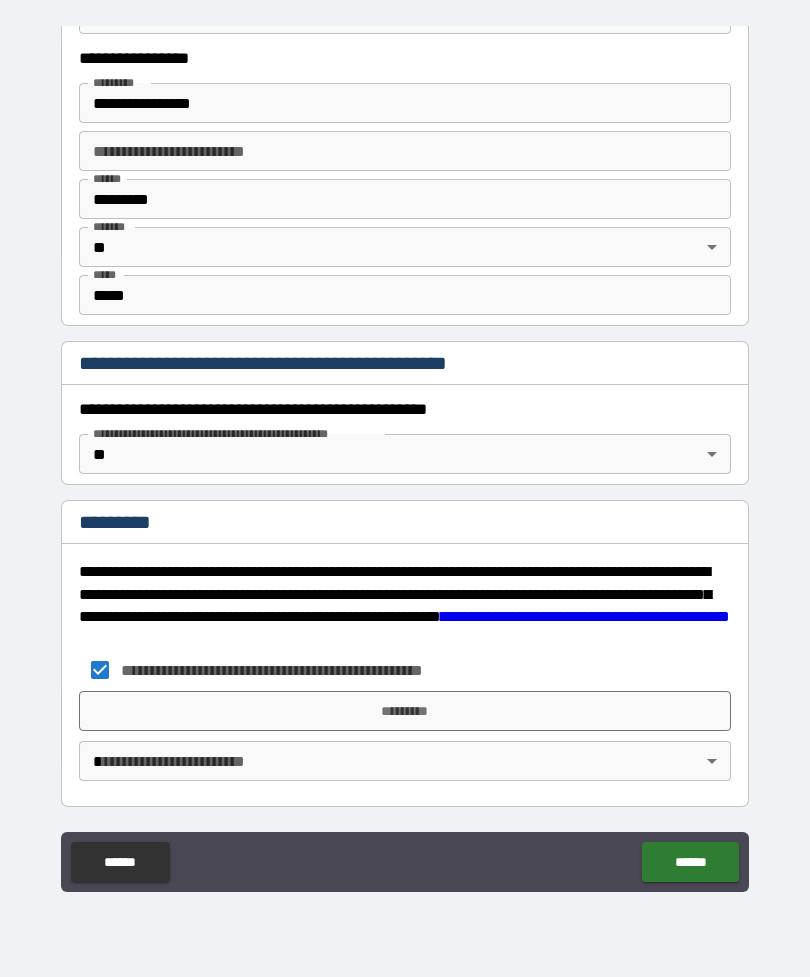 click on "**********" at bounding box center (405, 456) 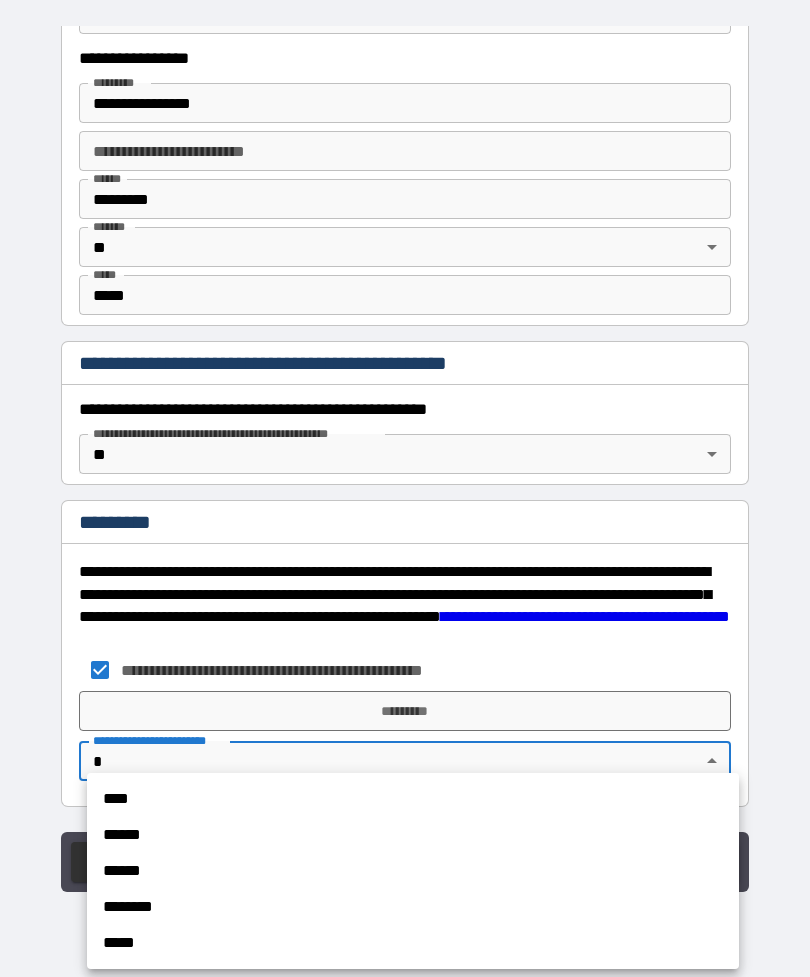 click on "********" at bounding box center (413, 907) 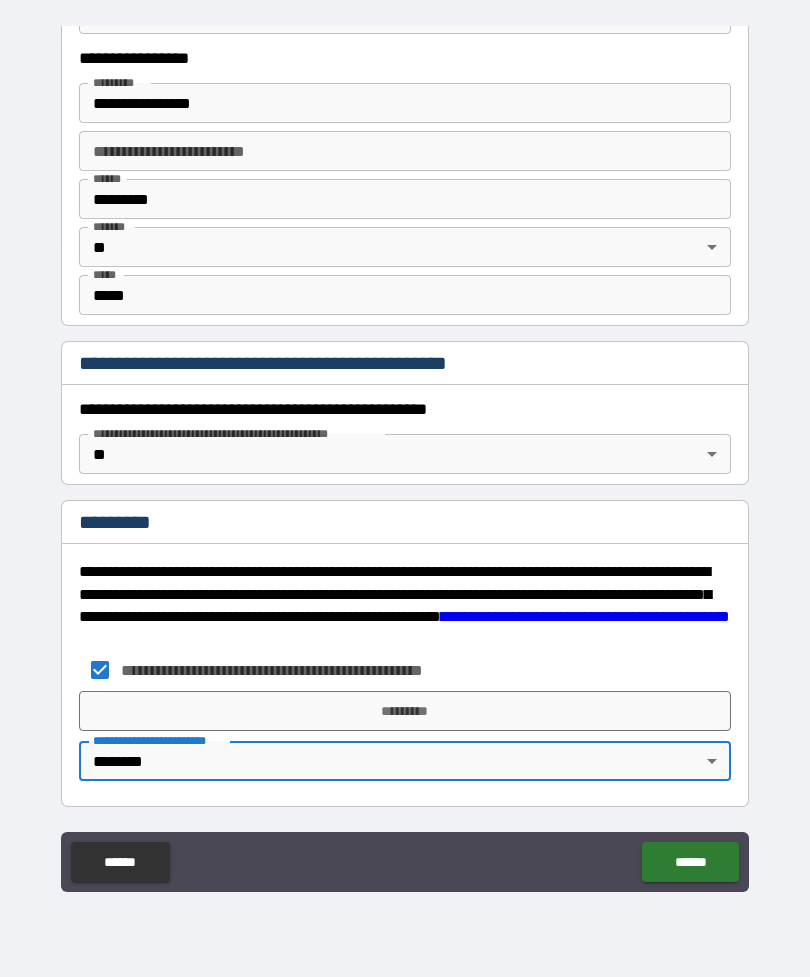 click on "*********" at bounding box center (405, 711) 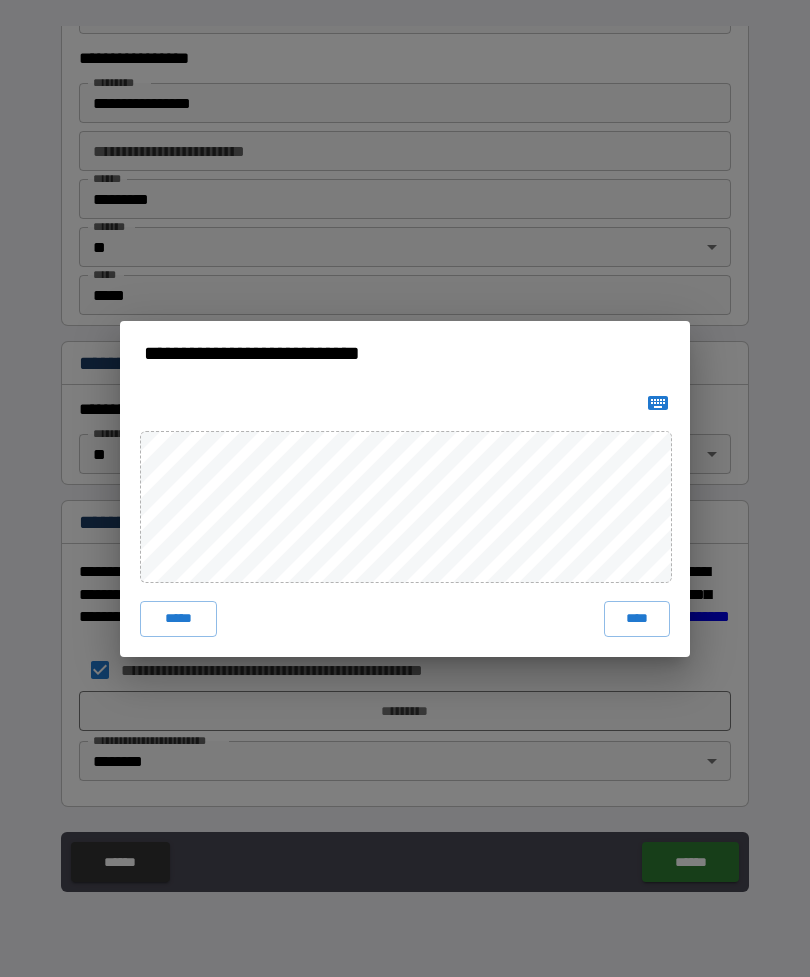 click on "****" at bounding box center (637, 619) 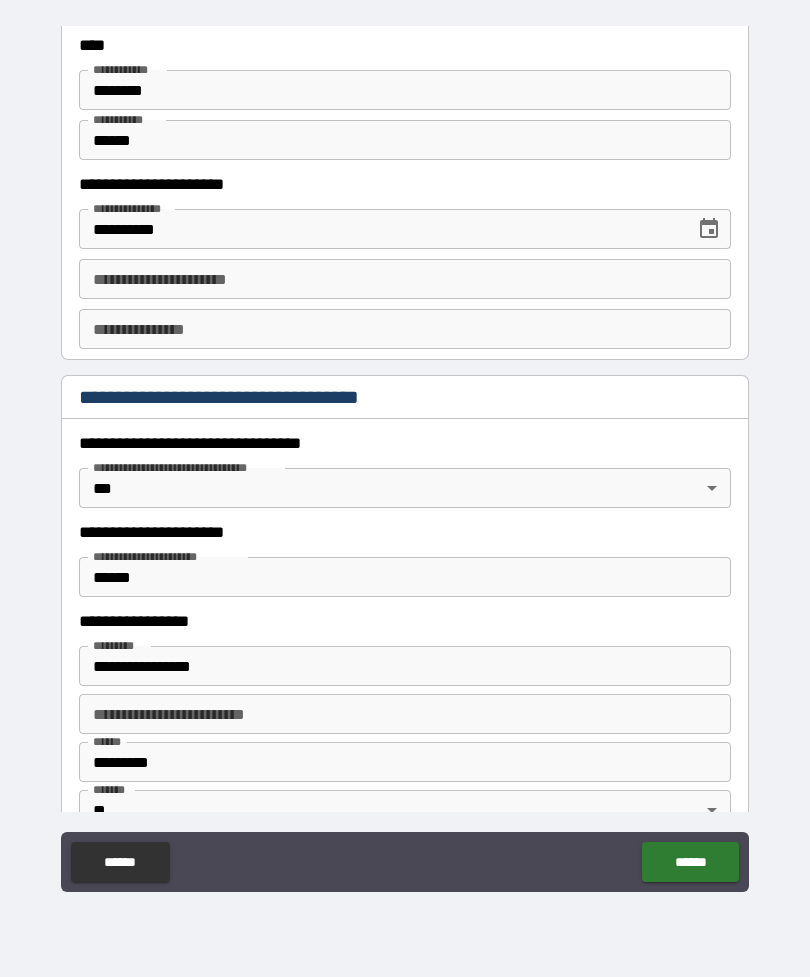 scroll, scrollTop: 0, scrollLeft: 0, axis: both 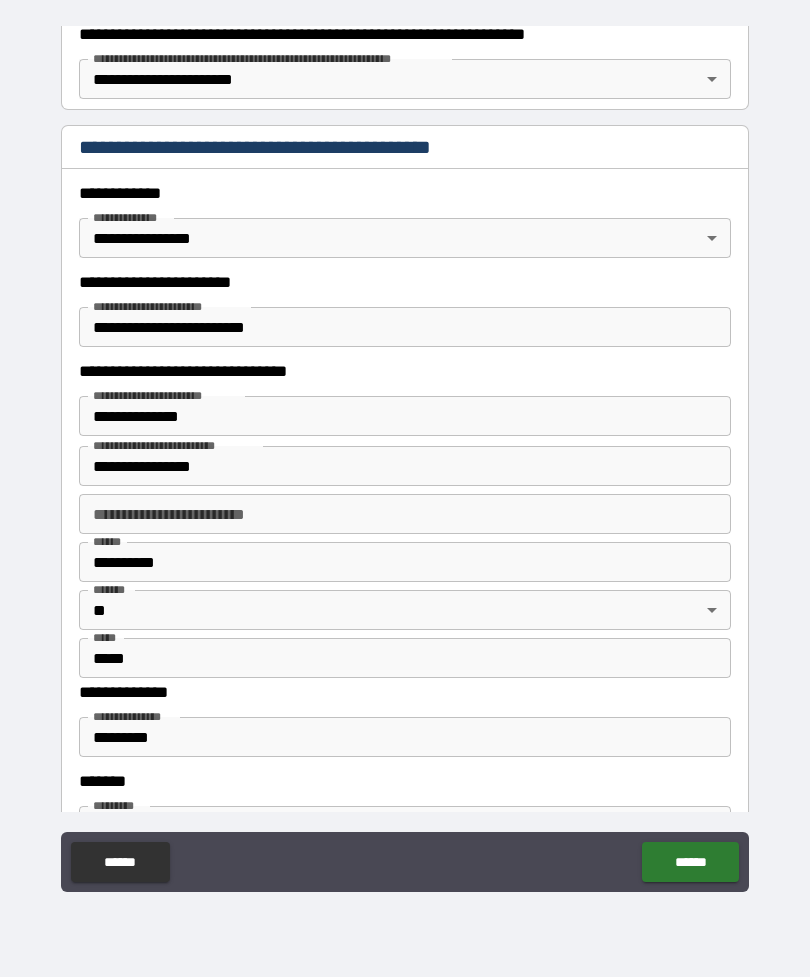click on "******" at bounding box center [690, 862] 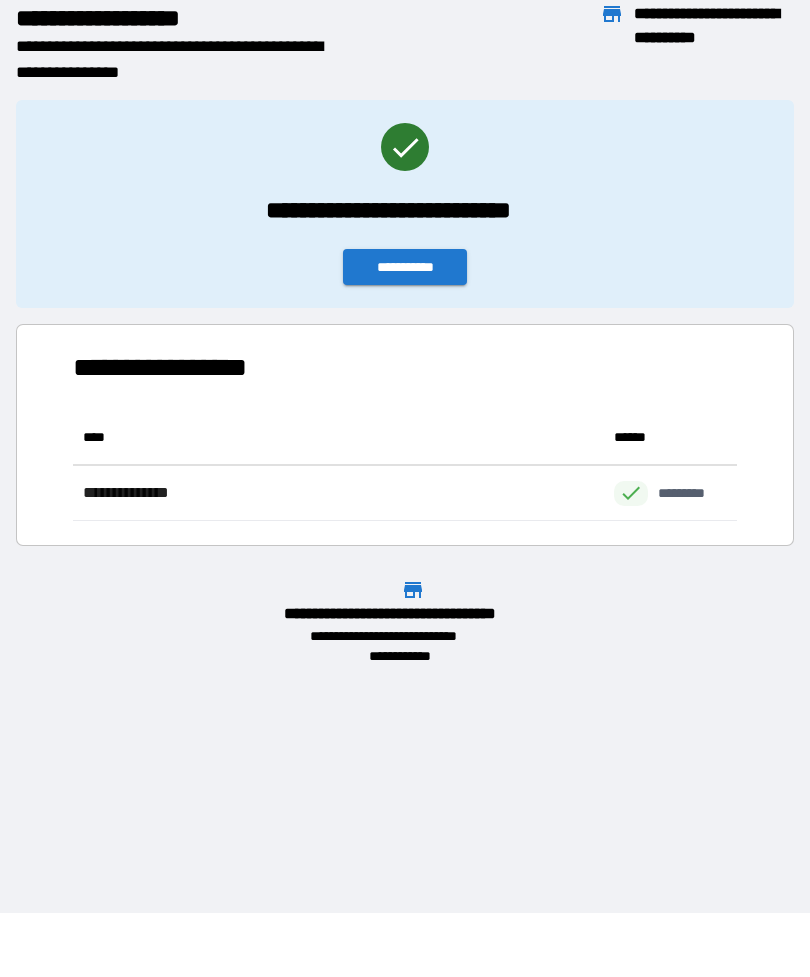 scroll, scrollTop: 1, scrollLeft: 1, axis: both 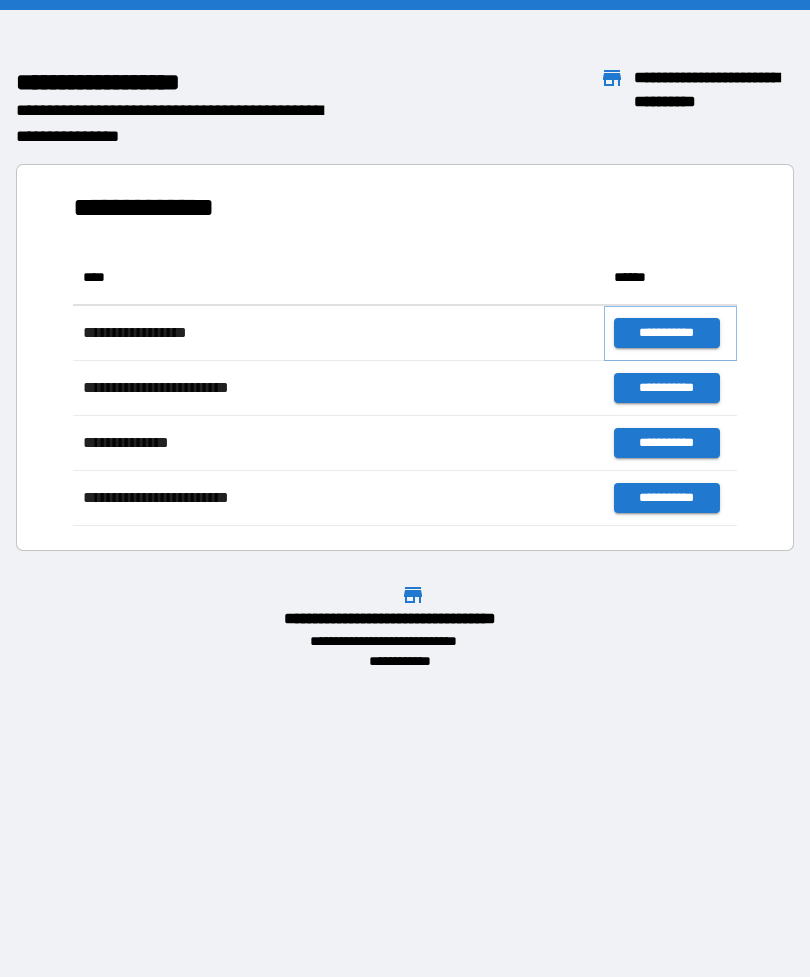 click on "**********" at bounding box center [666, 333] 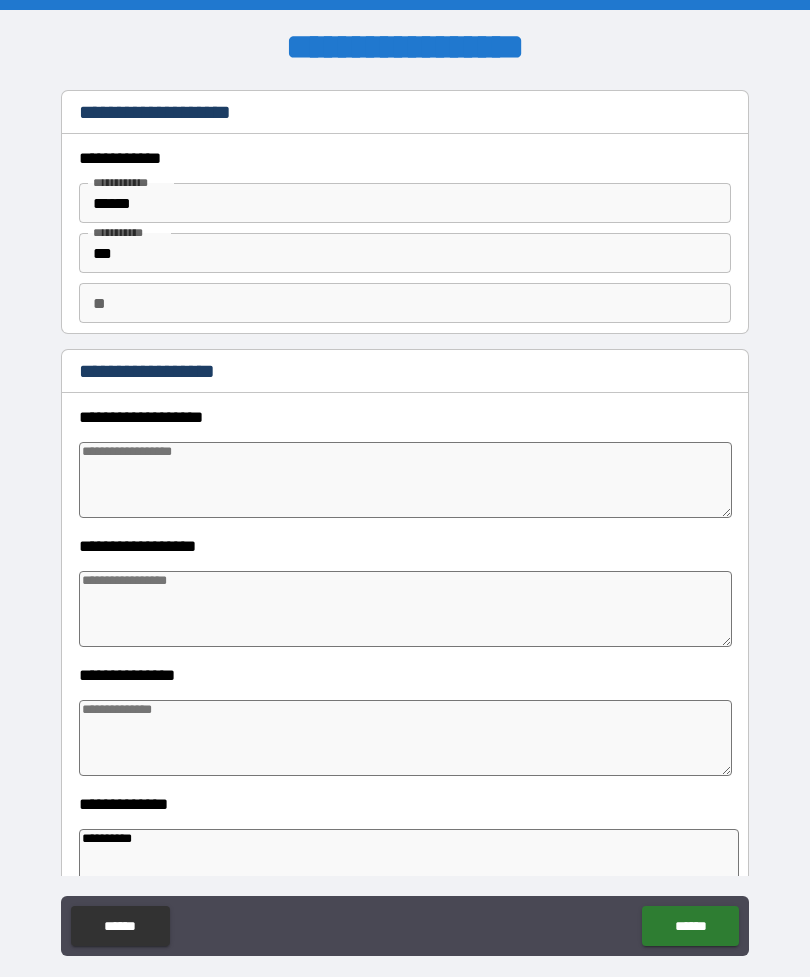 type on "*" 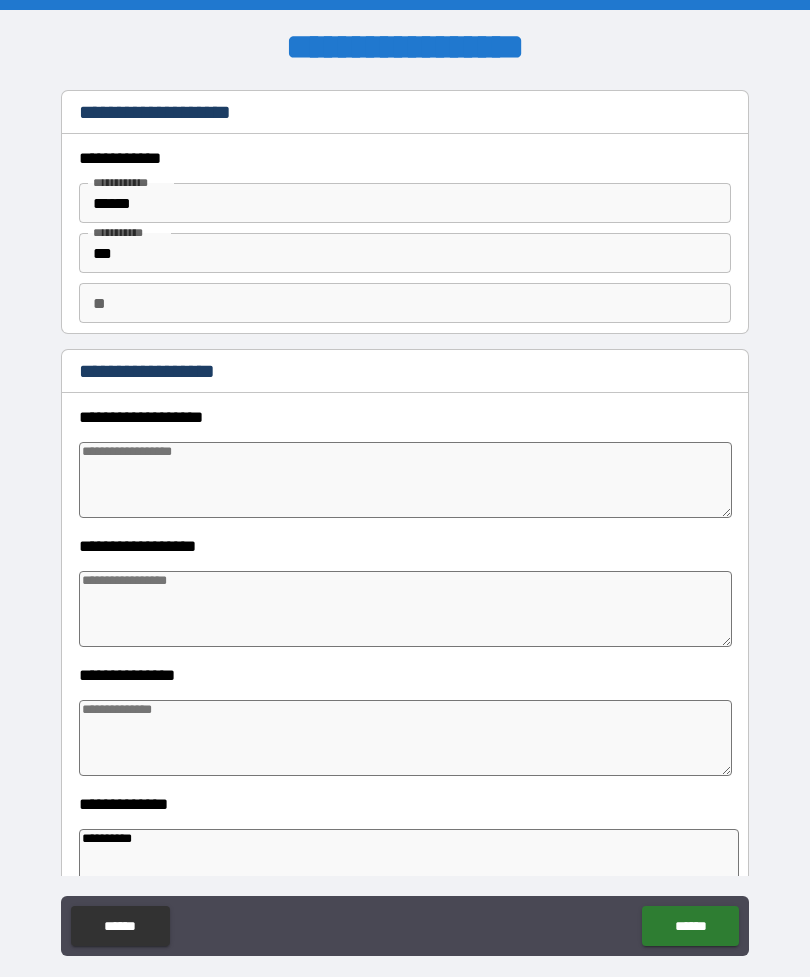 type on "*" 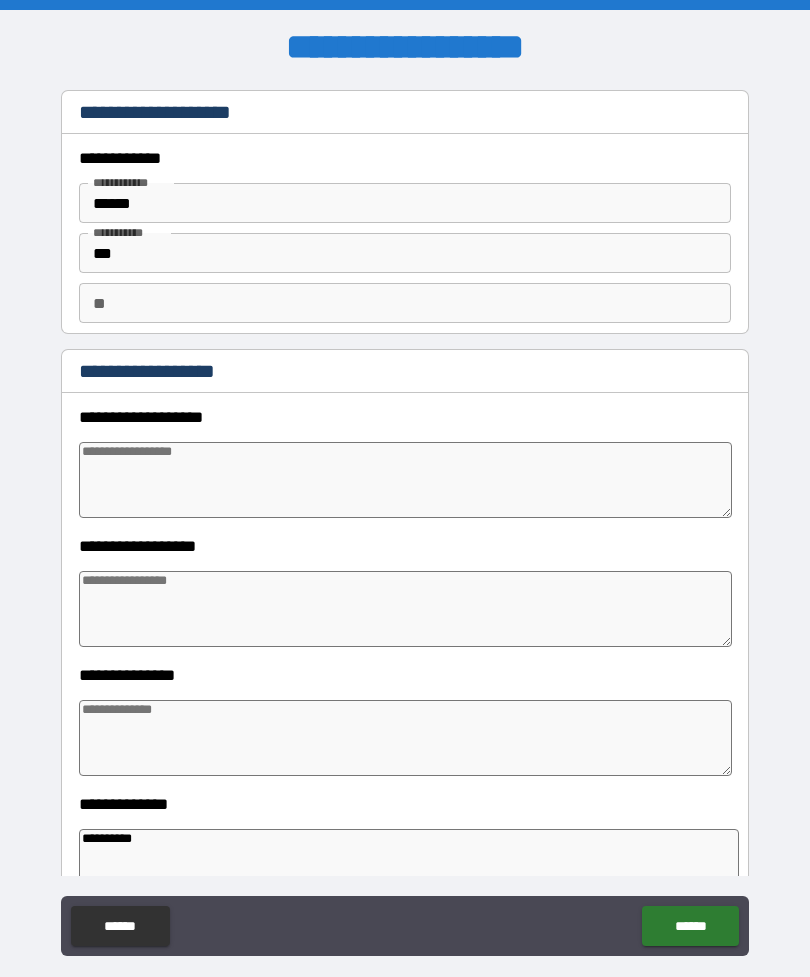 scroll, scrollTop: 0, scrollLeft: 0, axis: both 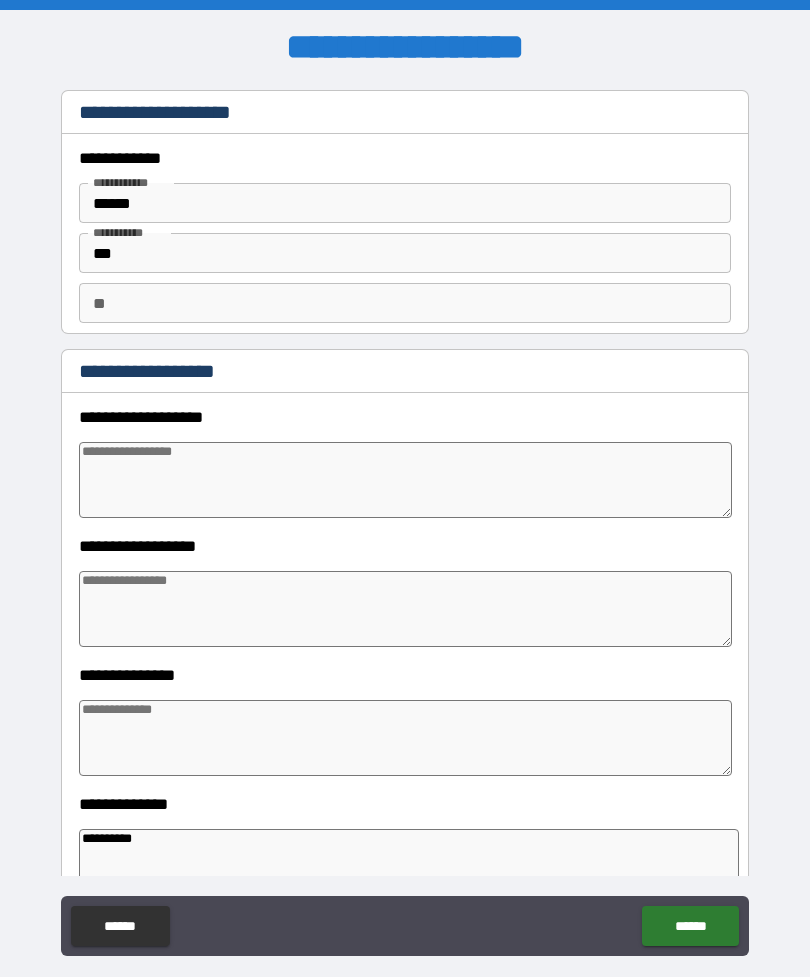 click at bounding box center [405, 480] 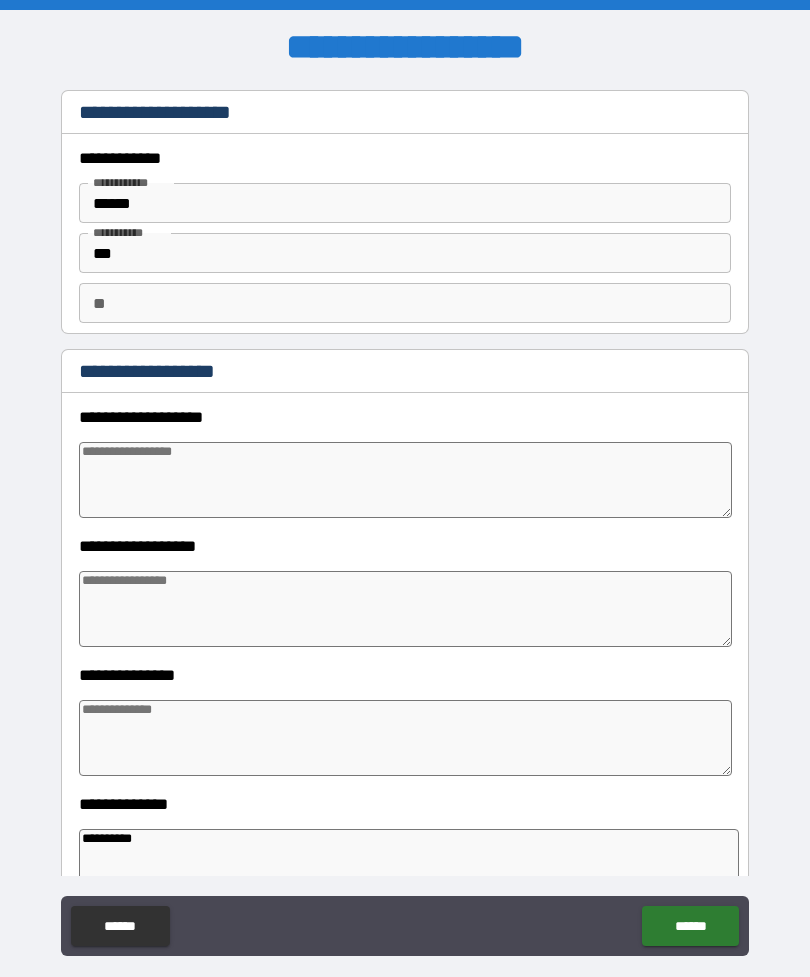 type on "*" 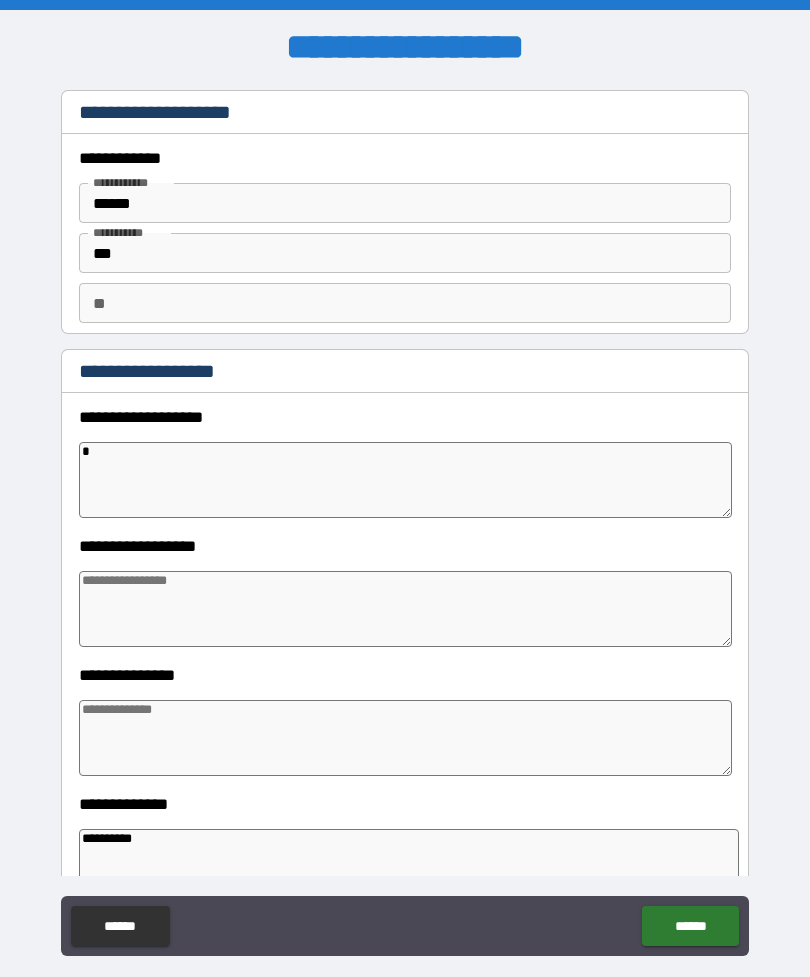 type on "*" 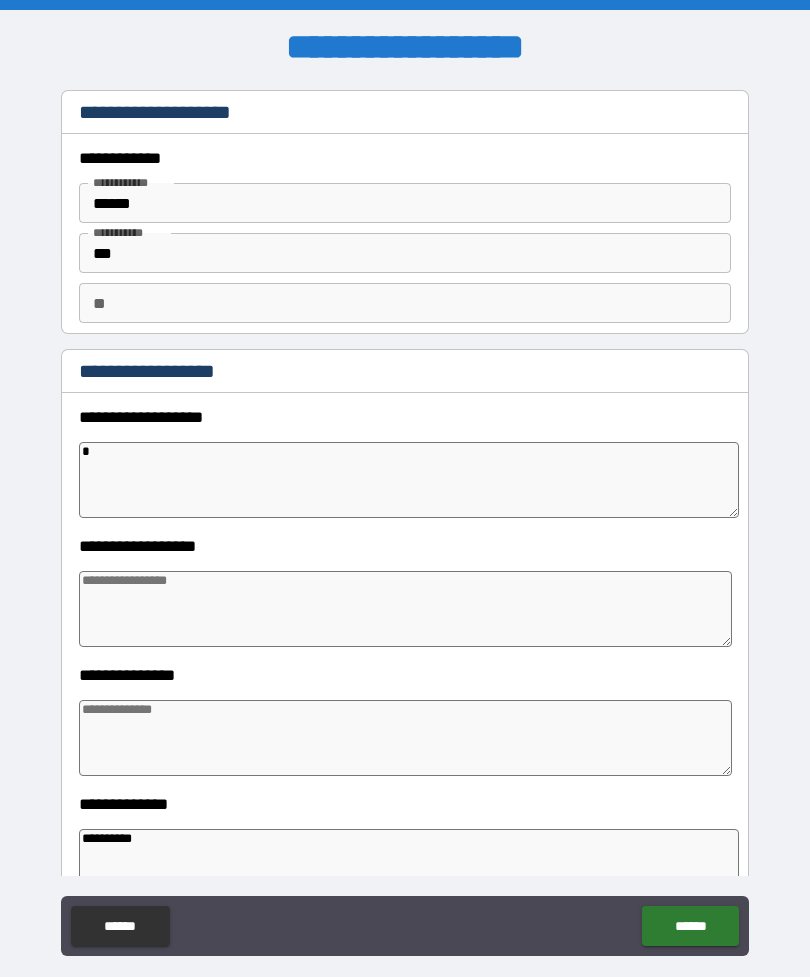 type on "*" 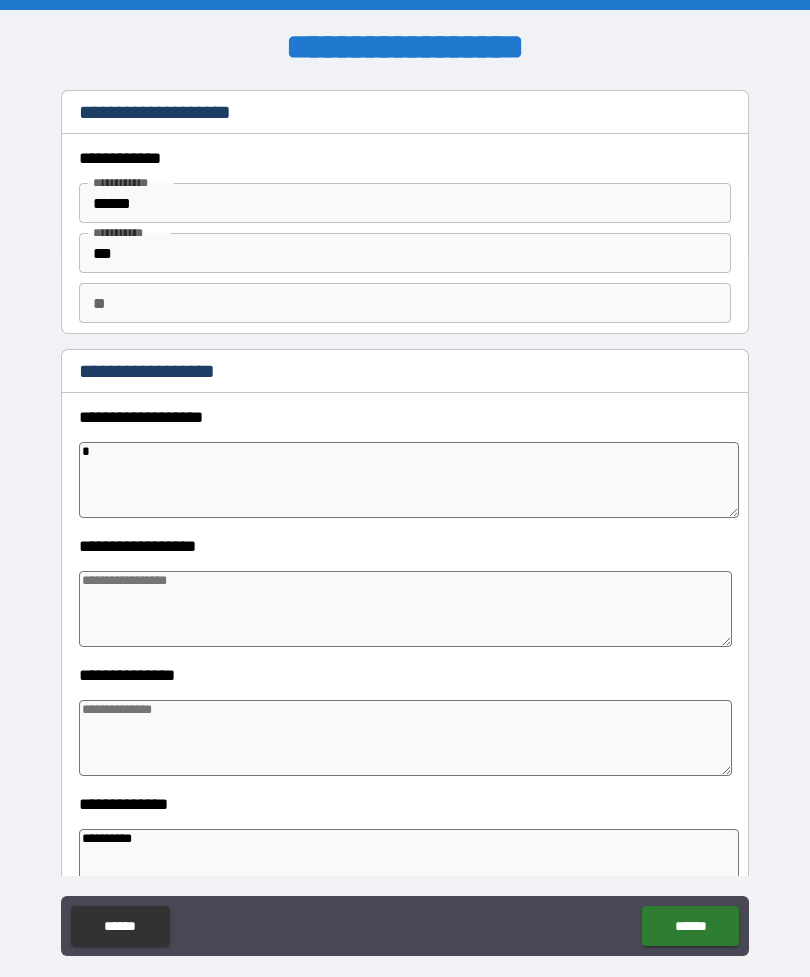 type on "*" 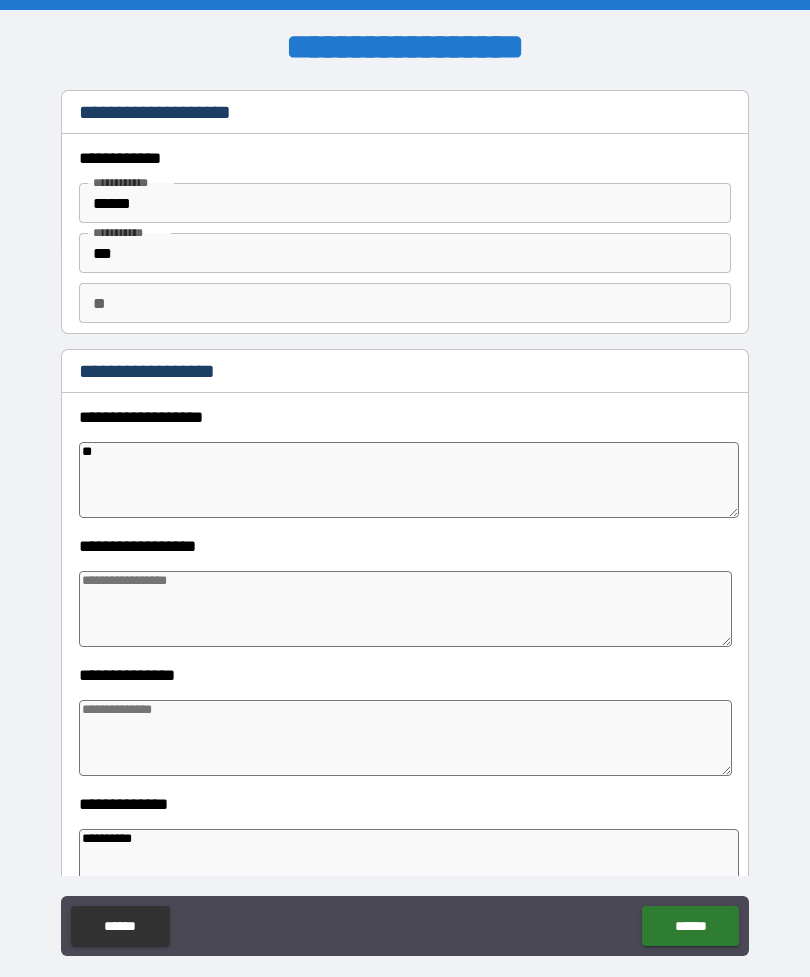 type on "*" 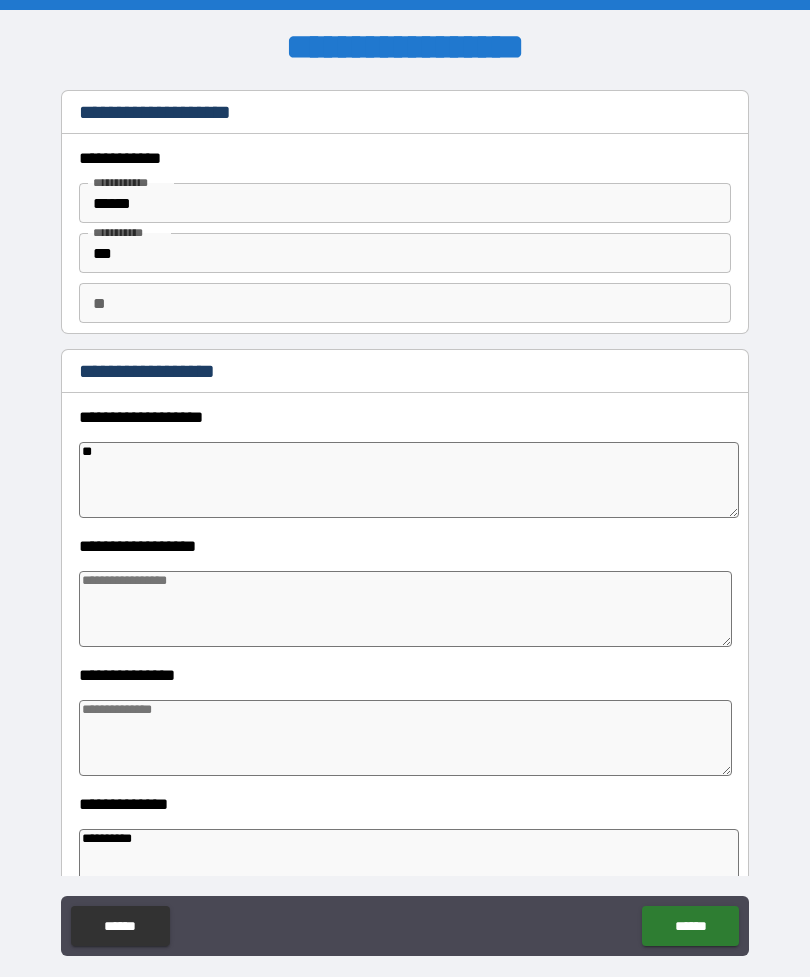 type on "*" 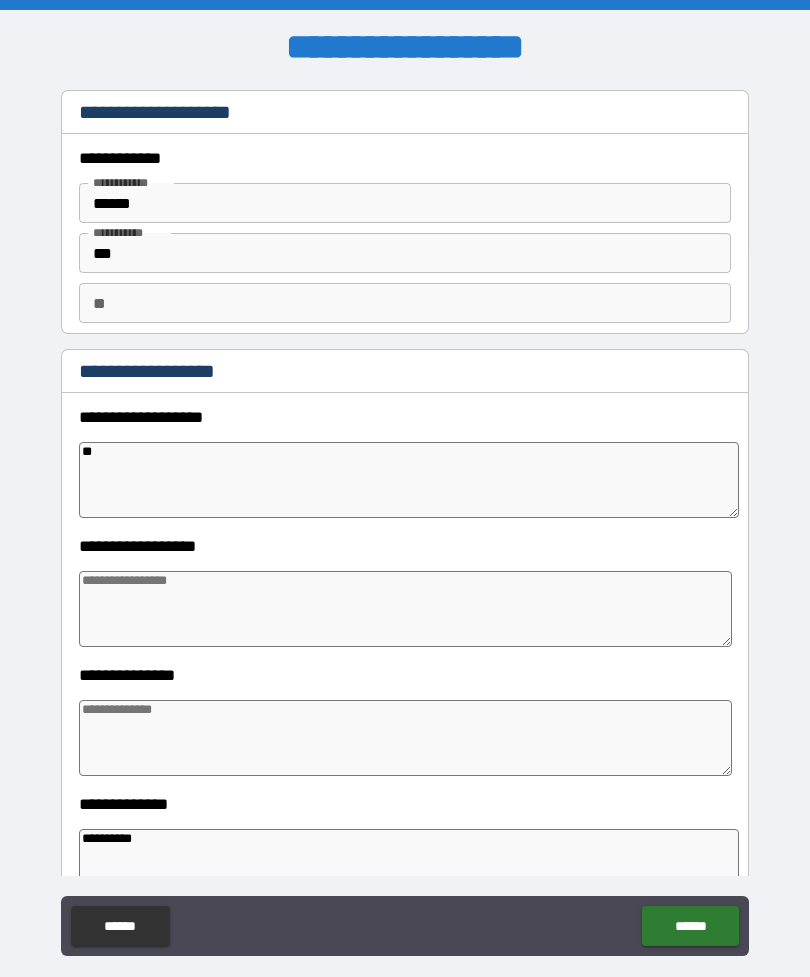 type on "*" 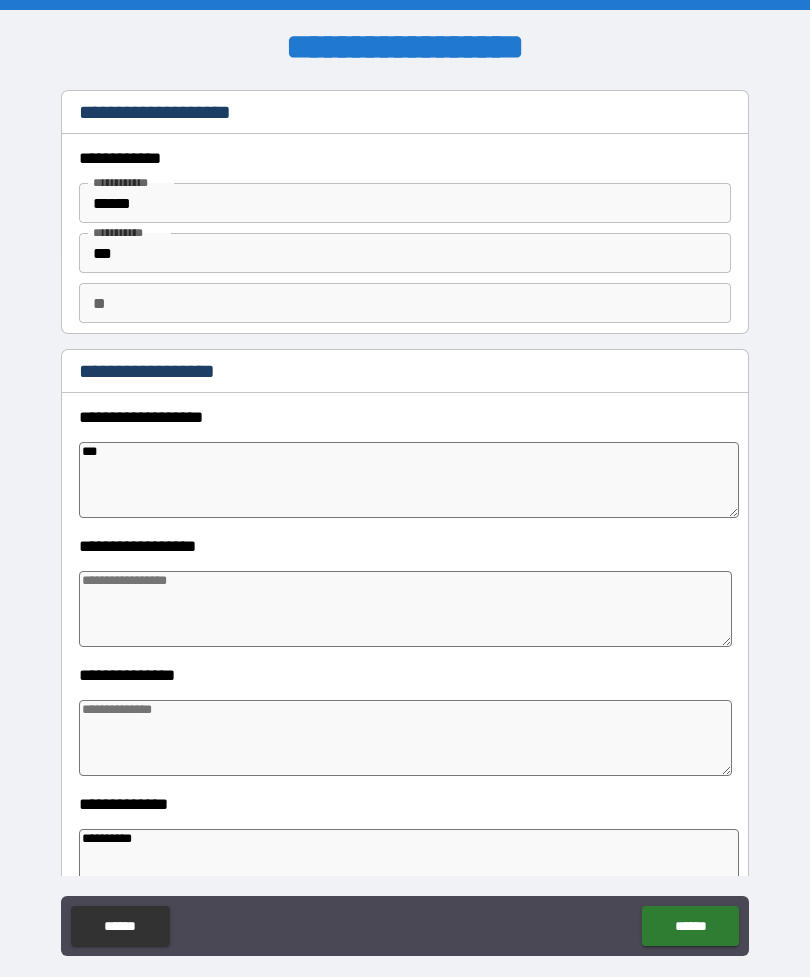 type on "*" 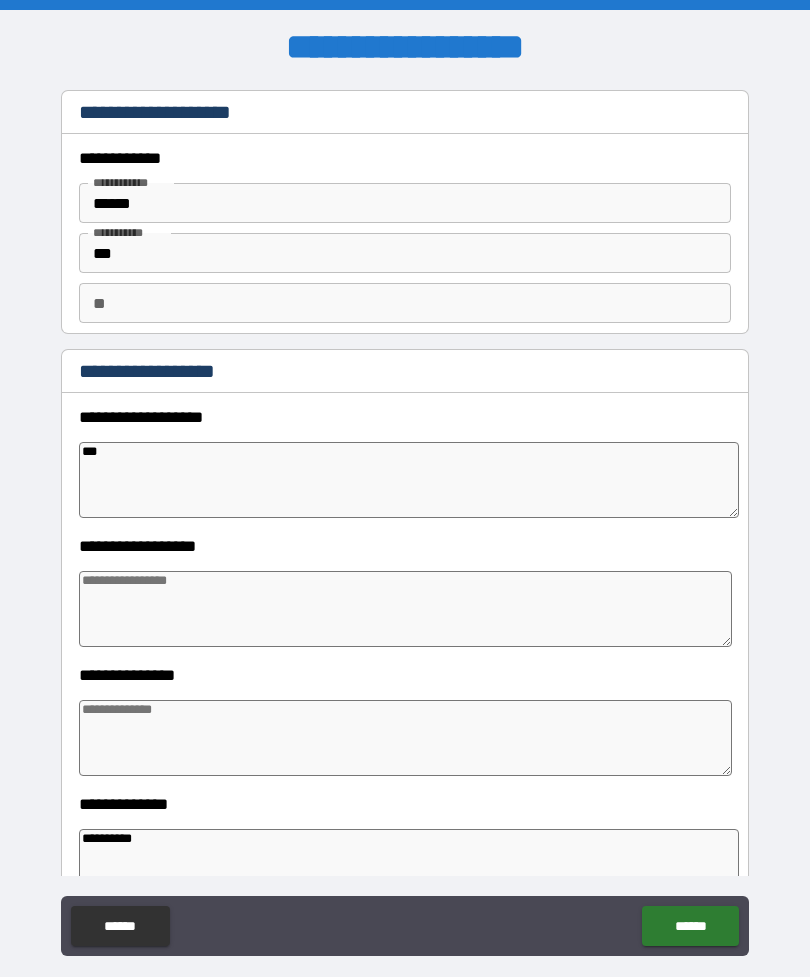 type on "*" 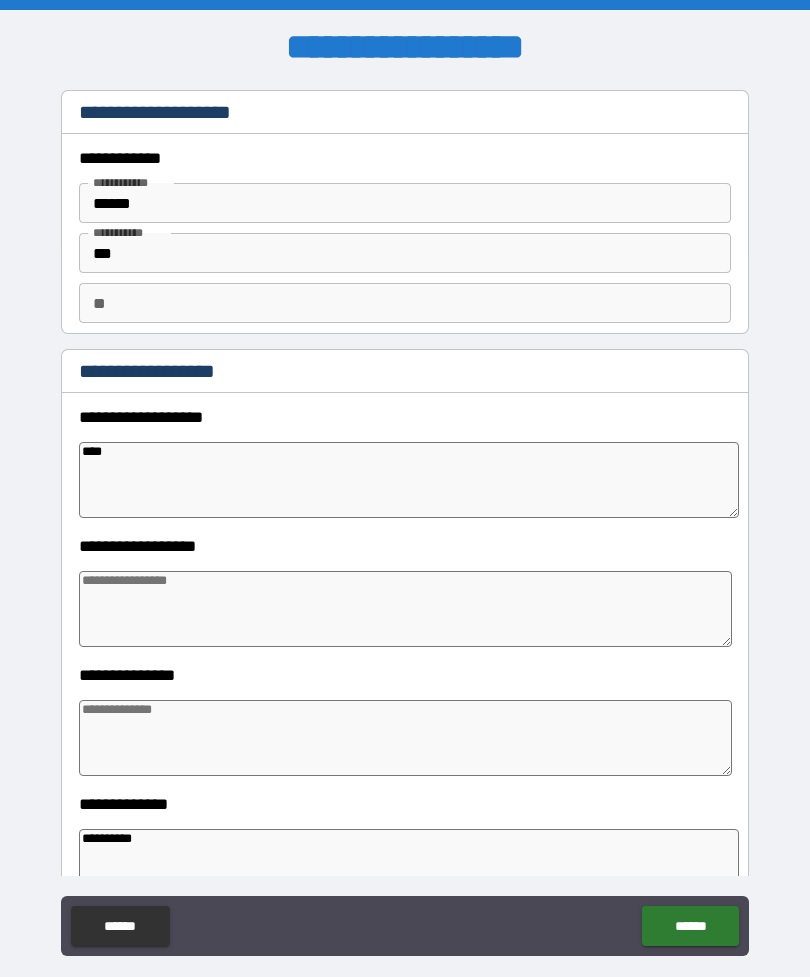 type on "*" 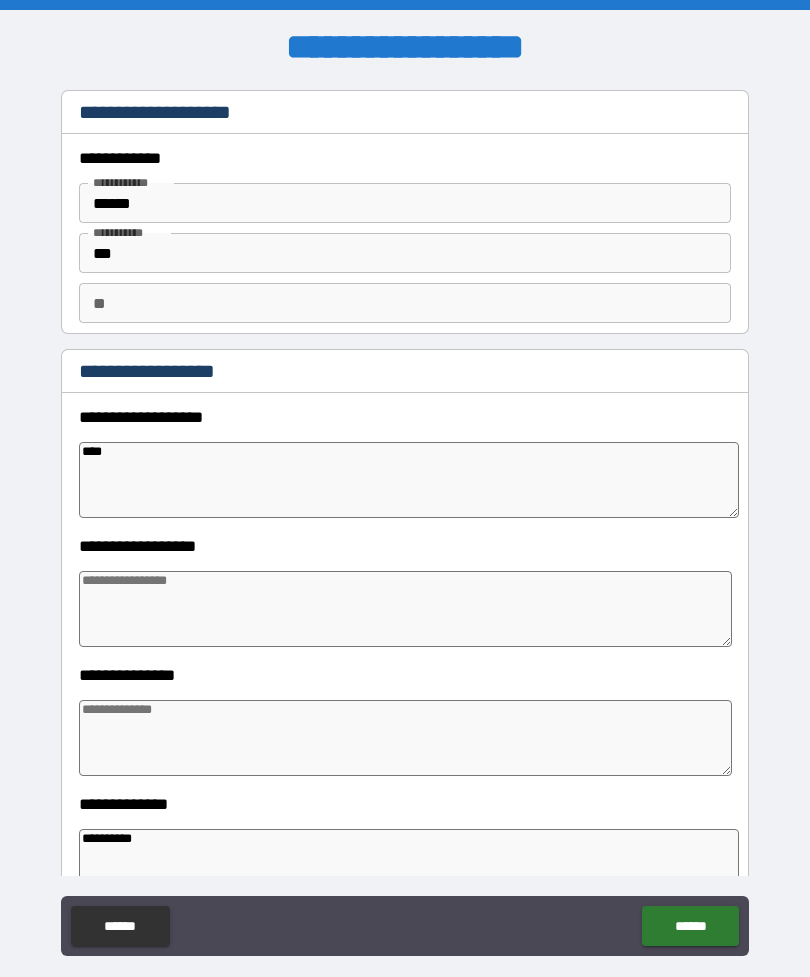 type on "*" 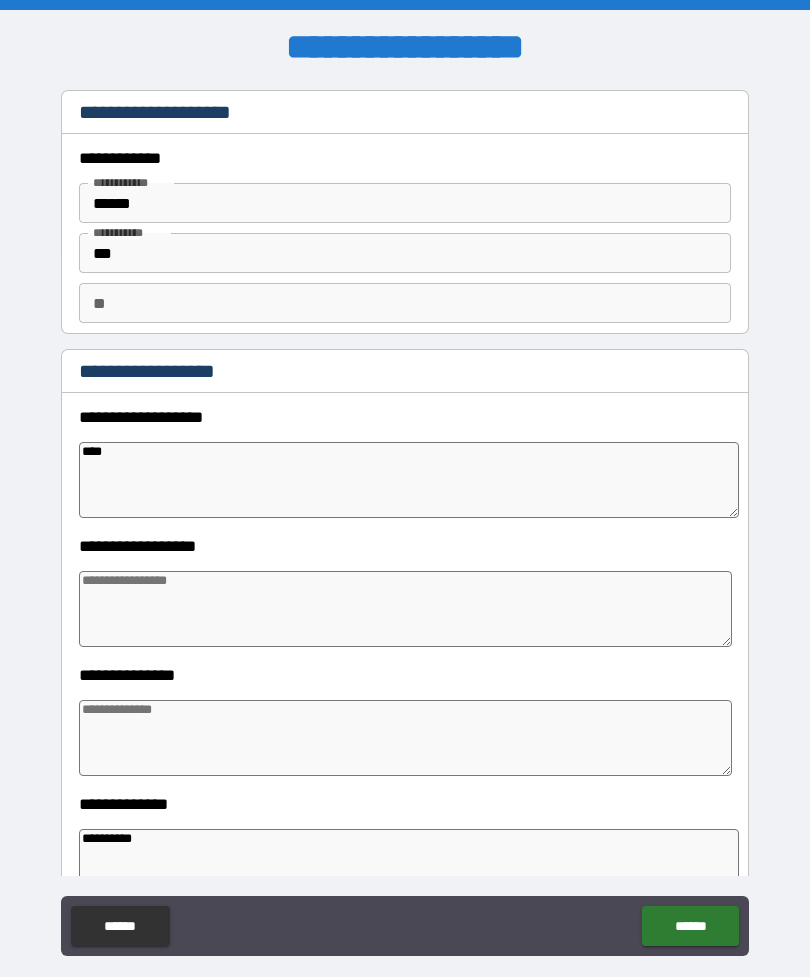 type on "*" 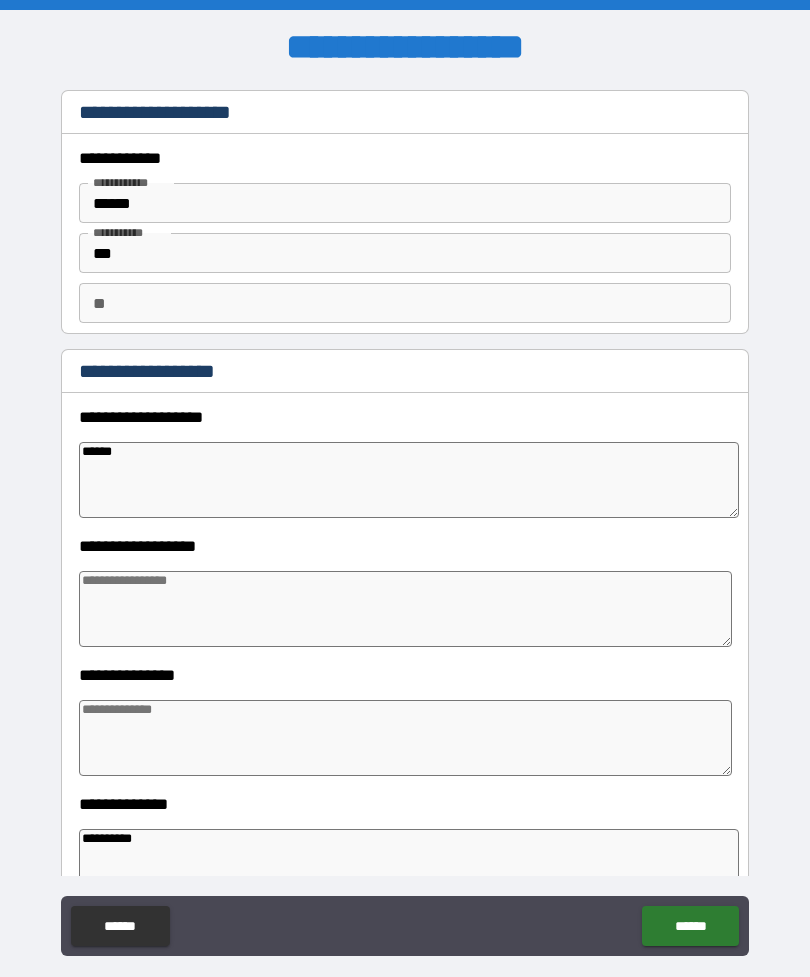 click at bounding box center [405, 609] 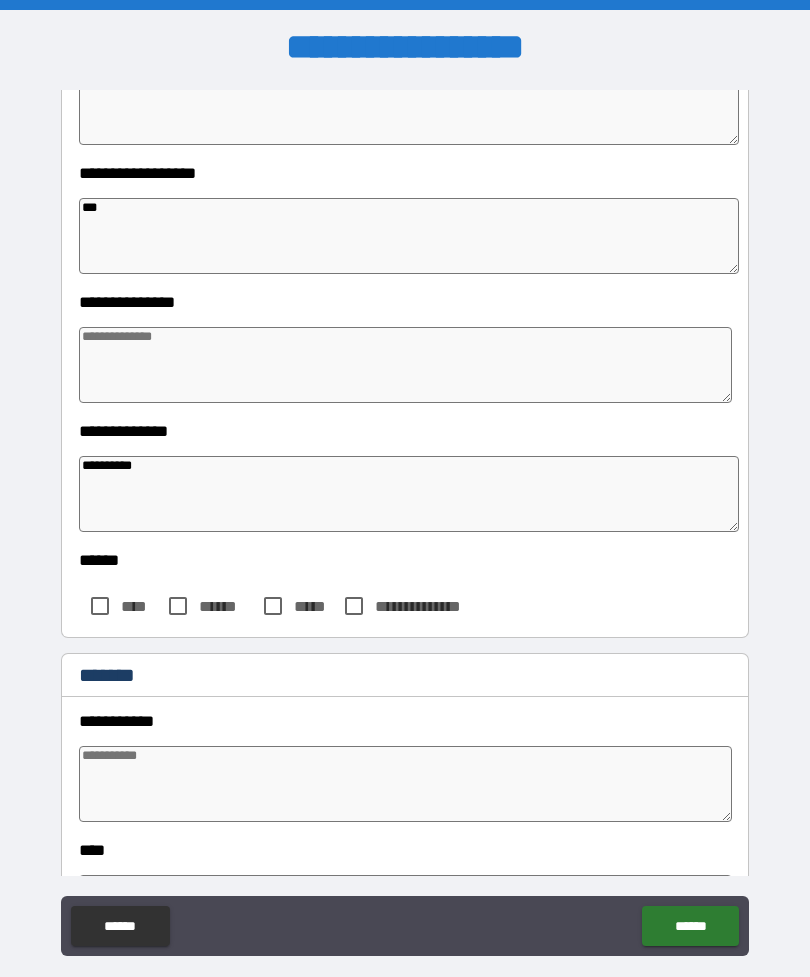 scroll, scrollTop: 372, scrollLeft: 0, axis: vertical 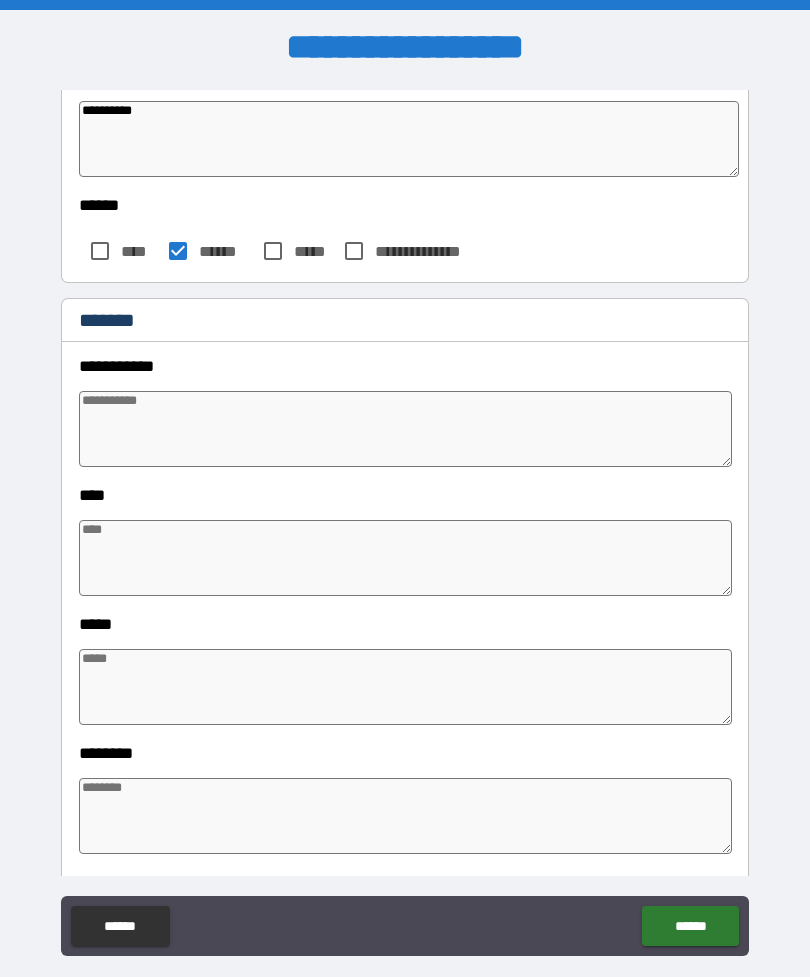 click at bounding box center (405, 429) 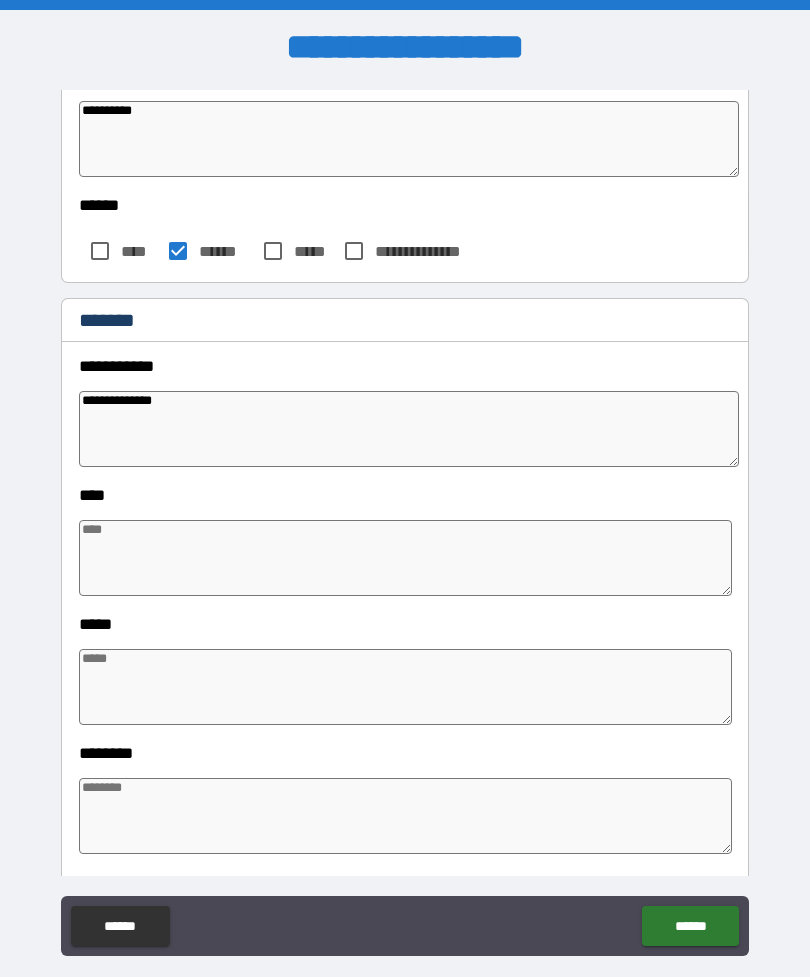 click at bounding box center (405, 558) 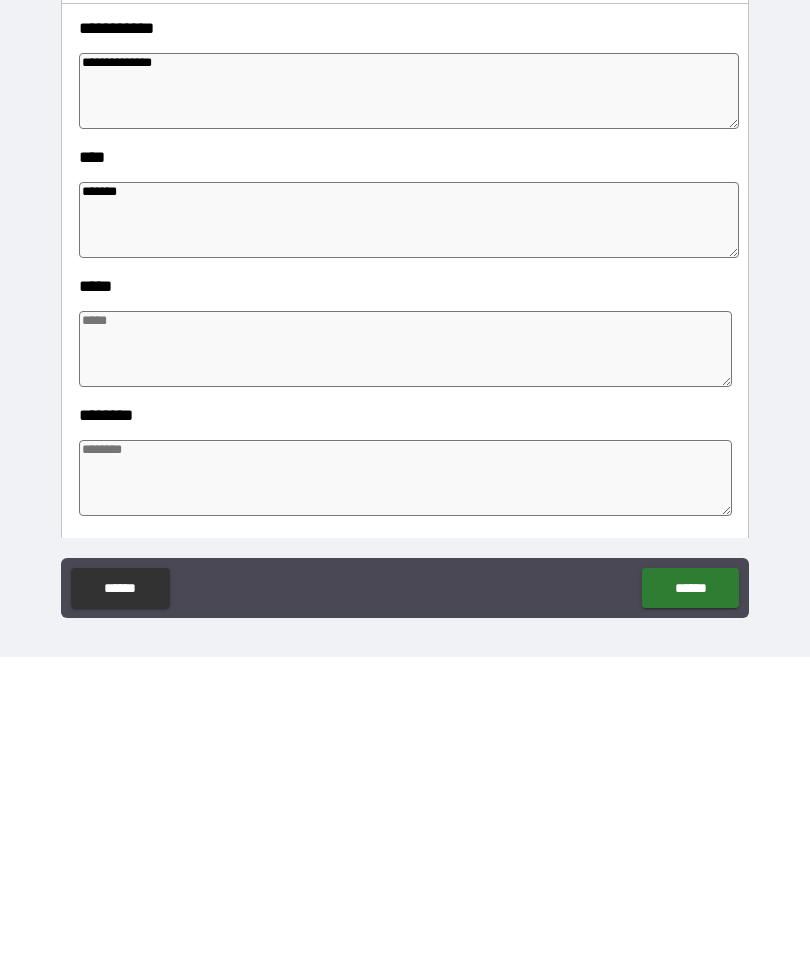 scroll, scrollTop: 19, scrollLeft: 0, axis: vertical 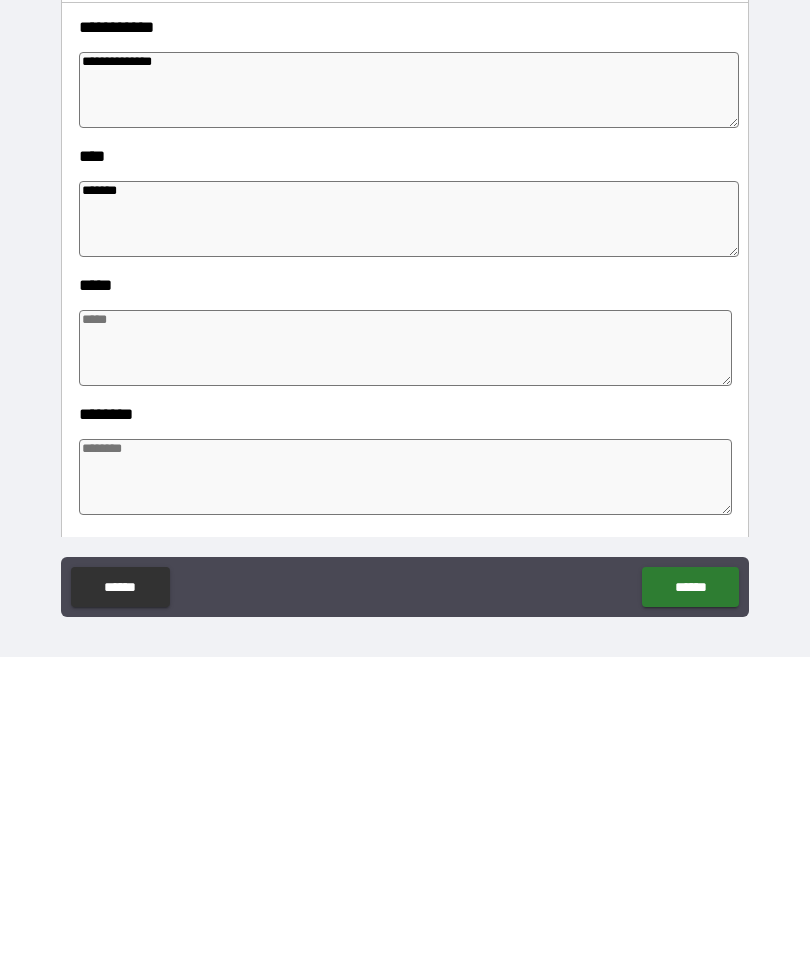 click at bounding box center (405, 668) 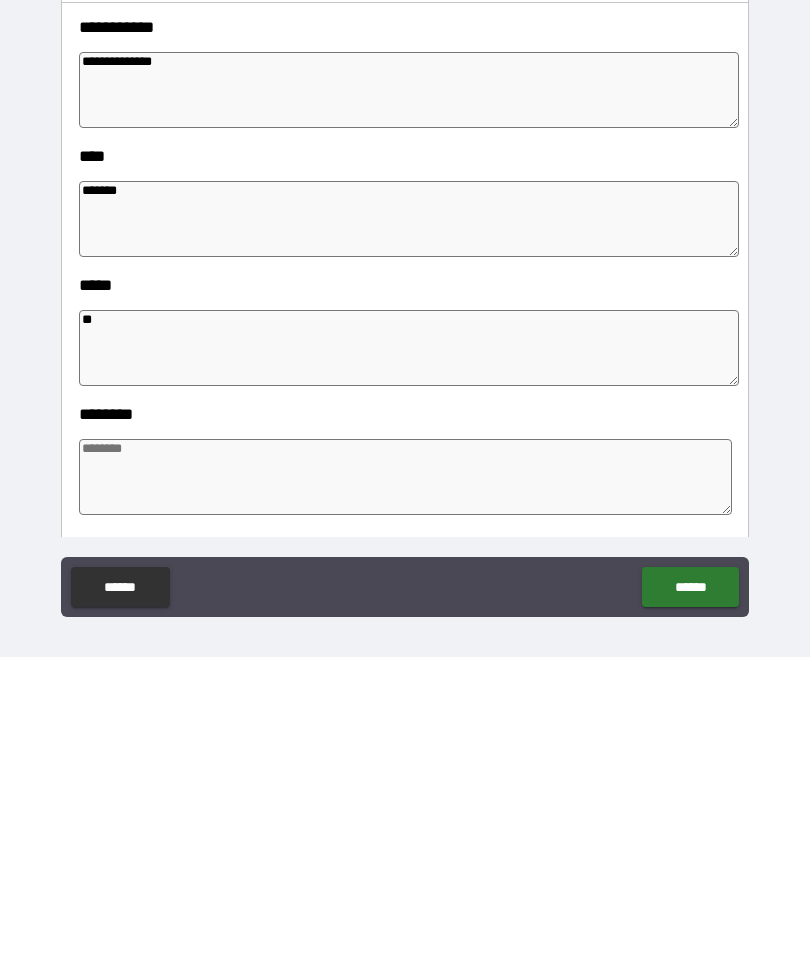 click at bounding box center (405, 797) 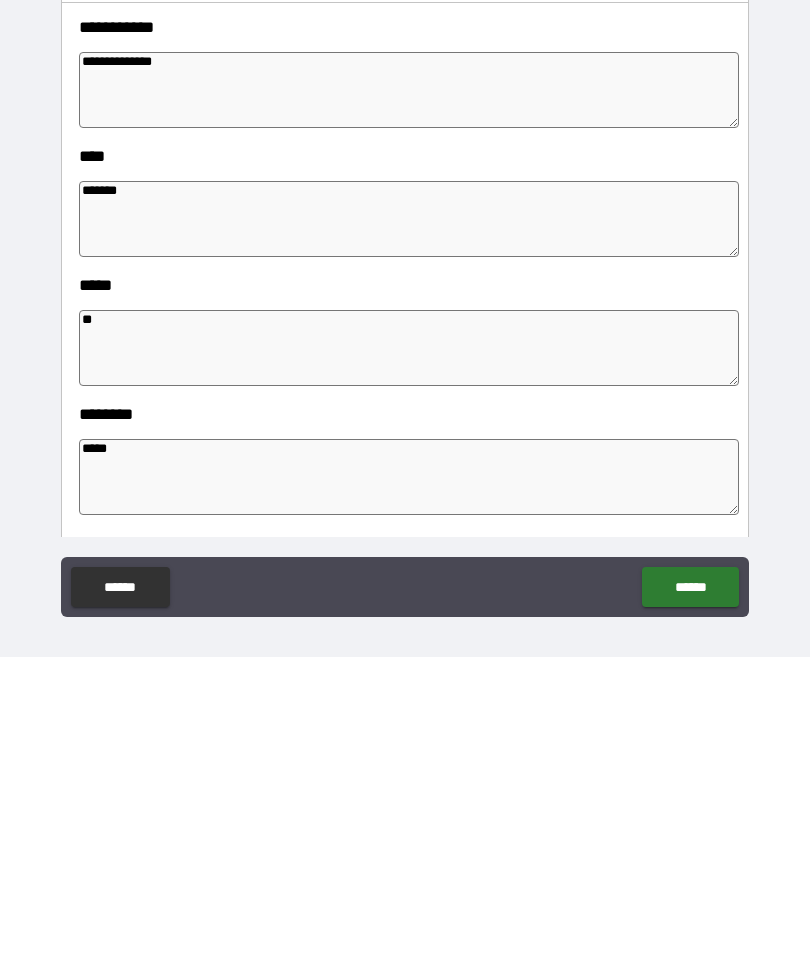 click on "******" at bounding box center (690, 907) 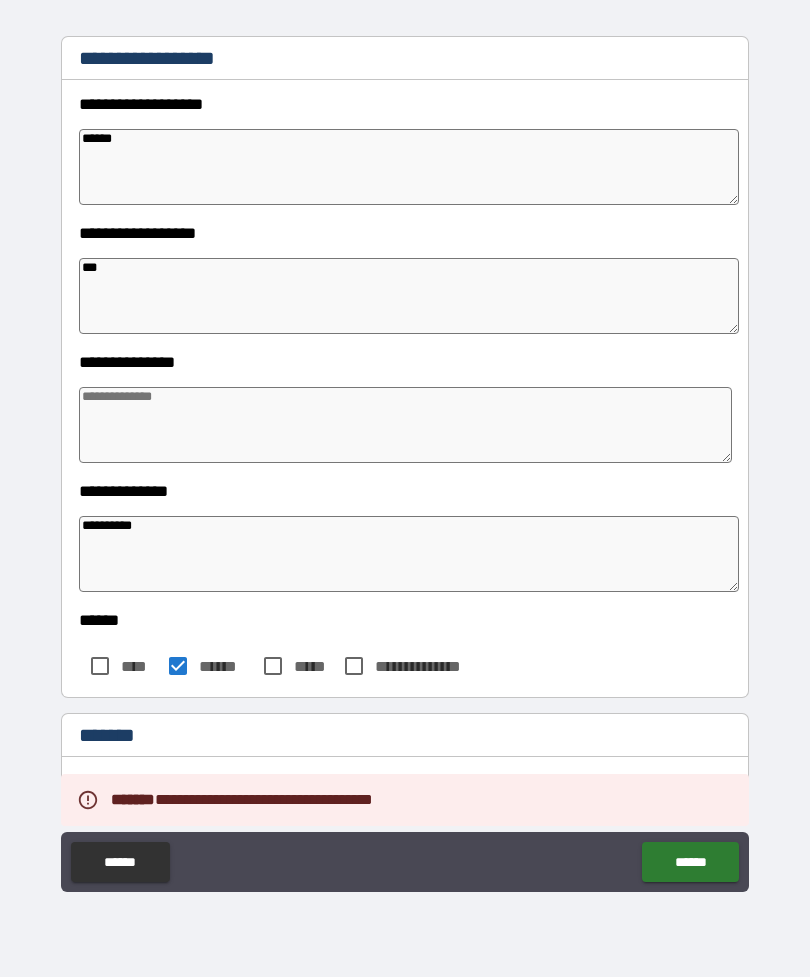 scroll, scrollTop: 229, scrollLeft: 0, axis: vertical 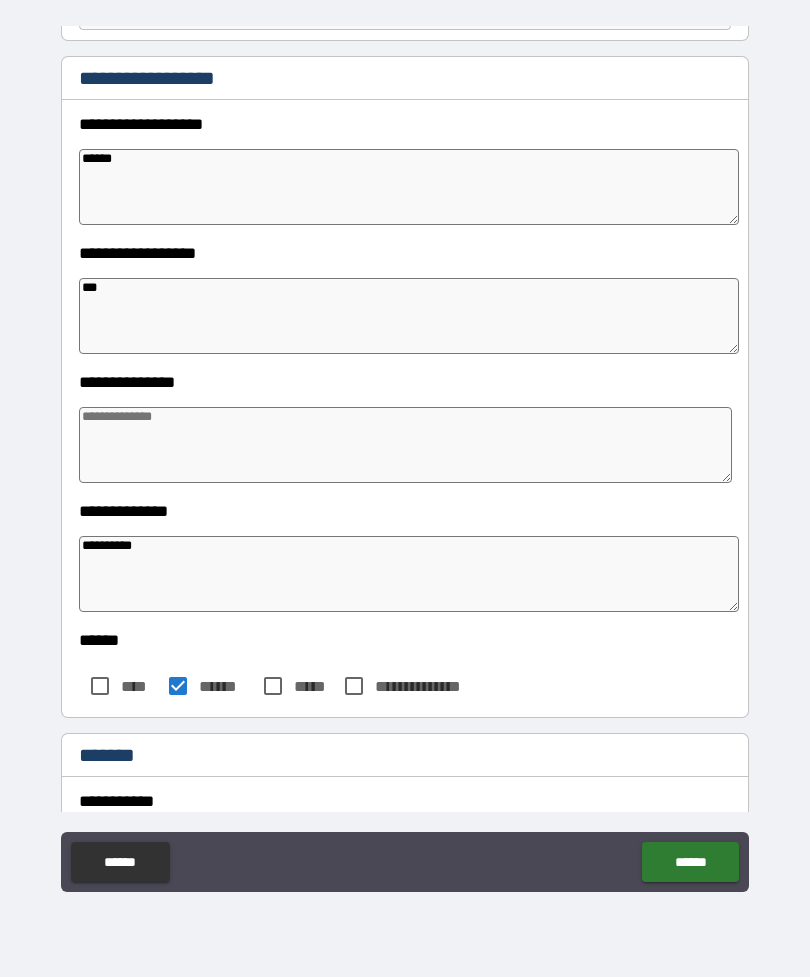 click on "***" at bounding box center (409, 316) 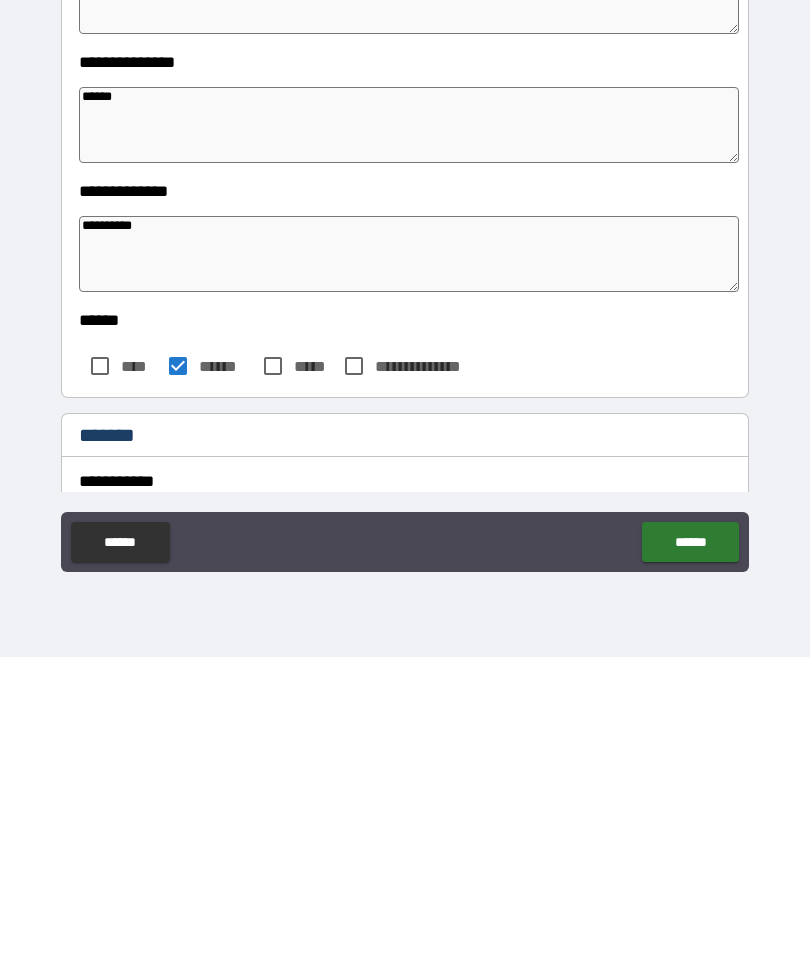 click on "******" at bounding box center [690, 862] 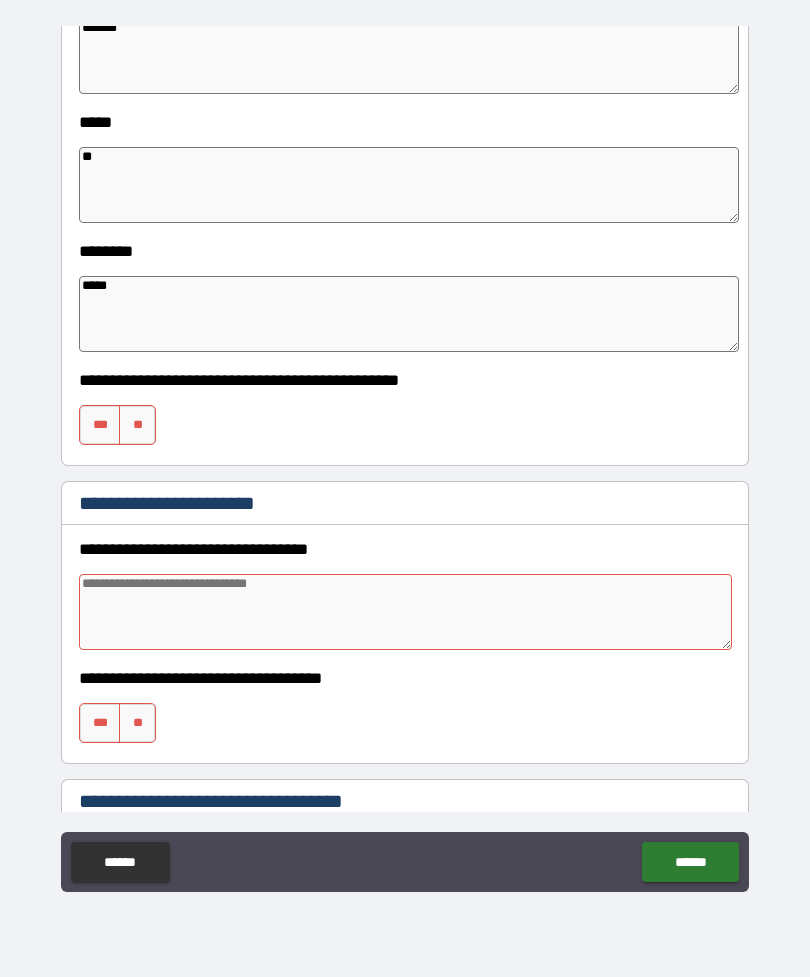 scroll, scrollTop: 1167, scrollLeft: 0, axis: vertical 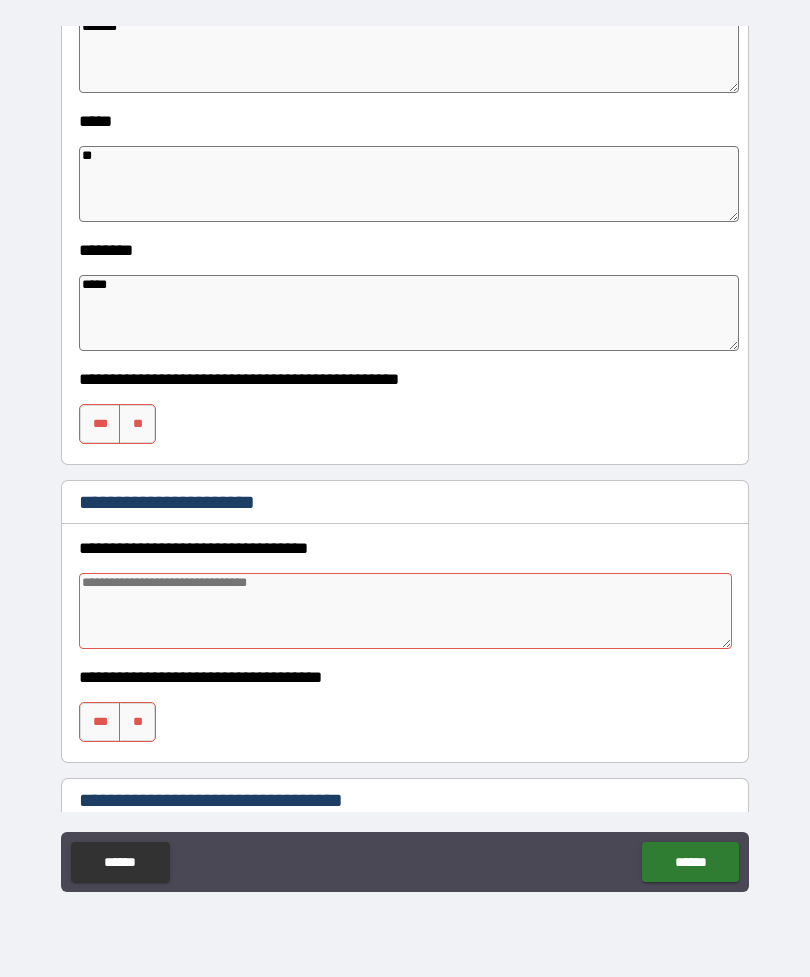 click on "**" at bounding box center [137, 424] 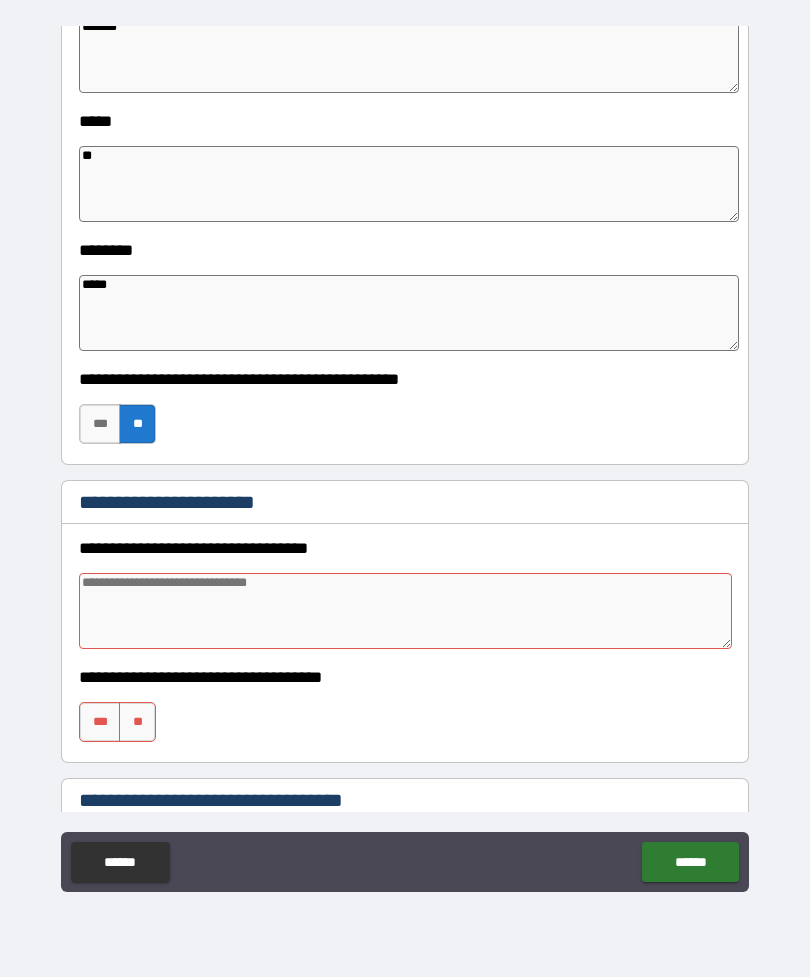 click at bounding box center (405, 611) 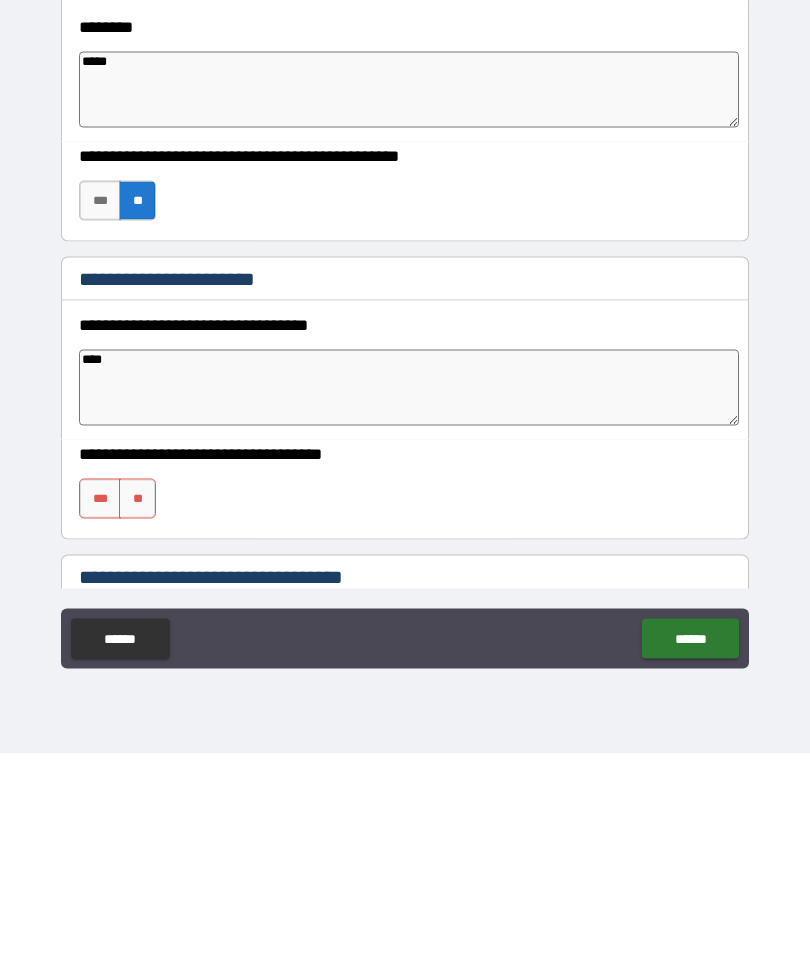 click on "**" at bounding box center [137, 722] 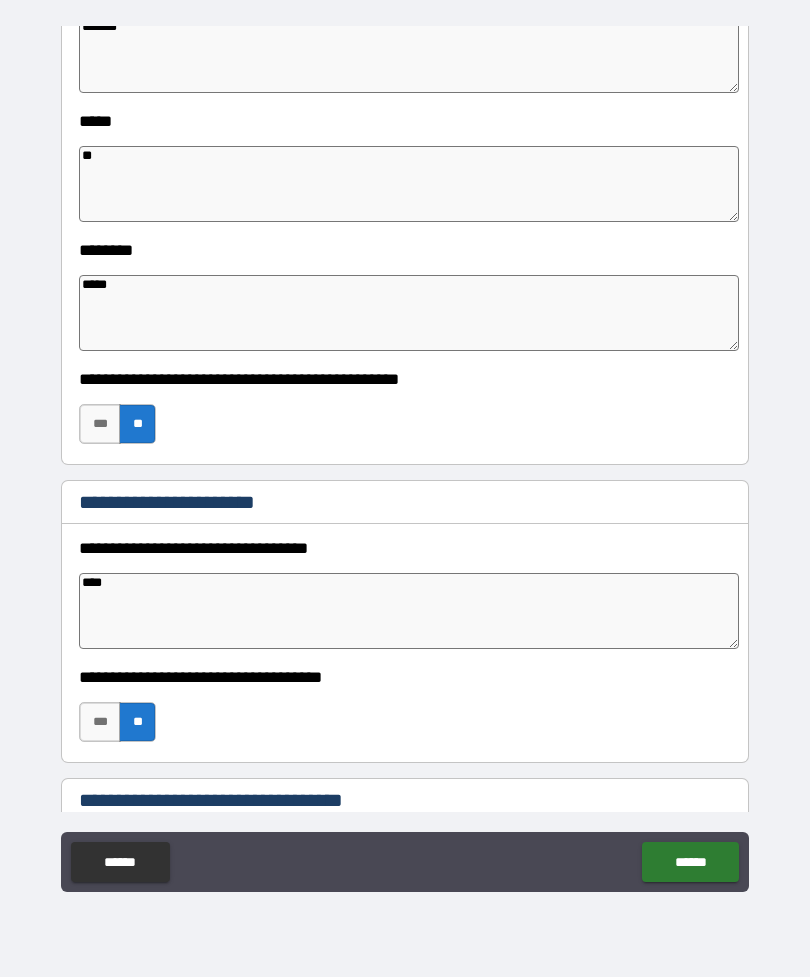 click on "******" at bounding box center [690, 862] 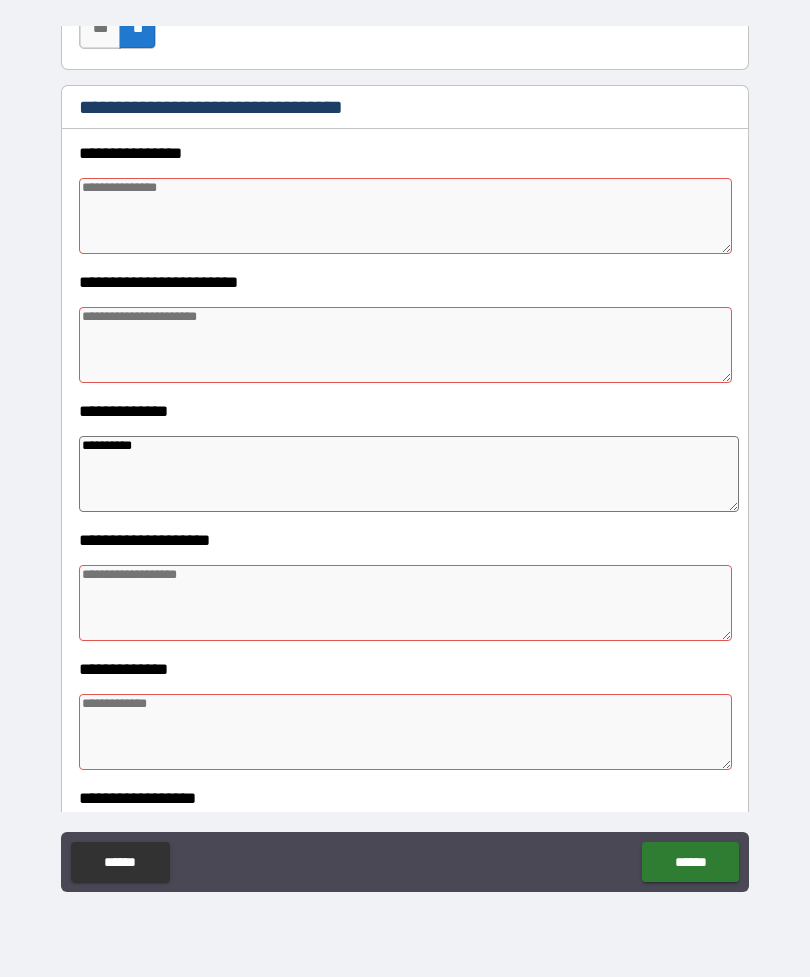 scroll, scrollTop: 1862, scrollLeft: 0, axis: vertical 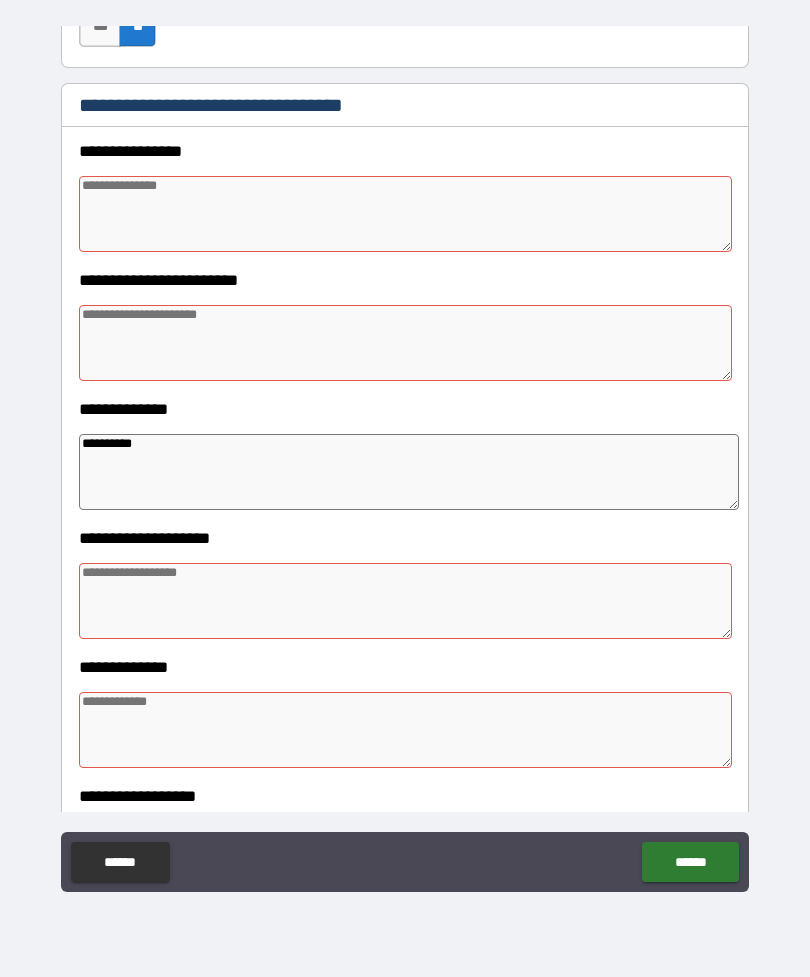 click at bounding box center (405, 214) 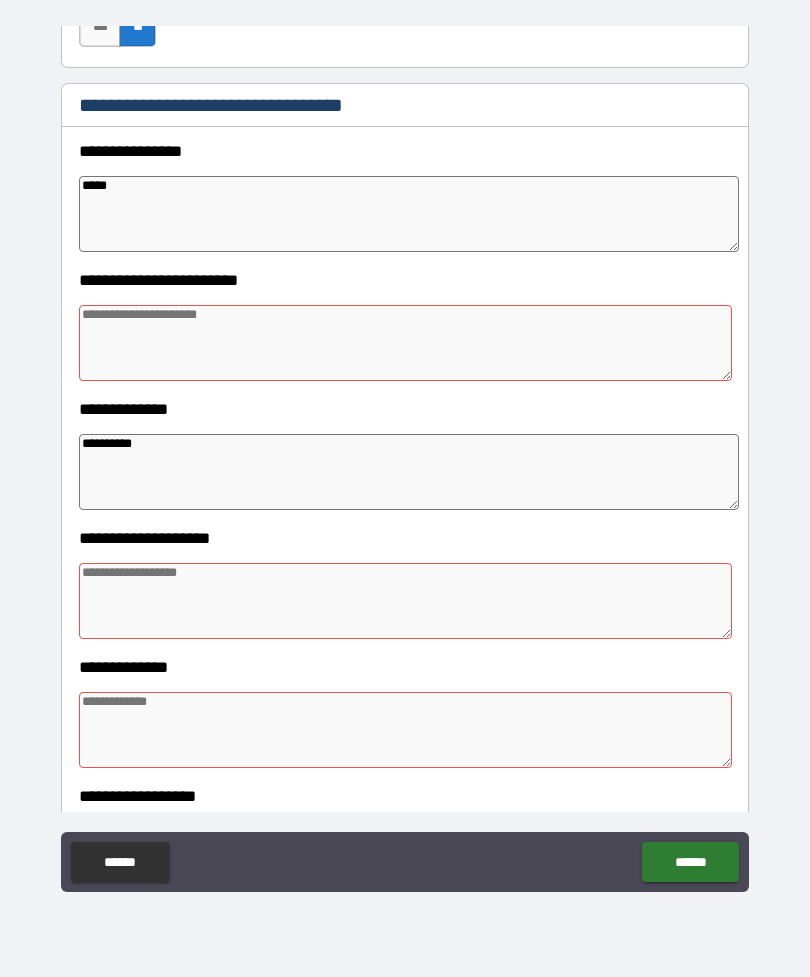 click at bounding box center [405, 343] 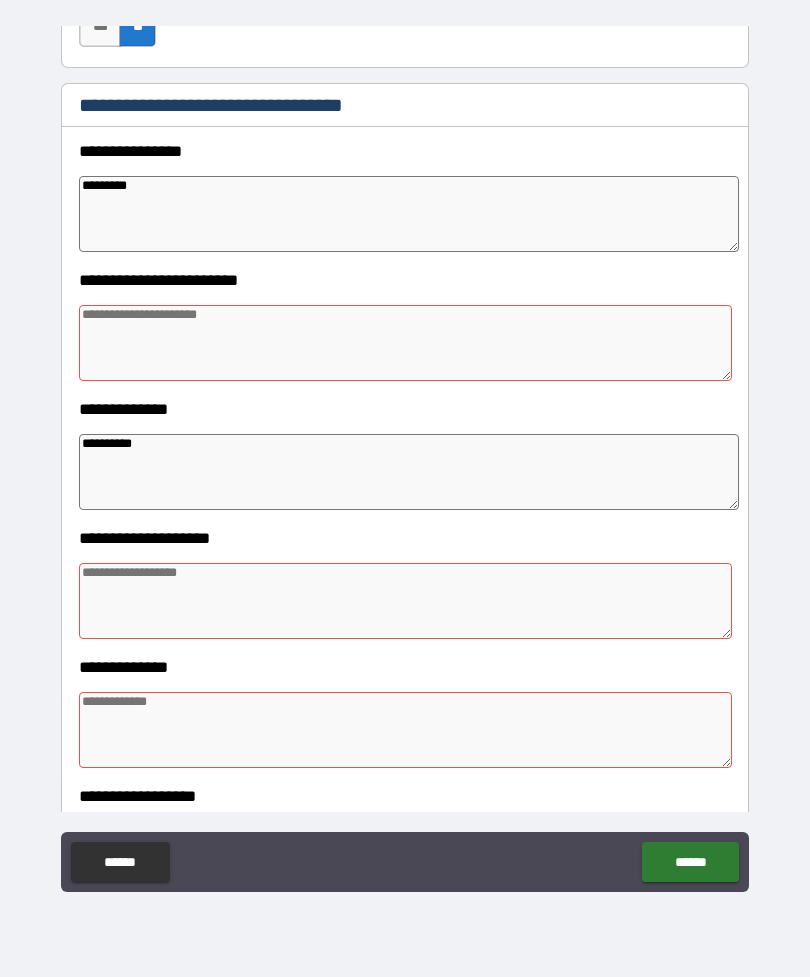 click at bounding box center (405, 343) 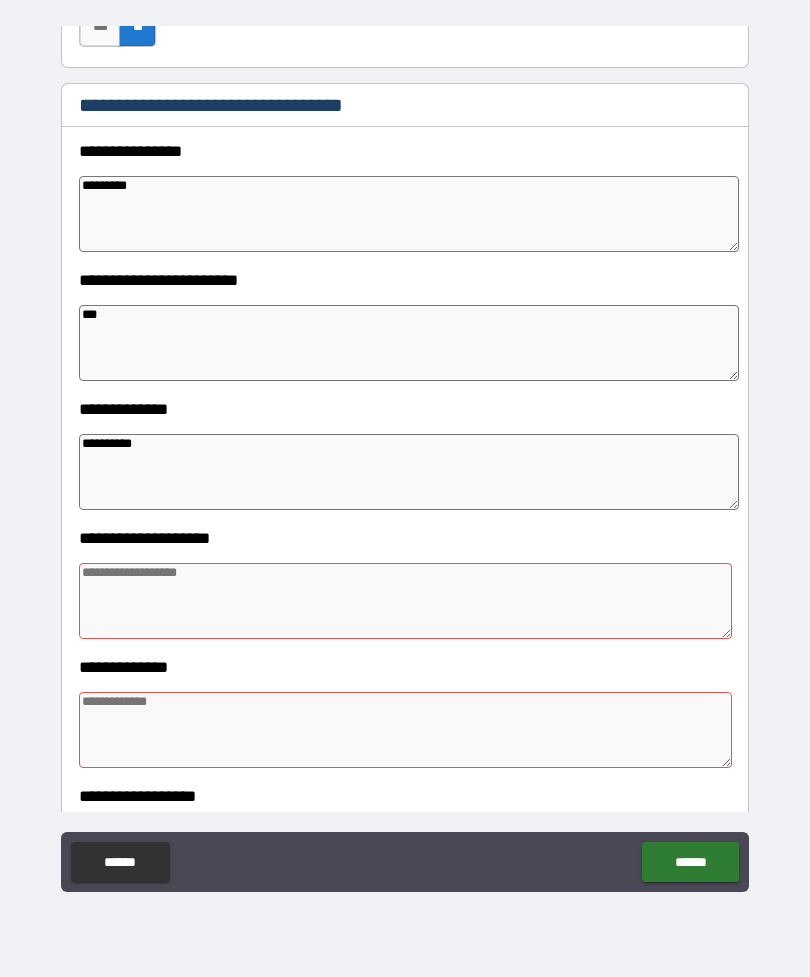 click at bounding box center (405, 601) 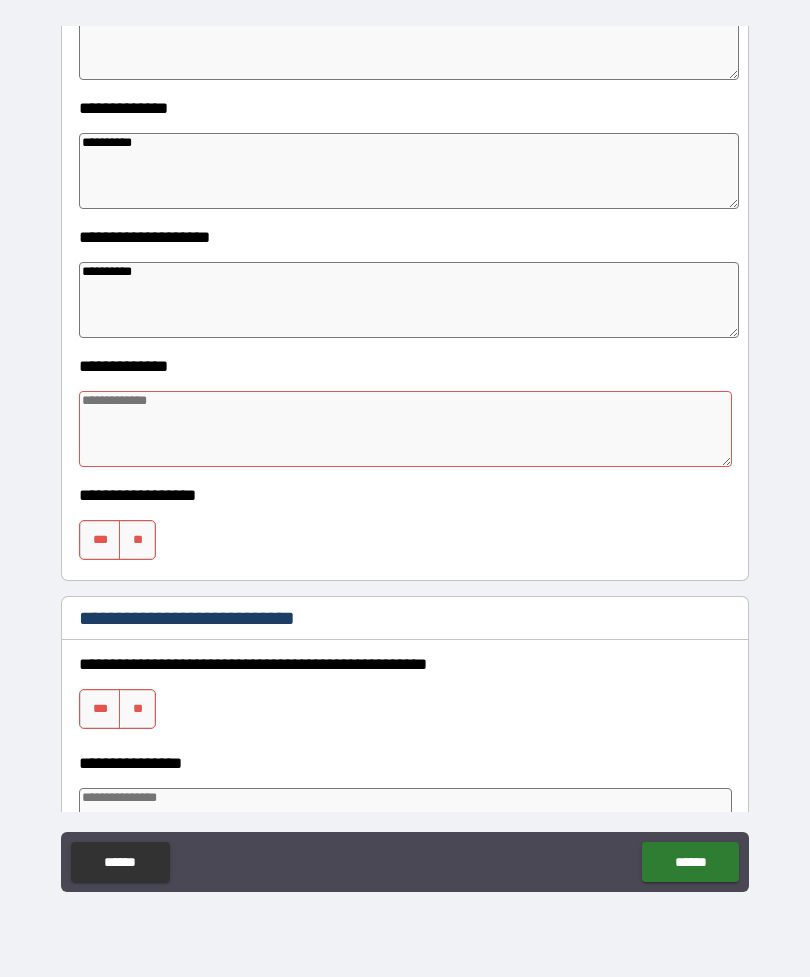 scroll, scrollTop: 2171, scrollLeft: 0, axis: vertical 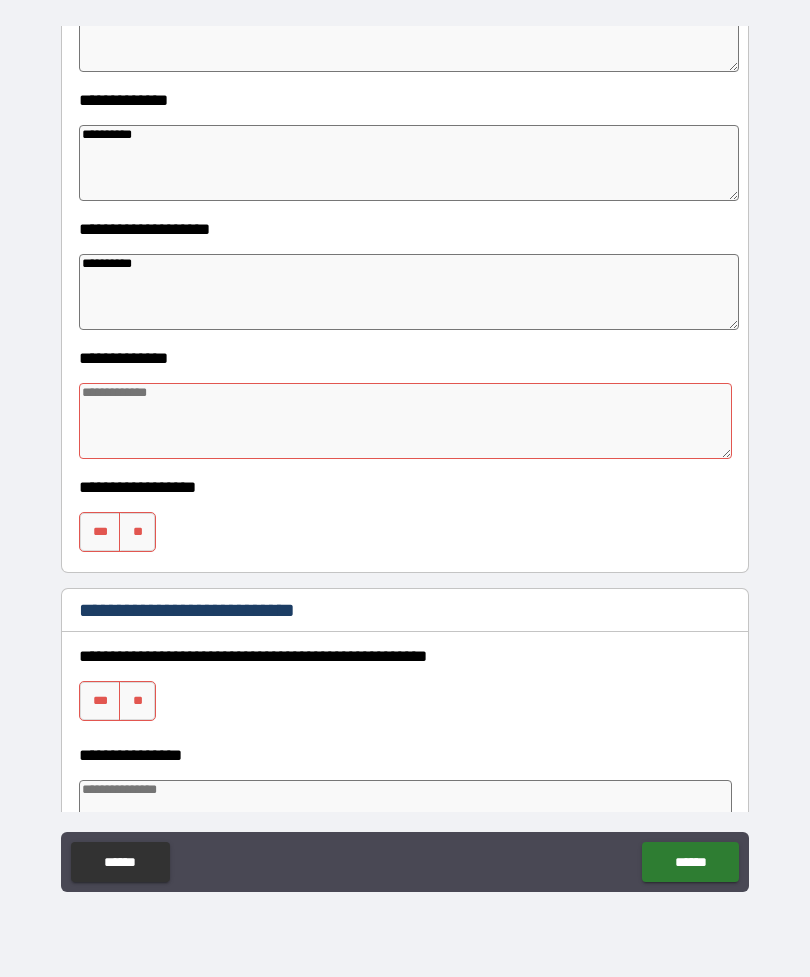 click at bounding box center [405, 421] 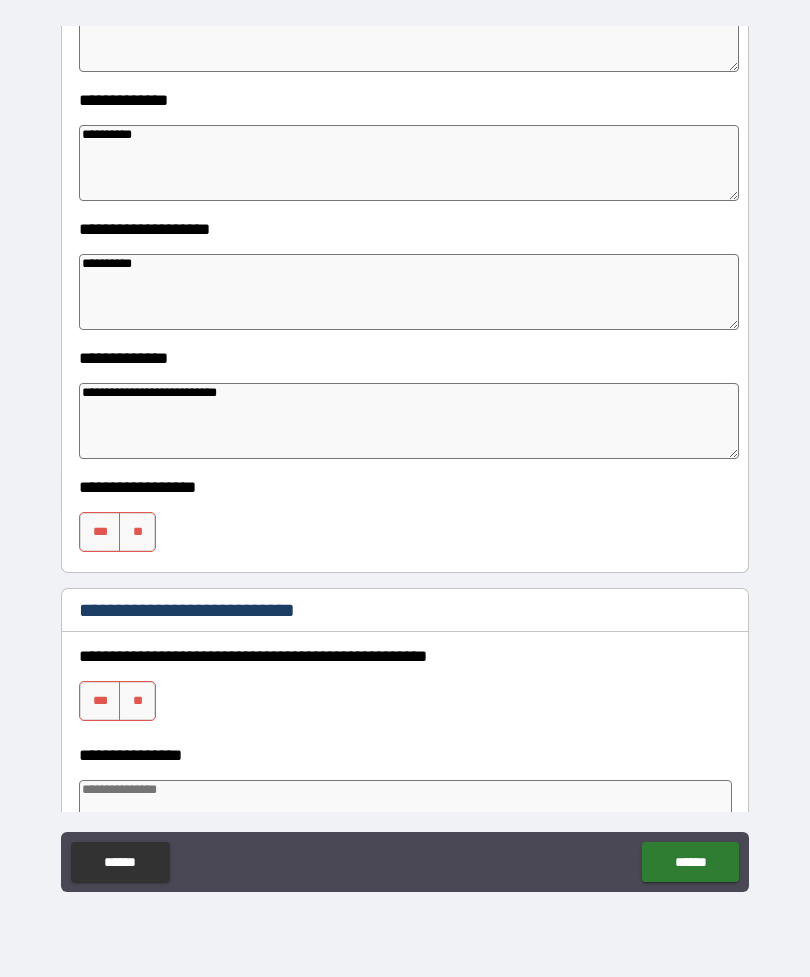 click on "**" at bounding box center (137, 532) 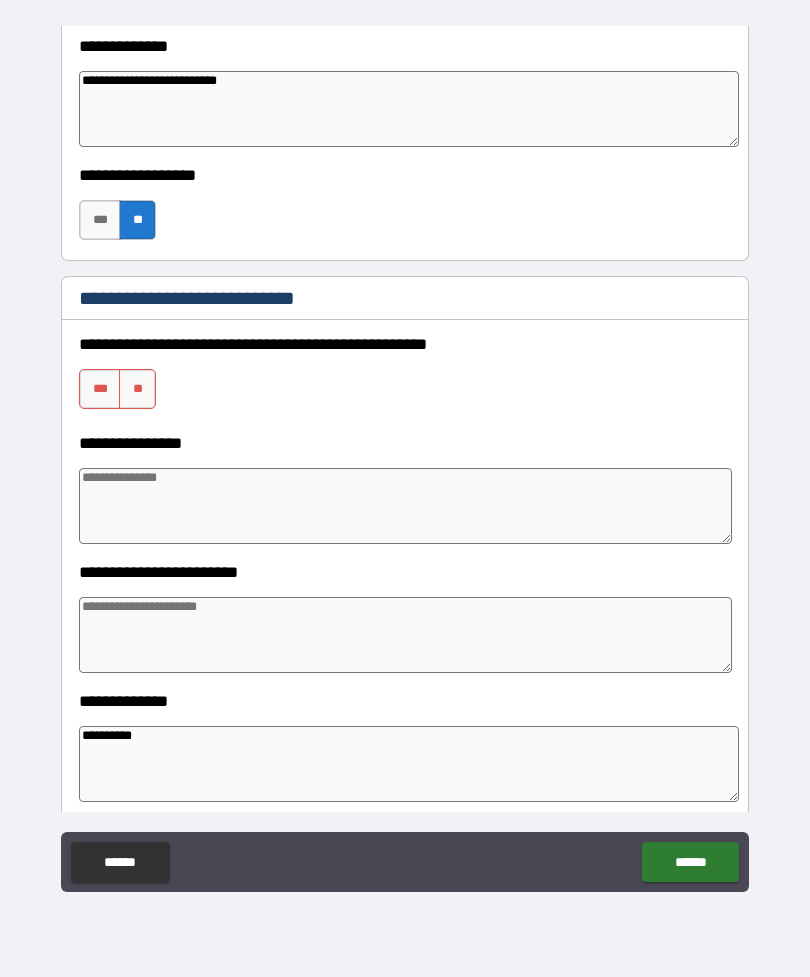 scroll, scrollTop: 2483, scrollLeft: 0, axis: vertical 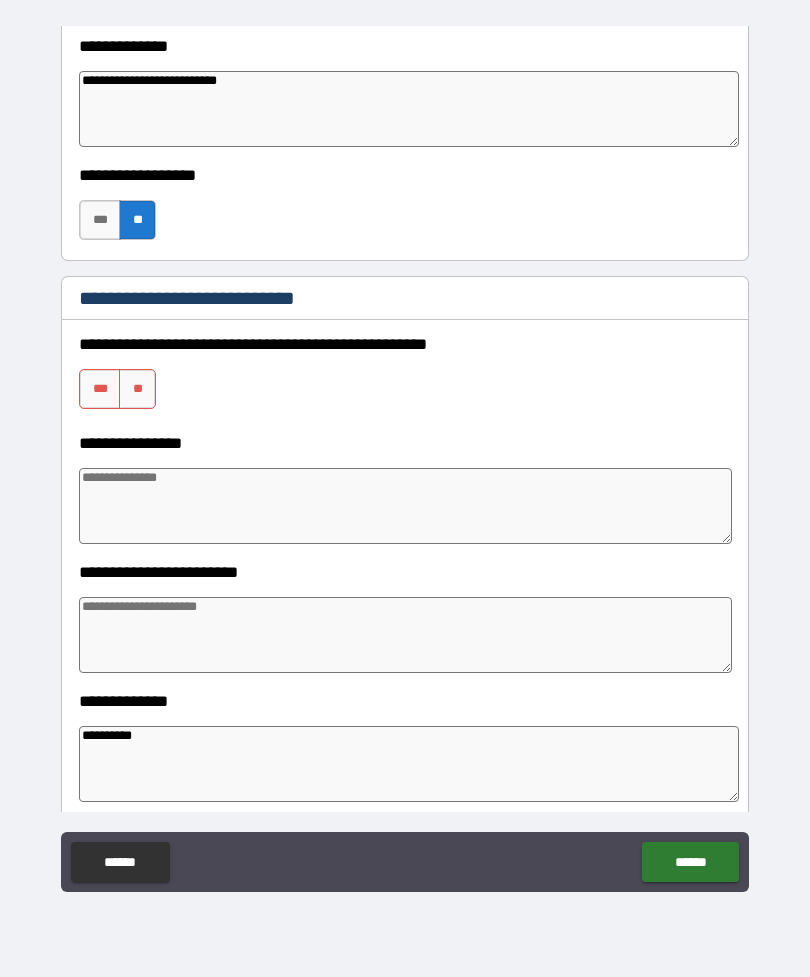 click on "**" at bounding box center [137, 389] 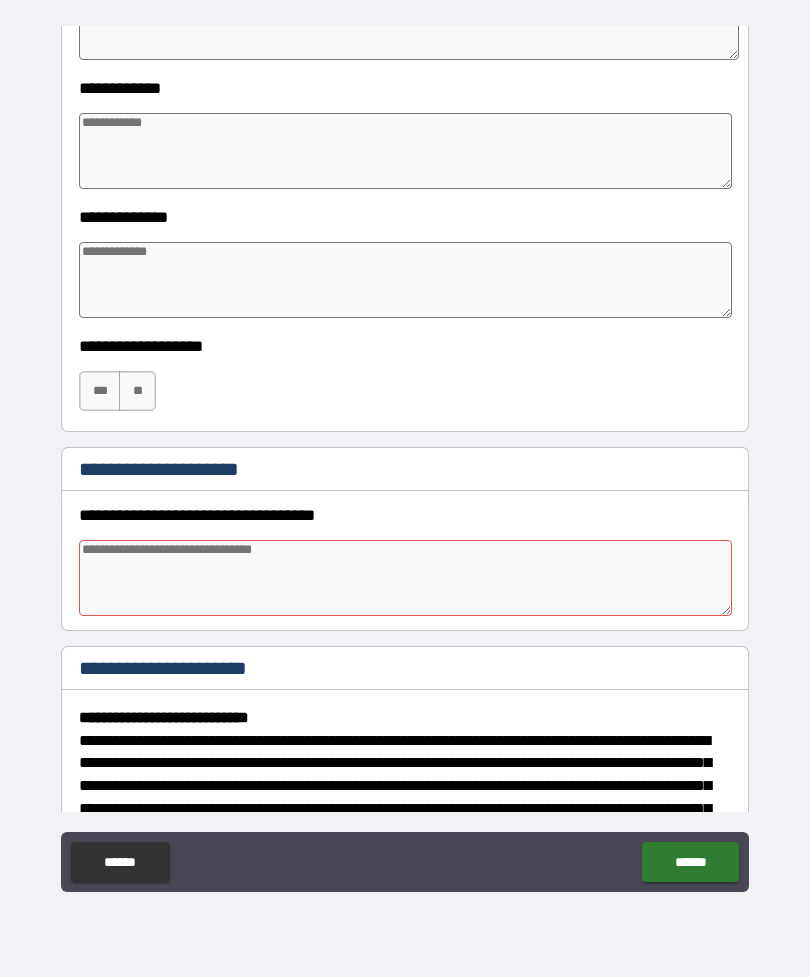 scroll, scrollTop: 3223, scrollLeft: 0, axis: vertical 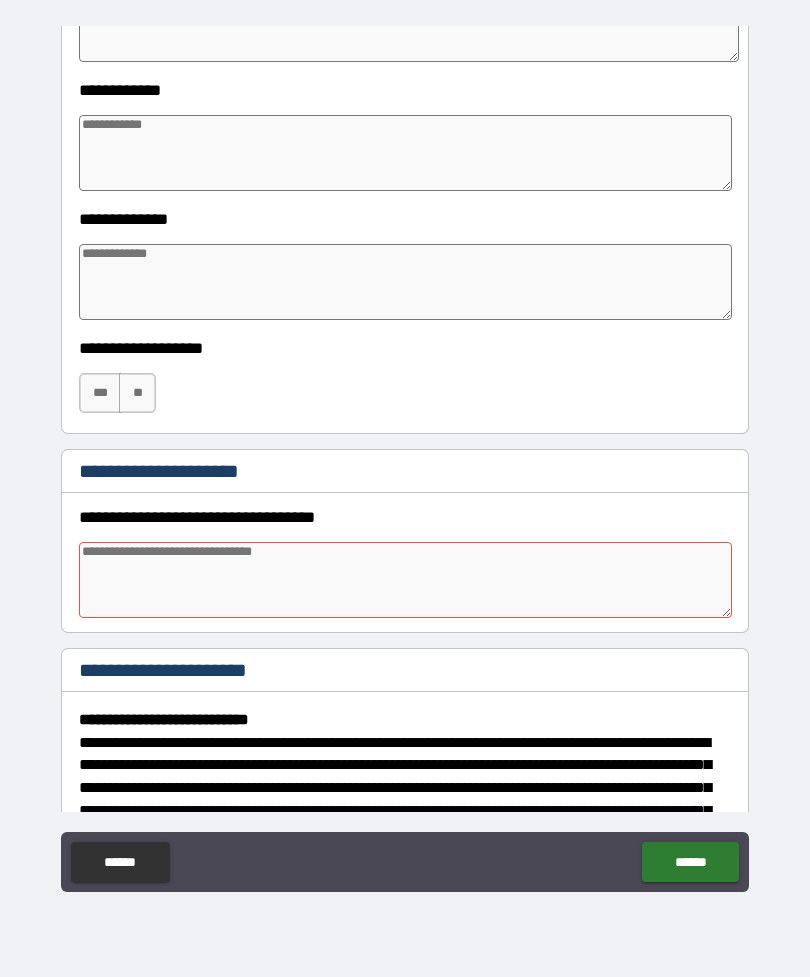 click at bounding box center [405, 580] 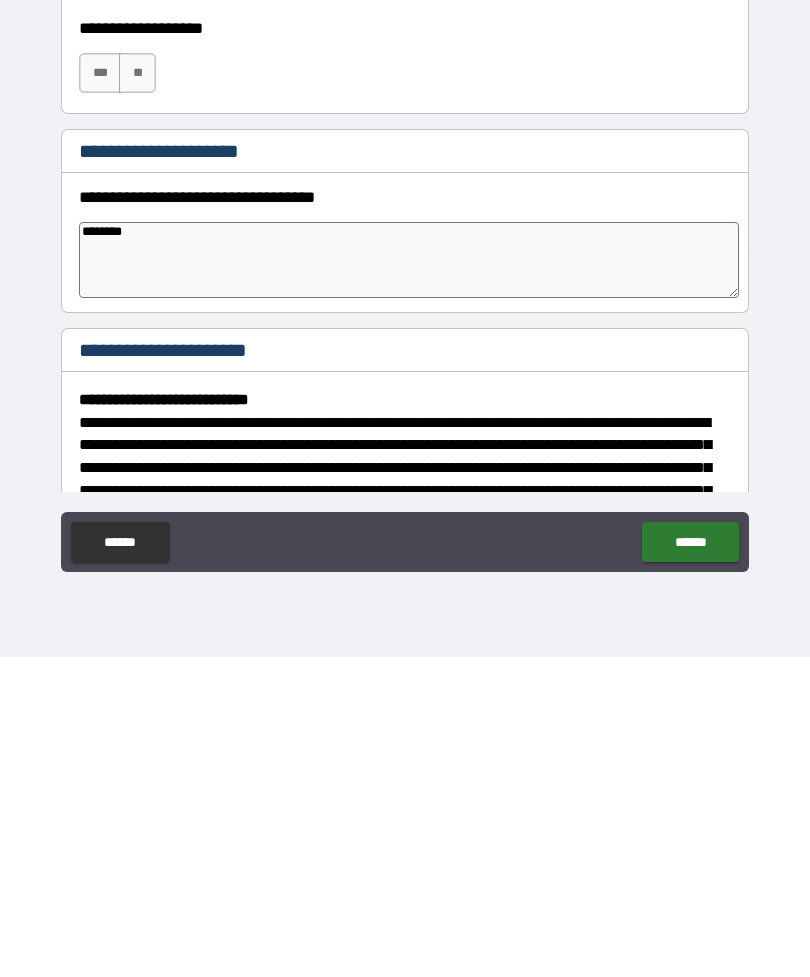 click on "******" at bounding box center (690, 862) 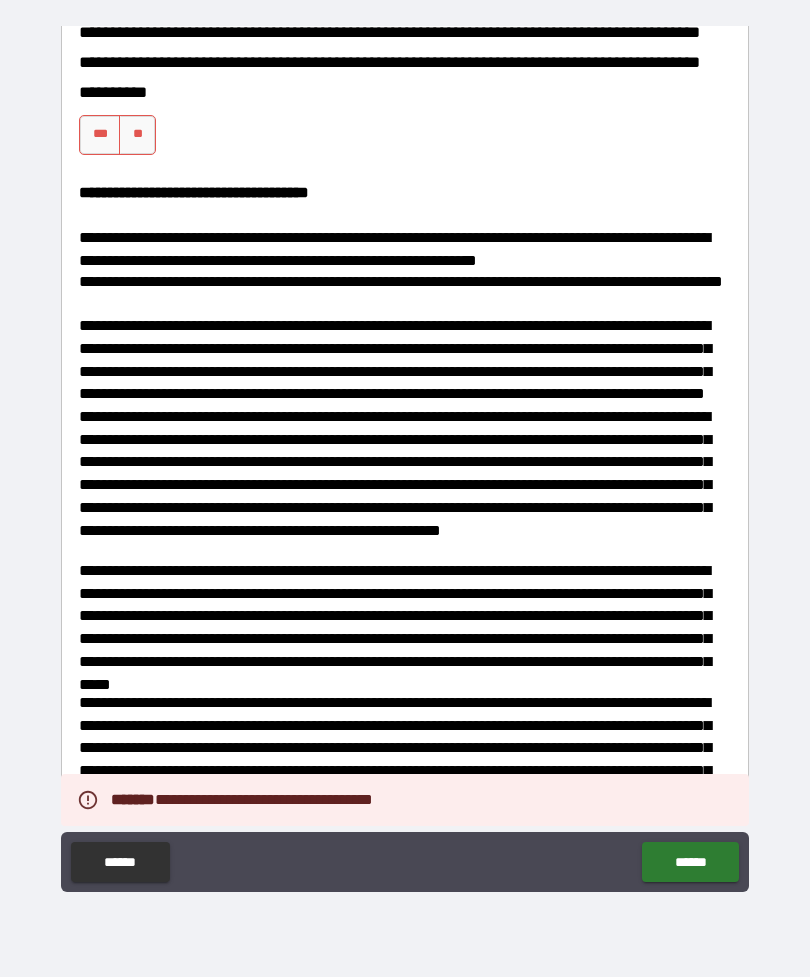 scroll, scrollTop: 4276, scrollLeft: 0, axis: vertical 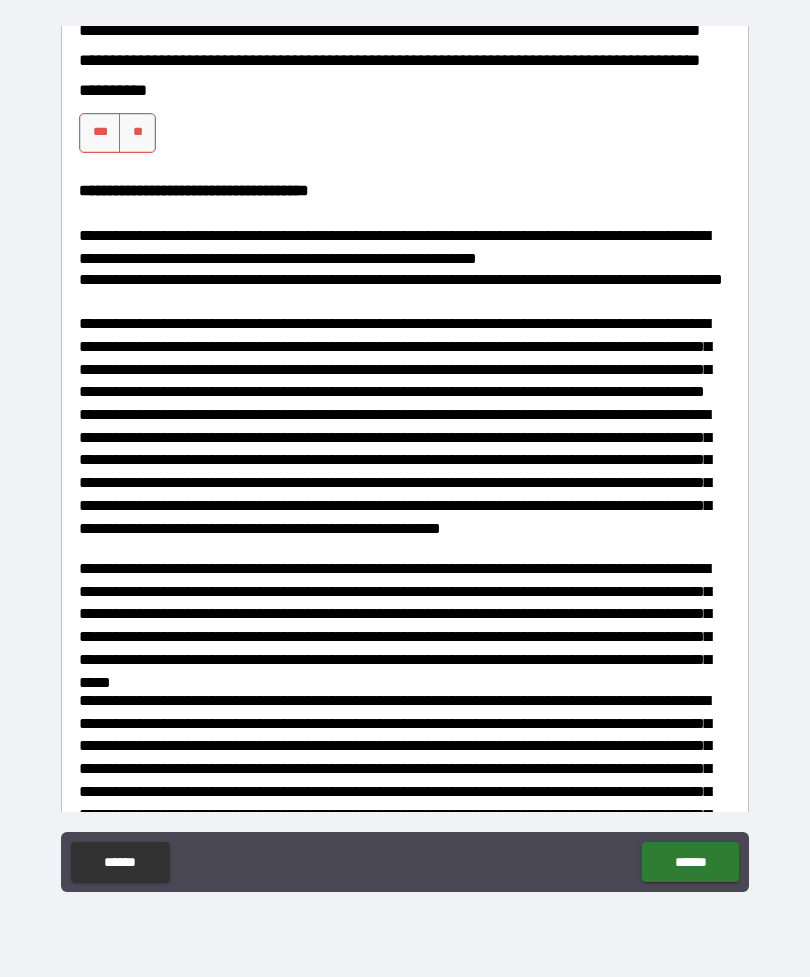 click on "***" at bounding box center [100, 133] 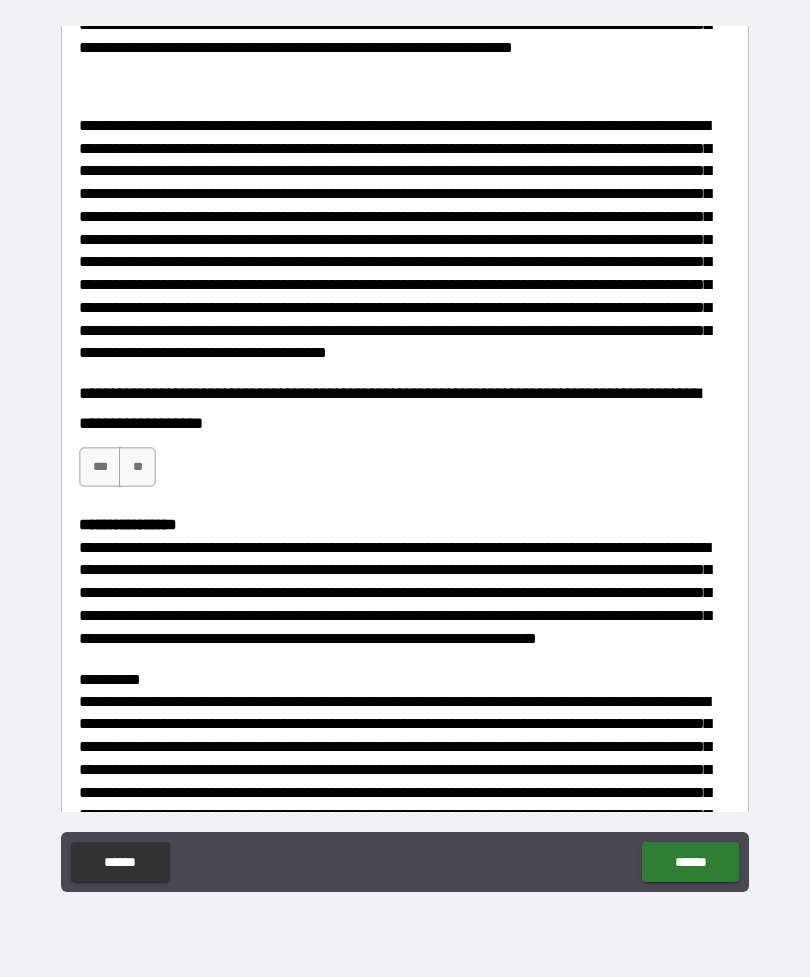scroll, scrollTop: 5472, scrollLeft: 0, axis: vertical 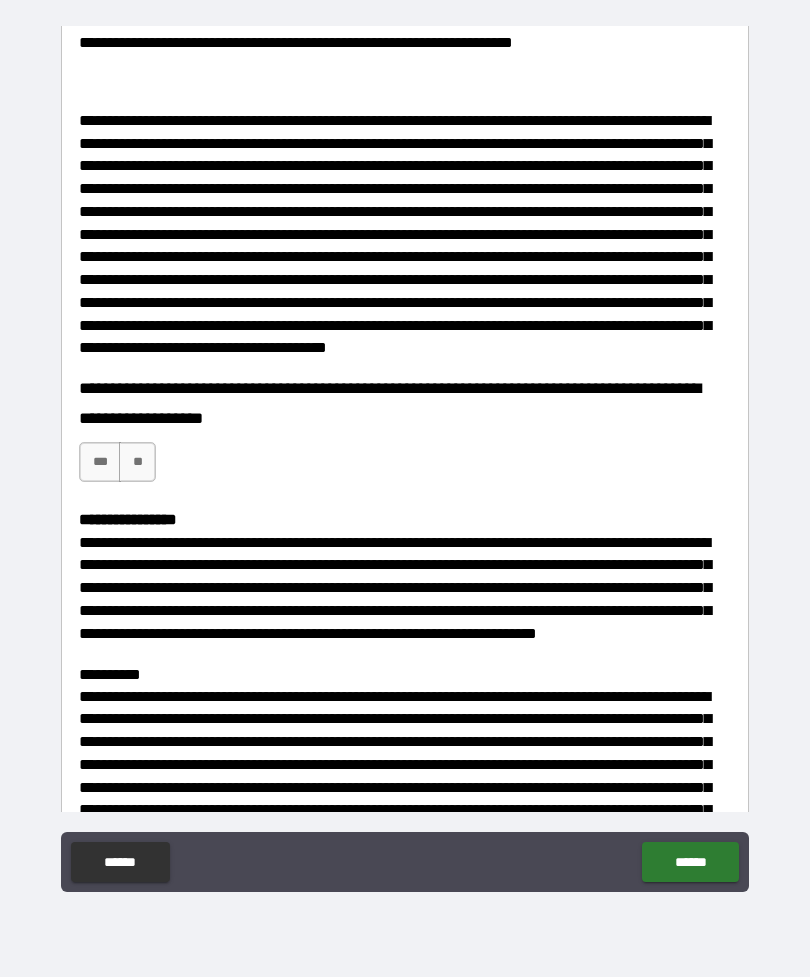 click on "***" at bounding box center [100, 462] 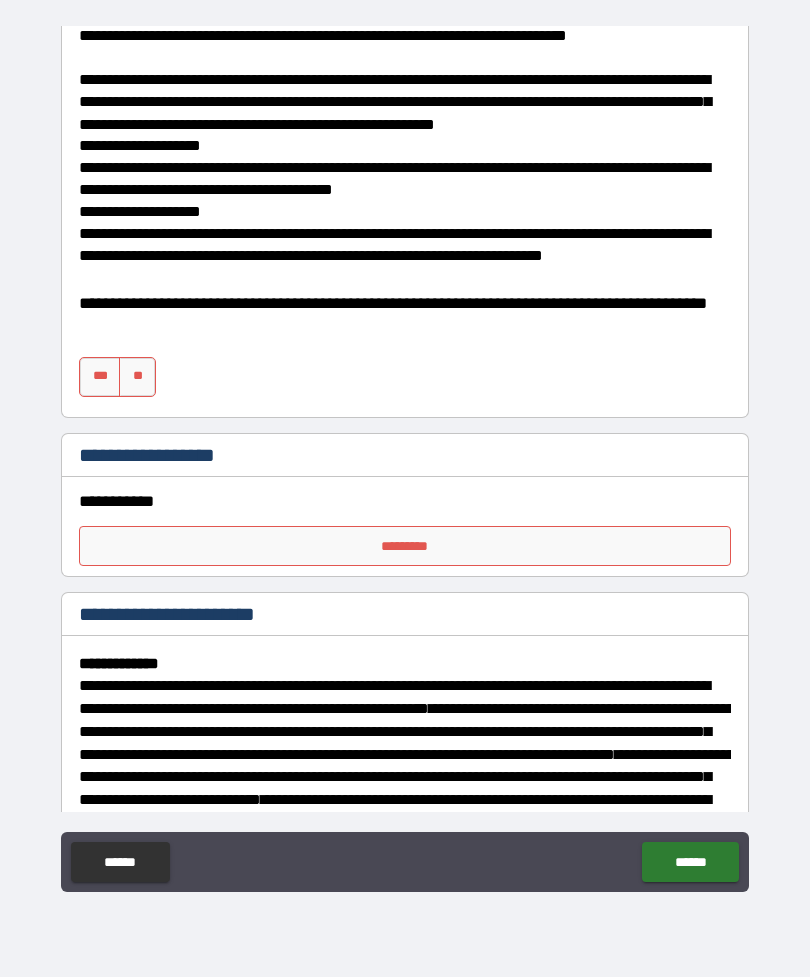 scroll, scrollTop: 6547, scrollLeft: 0, axis: vertical 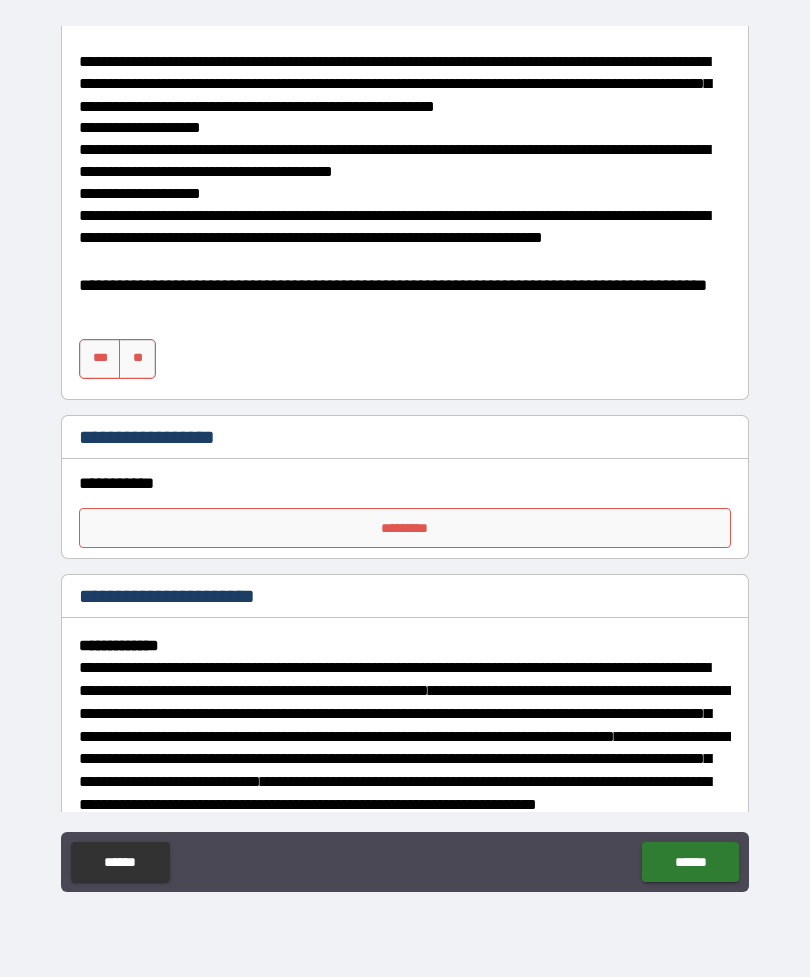 click on "***" at bounding box center [100, 359] 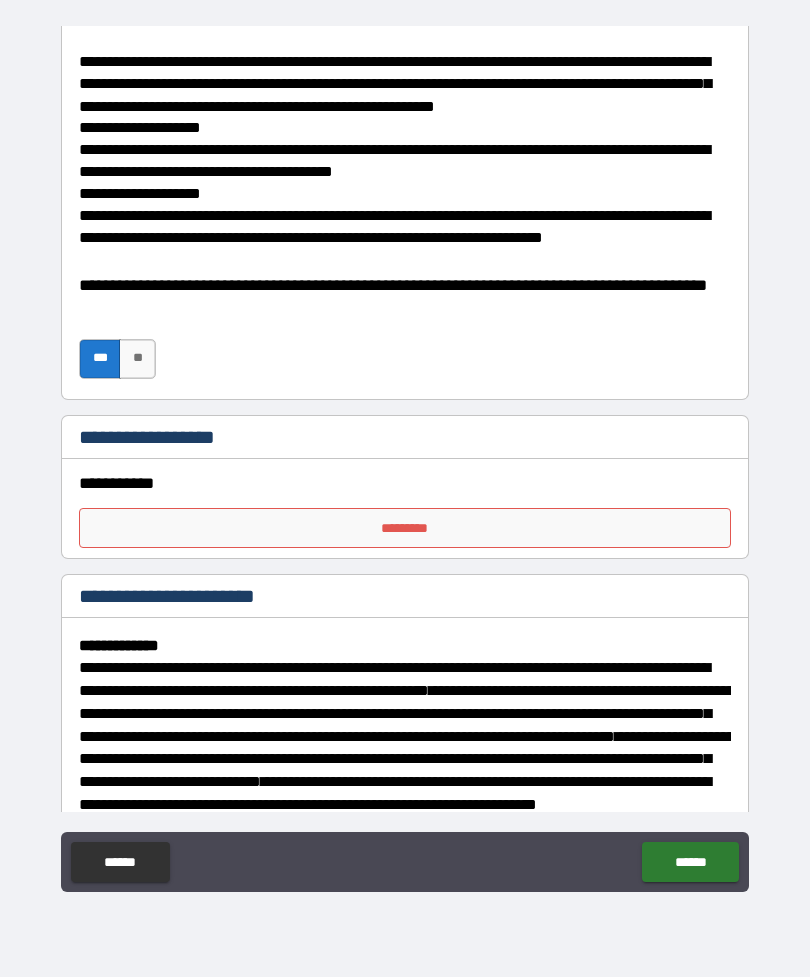click on "*********" at bounding box center [405, 528] 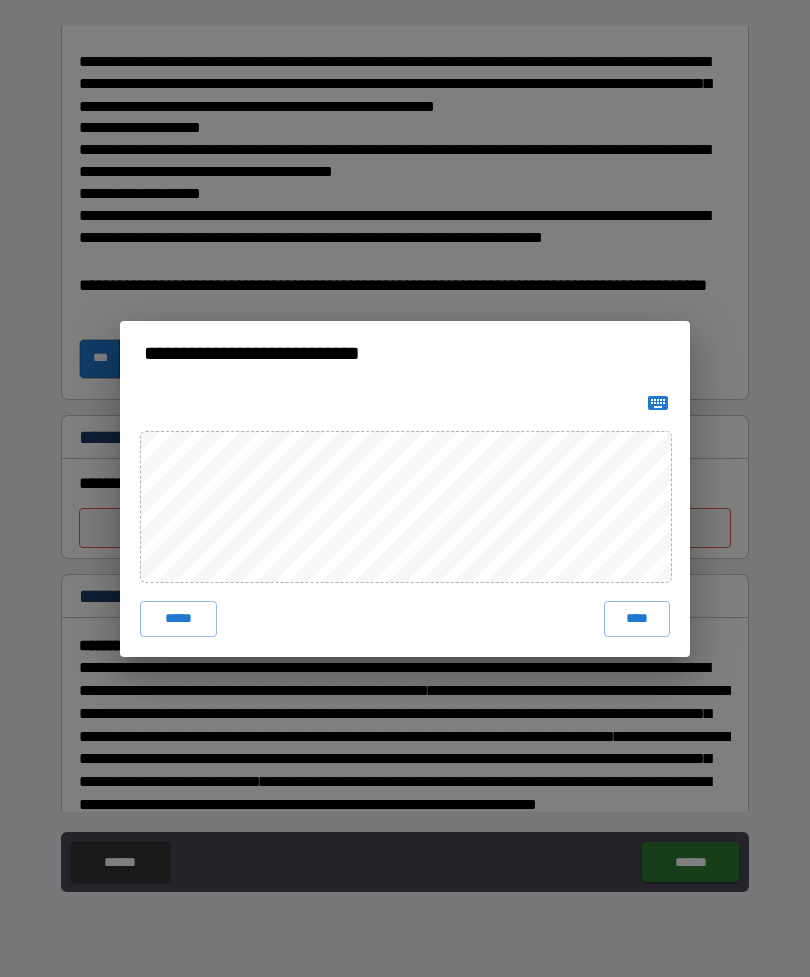 click on "****" at bounding box center (637, 619) 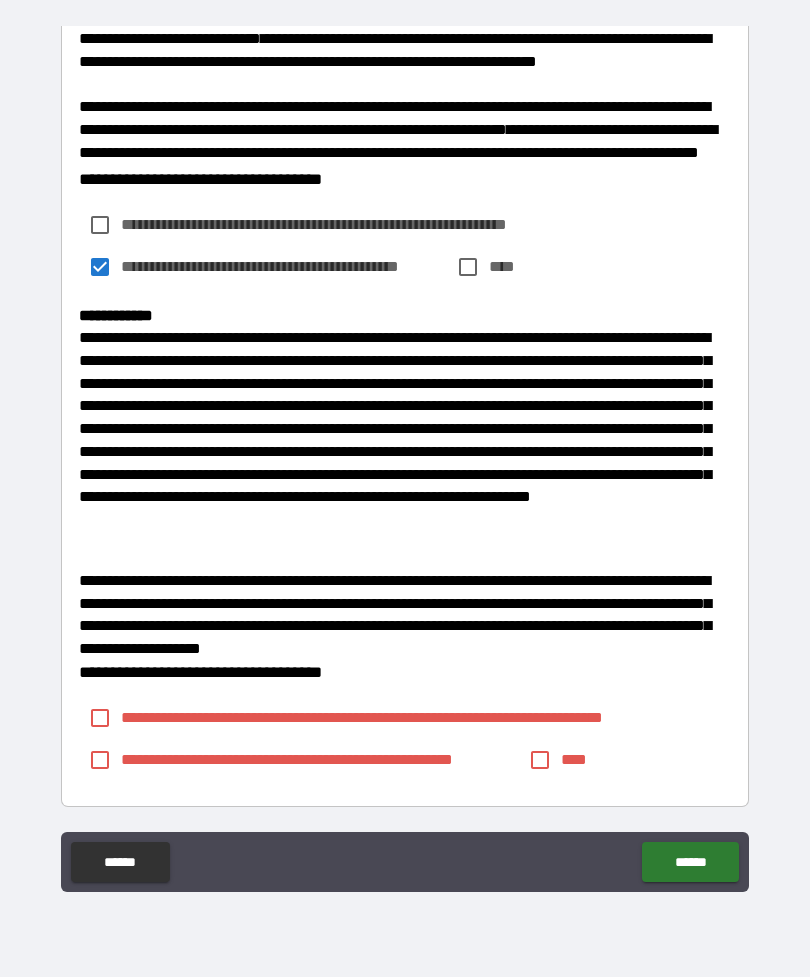 scroll, scrollTop: 7379, scrollLeft: 0, axis: vertical 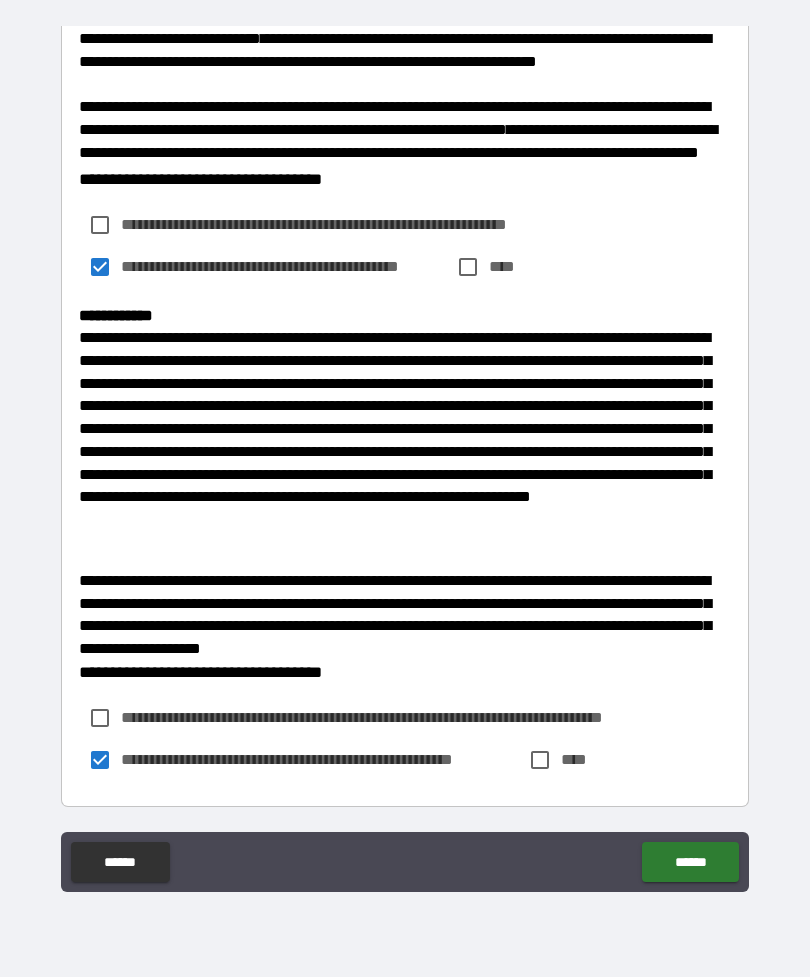 click on "******" at bounding box center (690, 862) 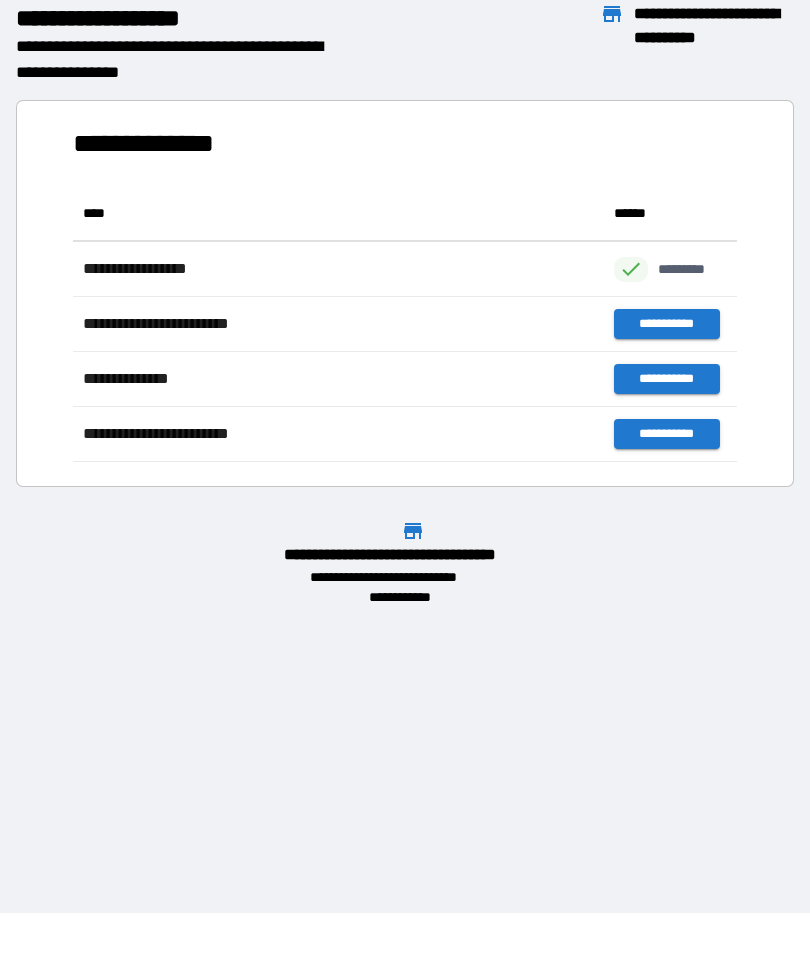 scroll, scrollTop: 1, scrollLeft: 1, axis: both 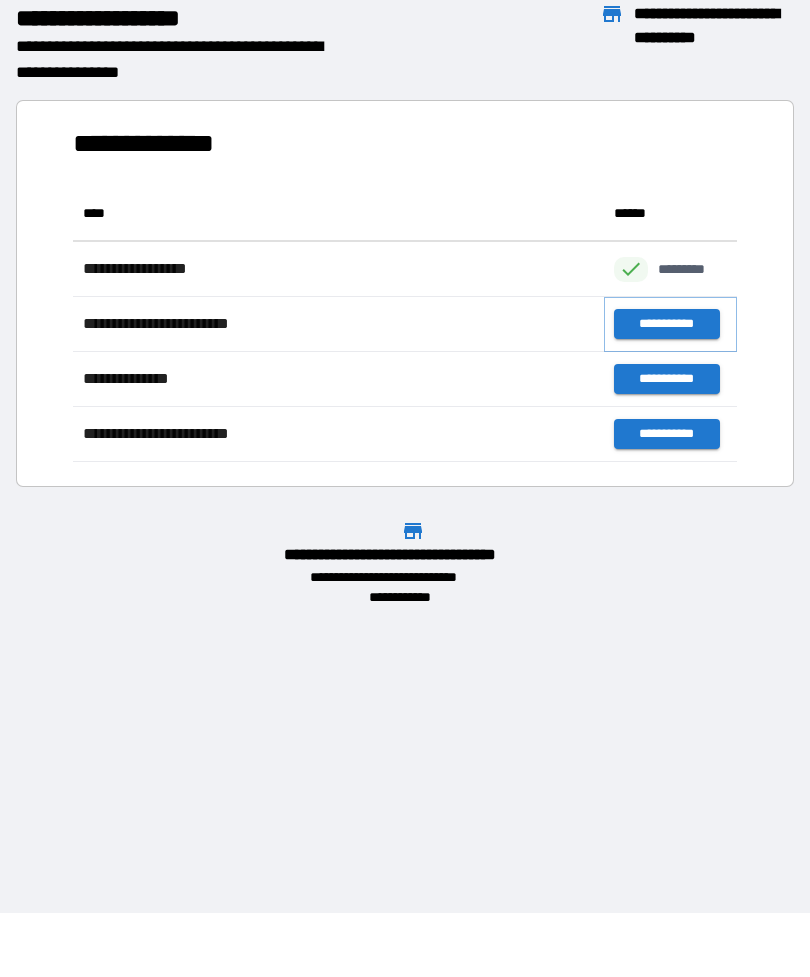 click on "**********" at bounding box center [666, 324] 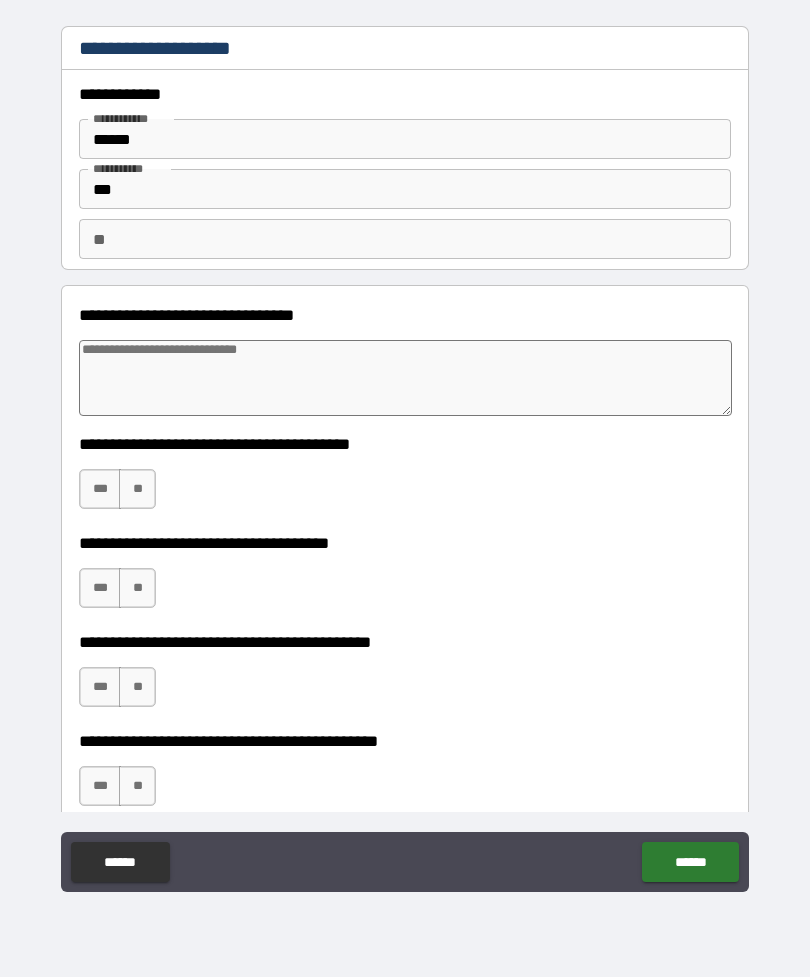 click at bounding box center [405, 378] 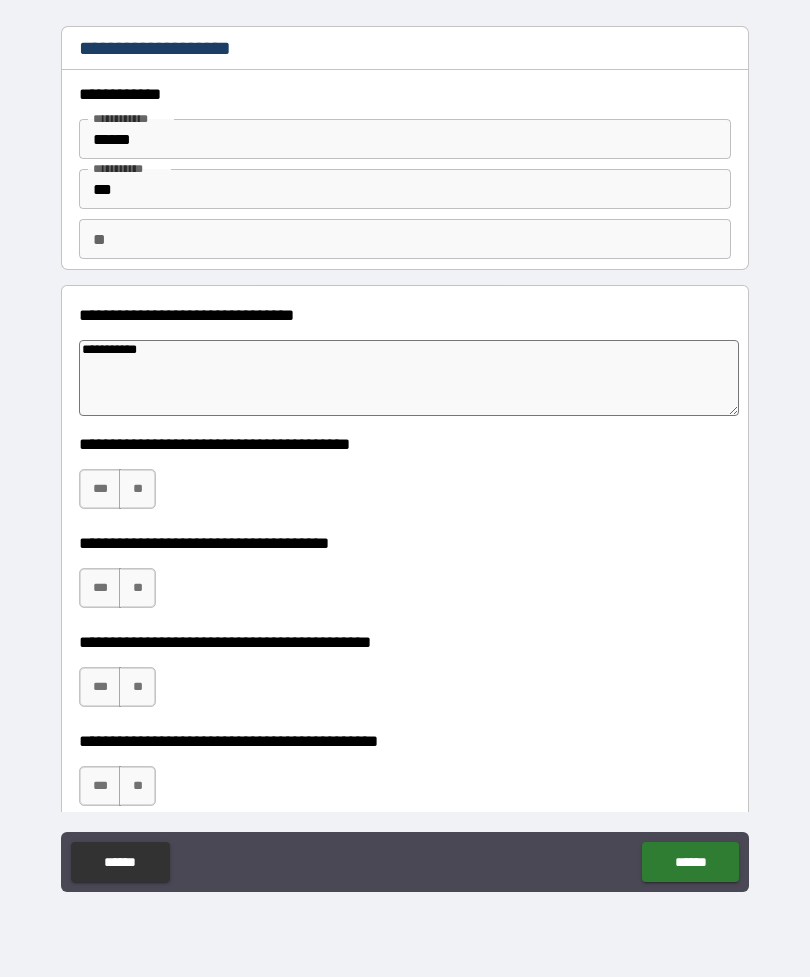 click on "**" at bounding box center (137, 489) 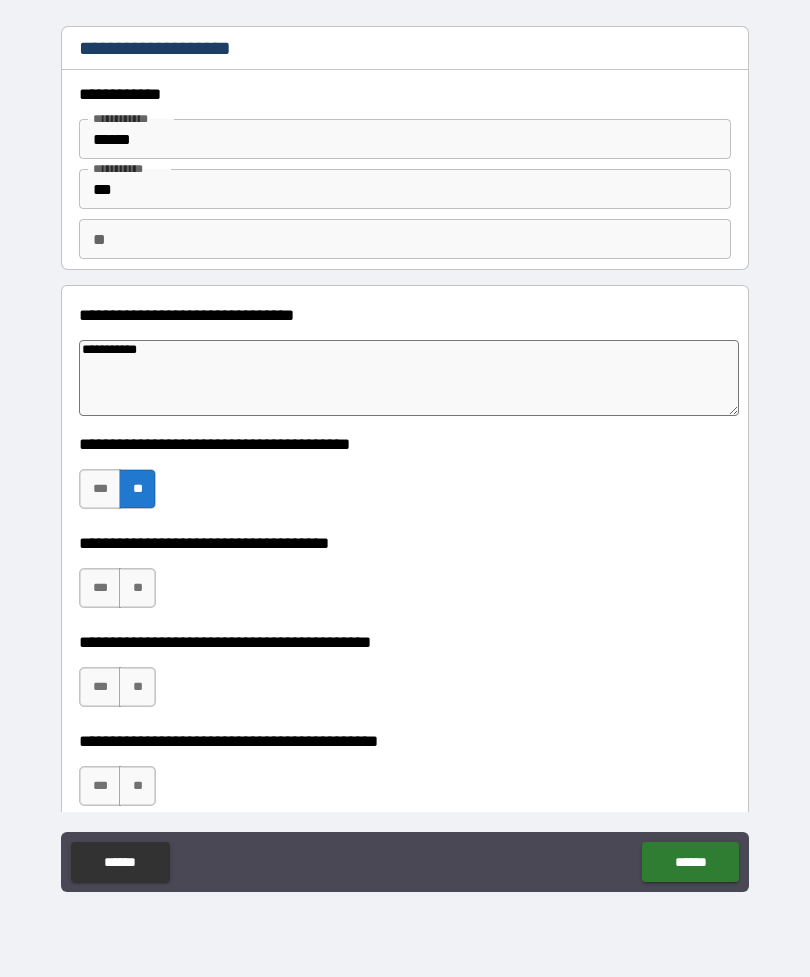 click on "**" at bounding box center (137, 588) 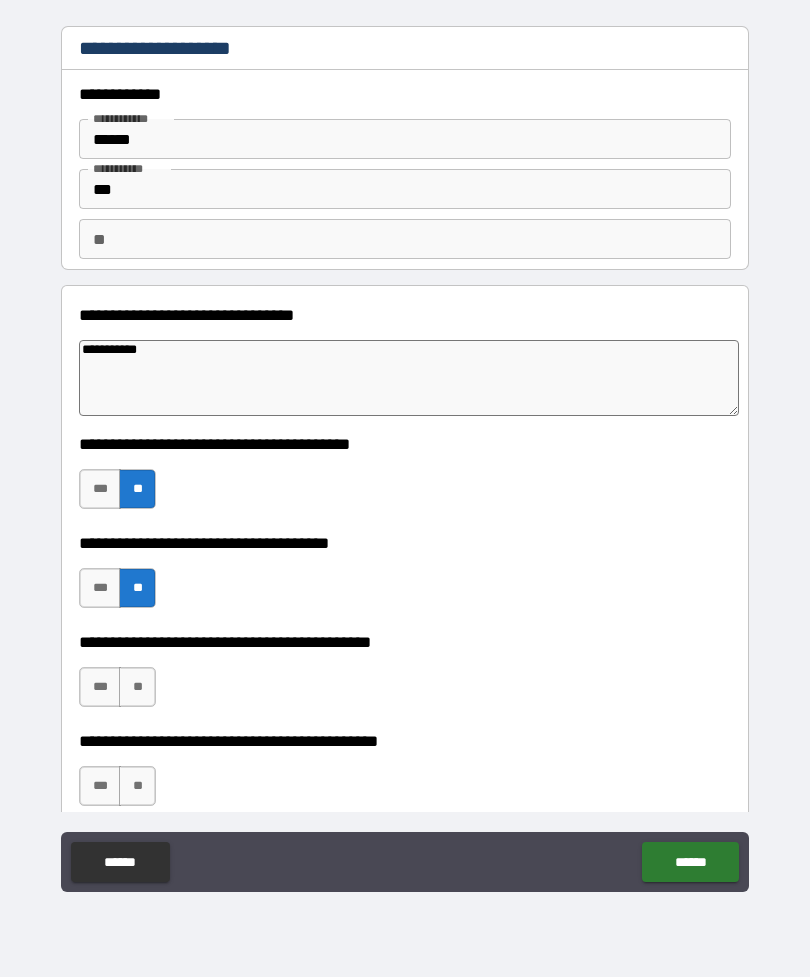 click on "**" at bounding box center (137, 687) 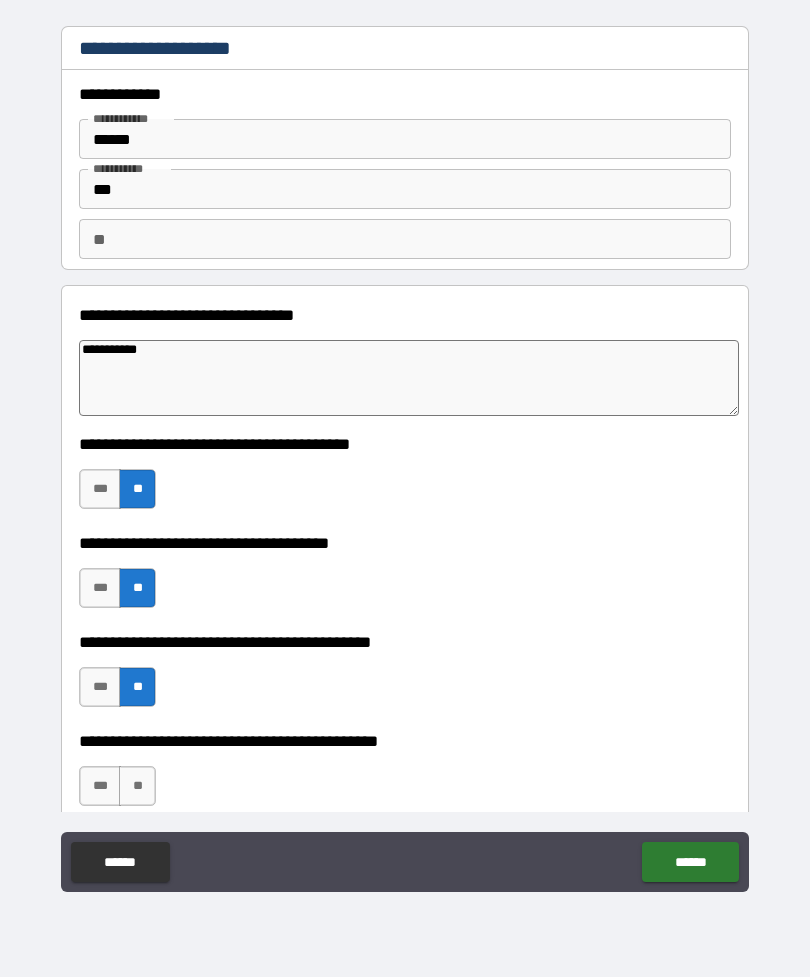 click on "**" at bounding box center [137, 786] 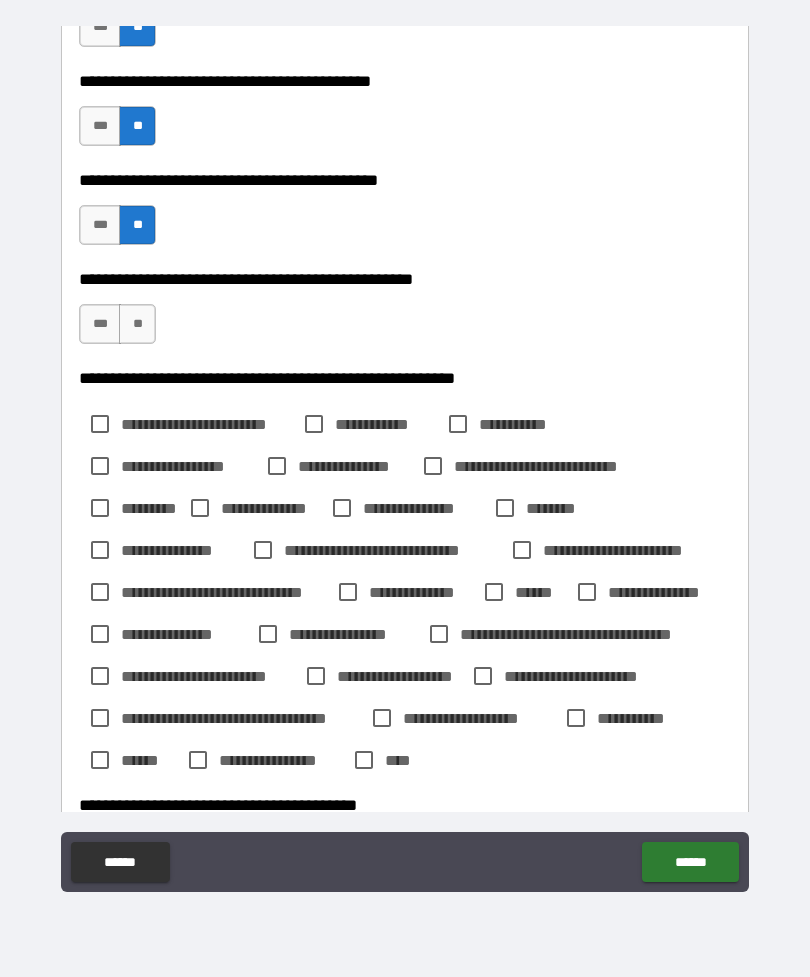 scroll, scrollTop: 582, scrollLeft: 0, axis: vertical 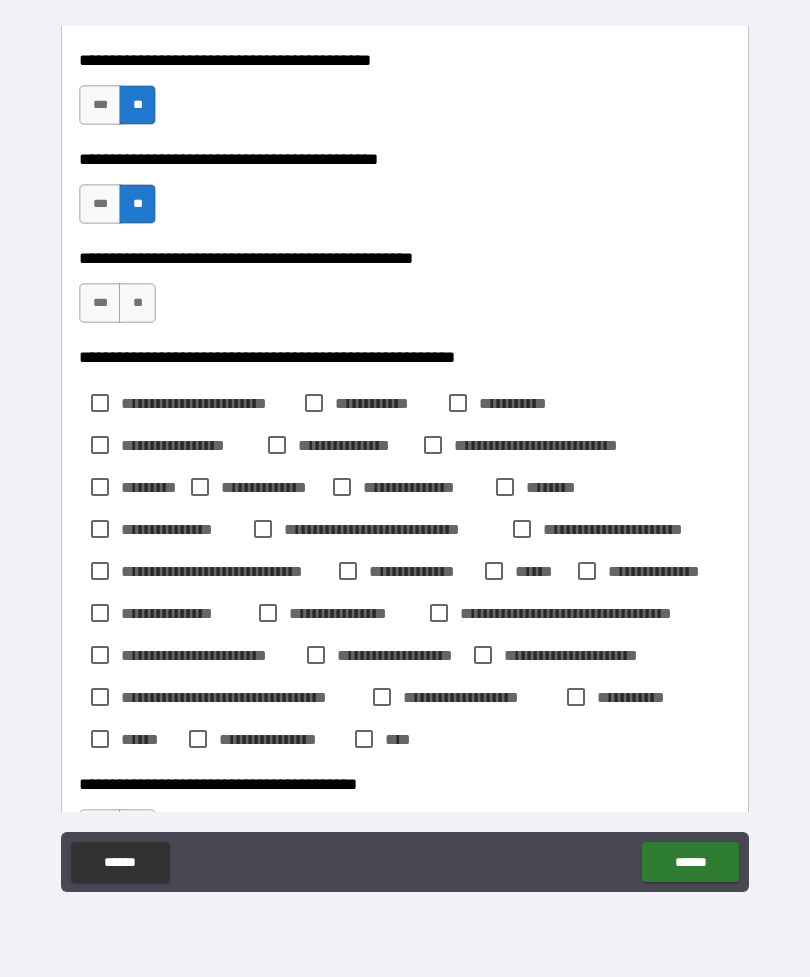 click on "**" at bounding box center (137, 303) 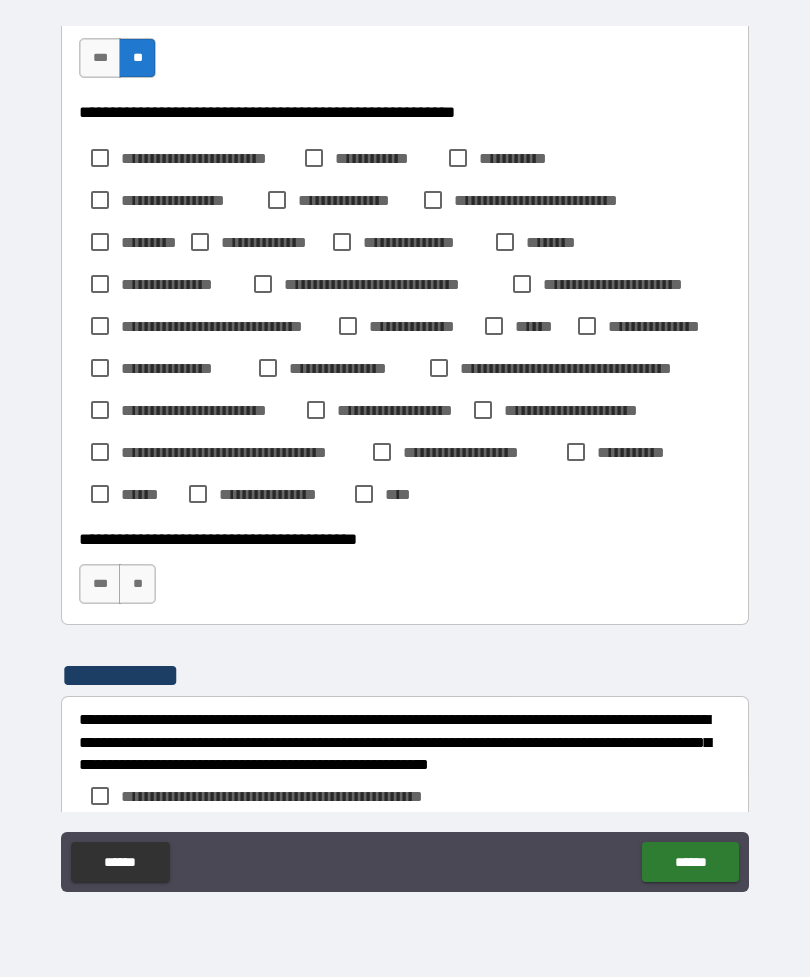 scroll, scrollTop: 838, scrollLeft: 0, axis: vertical 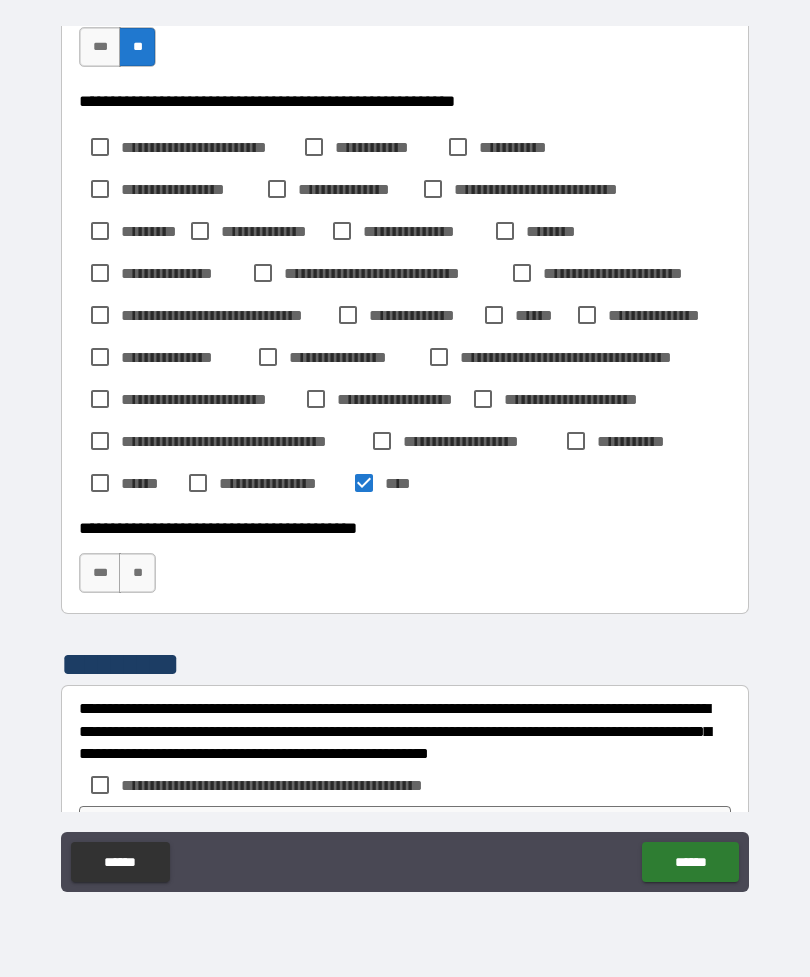 click on "**" at bounding box center [137, 573] 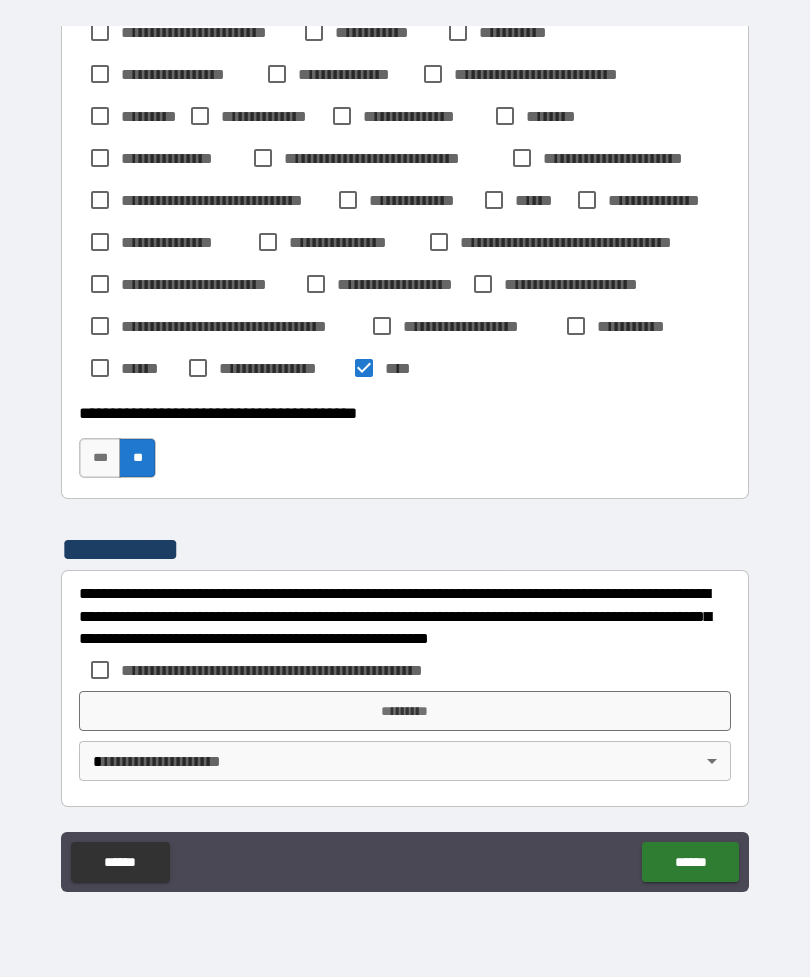 scroll, scrollTop: 953, scrollLeft: 0, axis: vertical 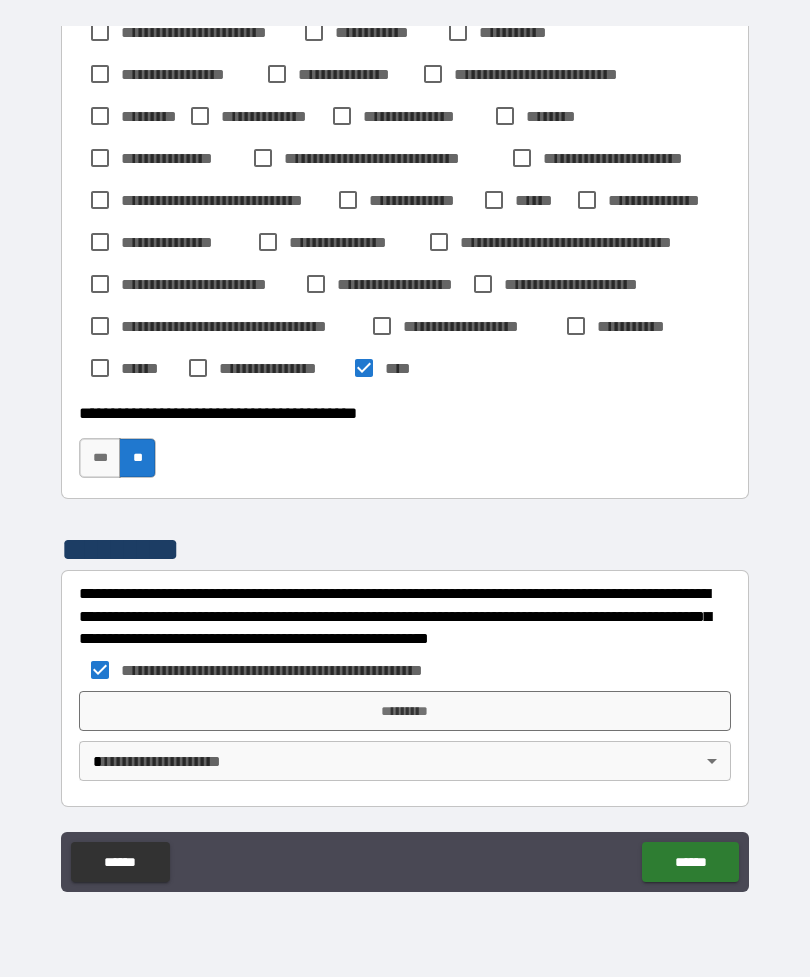 click on "*********" at bounding box center (405, 711) 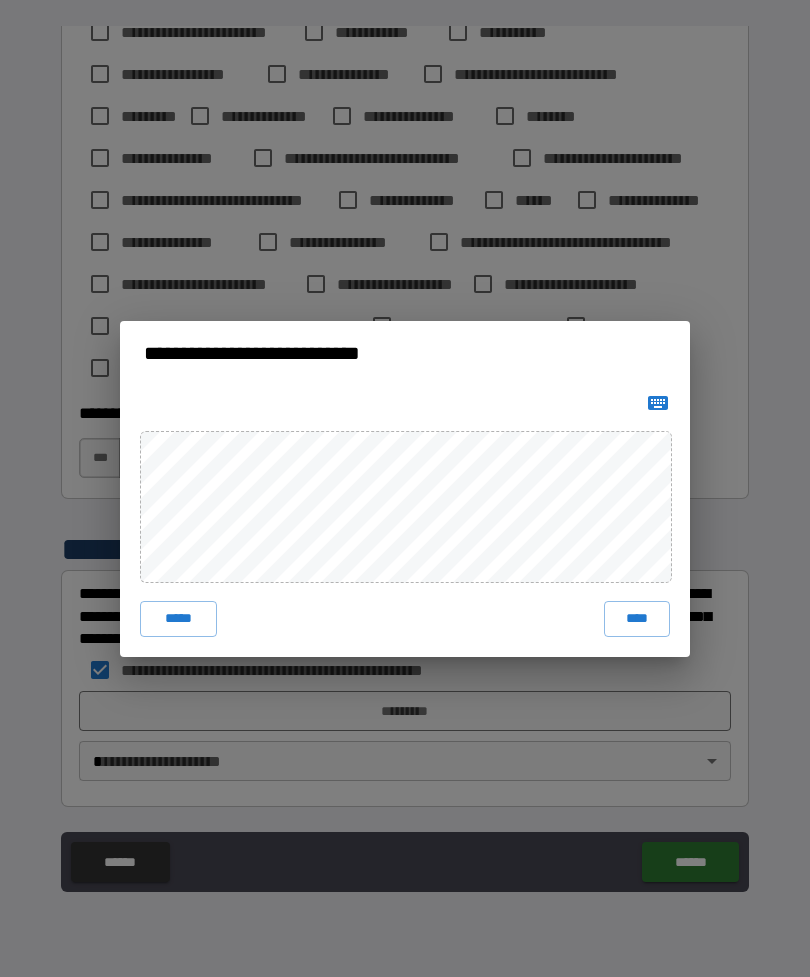 click on "****" at bounding box center (637, 619) 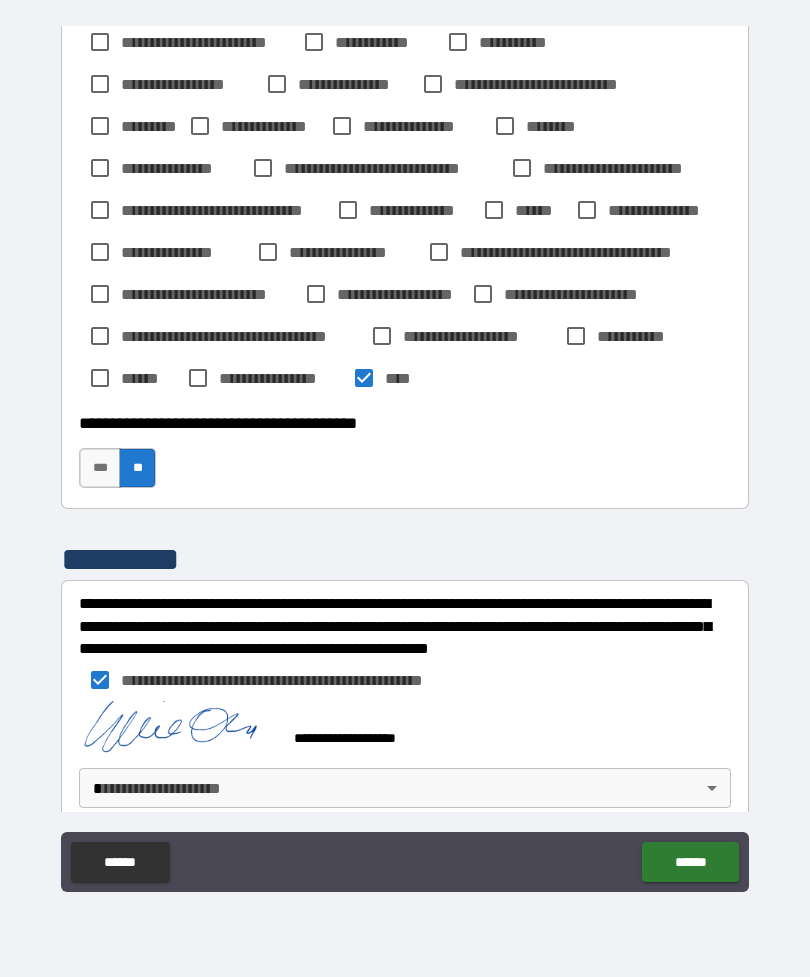 click on "******" at bounding box center [690, 862] 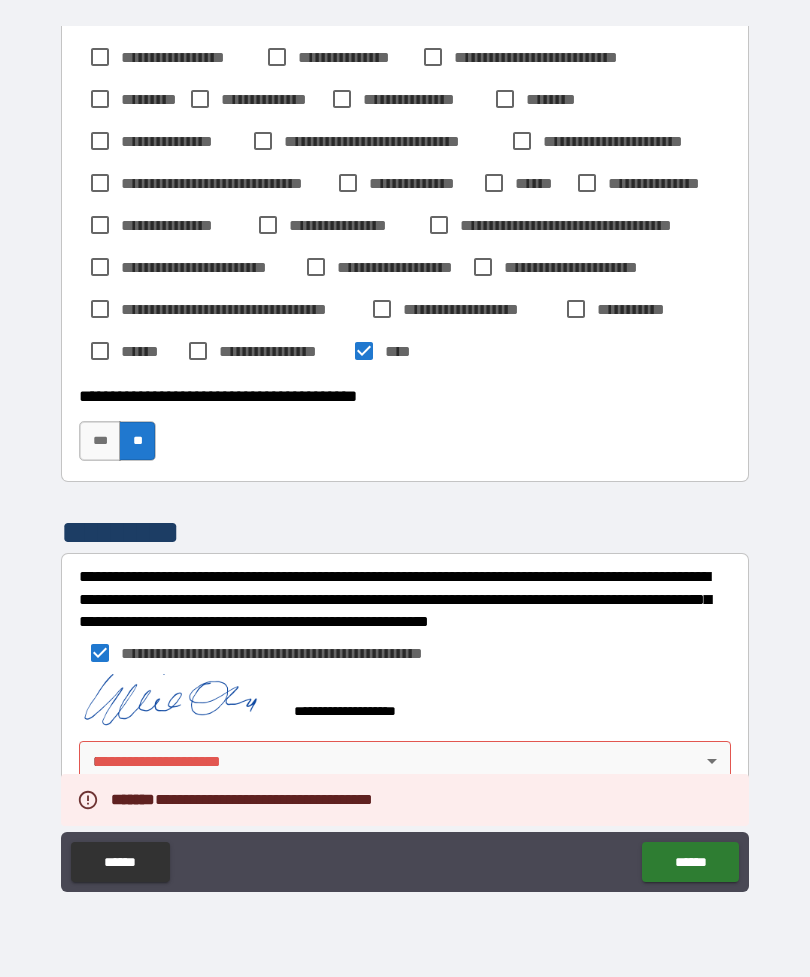 scroll, scrollTop: 970, scrollLeft: 0, axis: vertical 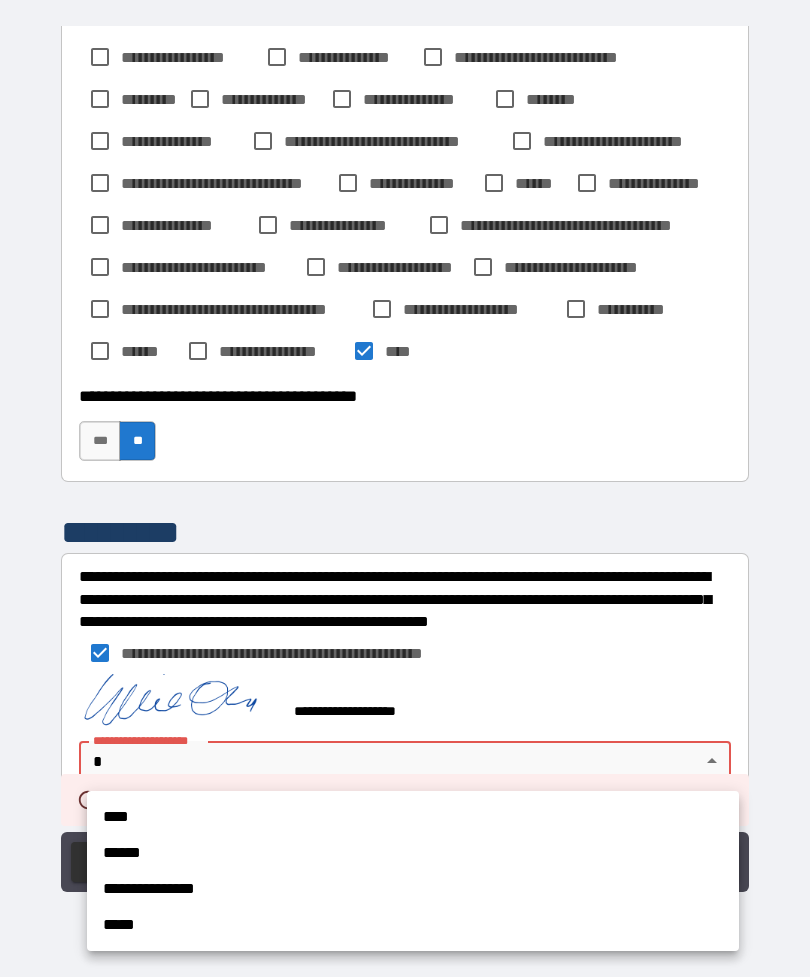 click on "**********" at bounding box center [413, 889] 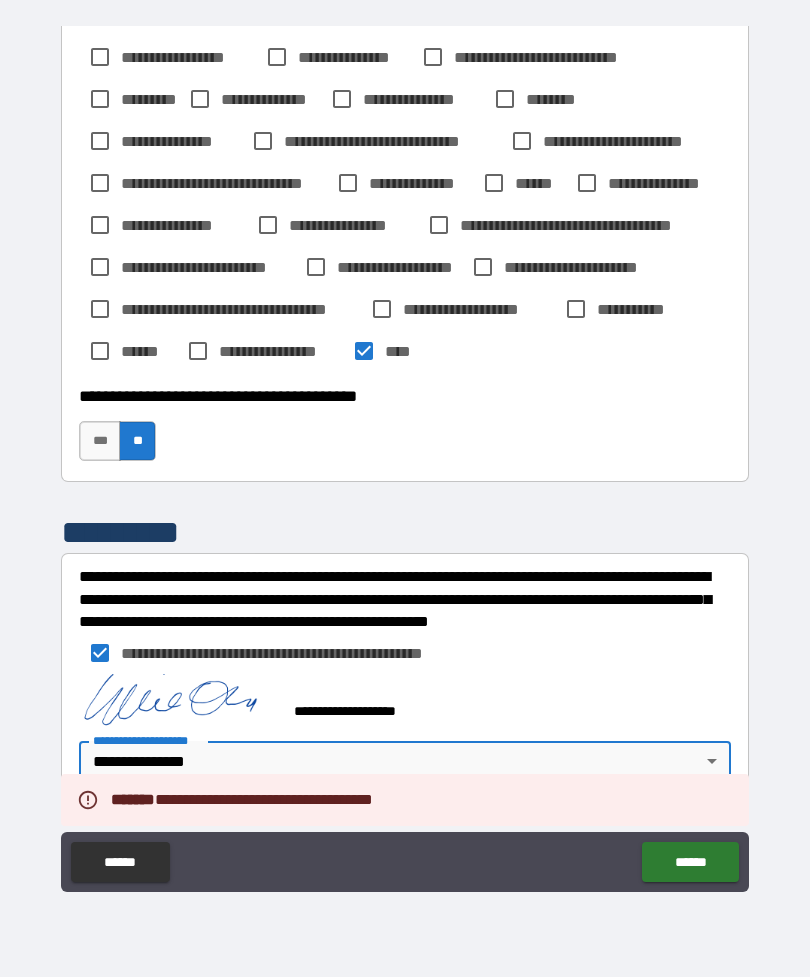 click on "******" at bounding box center (690, 862) 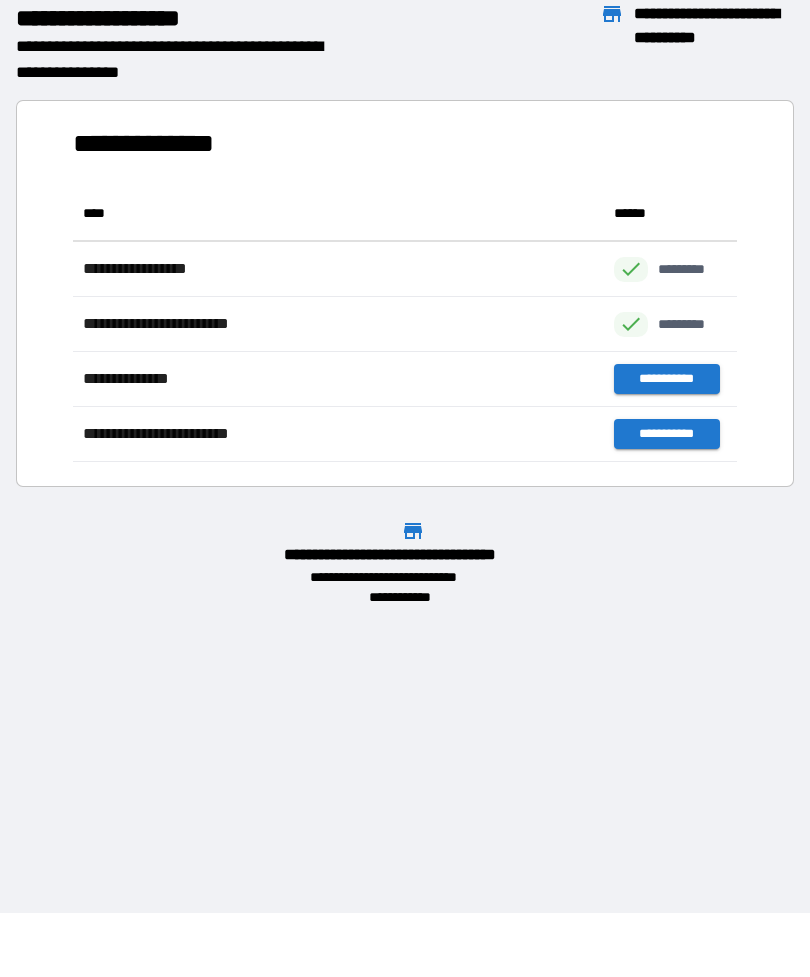 scroll, scrollTop: 1, scrollLeft: 1, axis: both 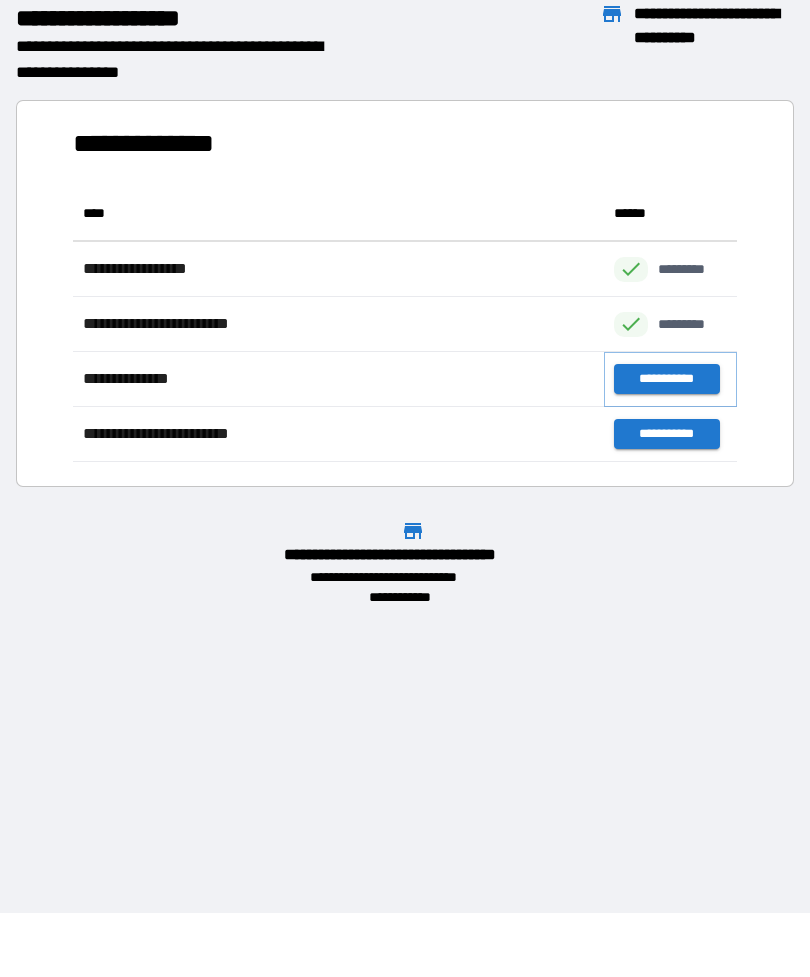click on "**********" at bounding box center (666, 379) 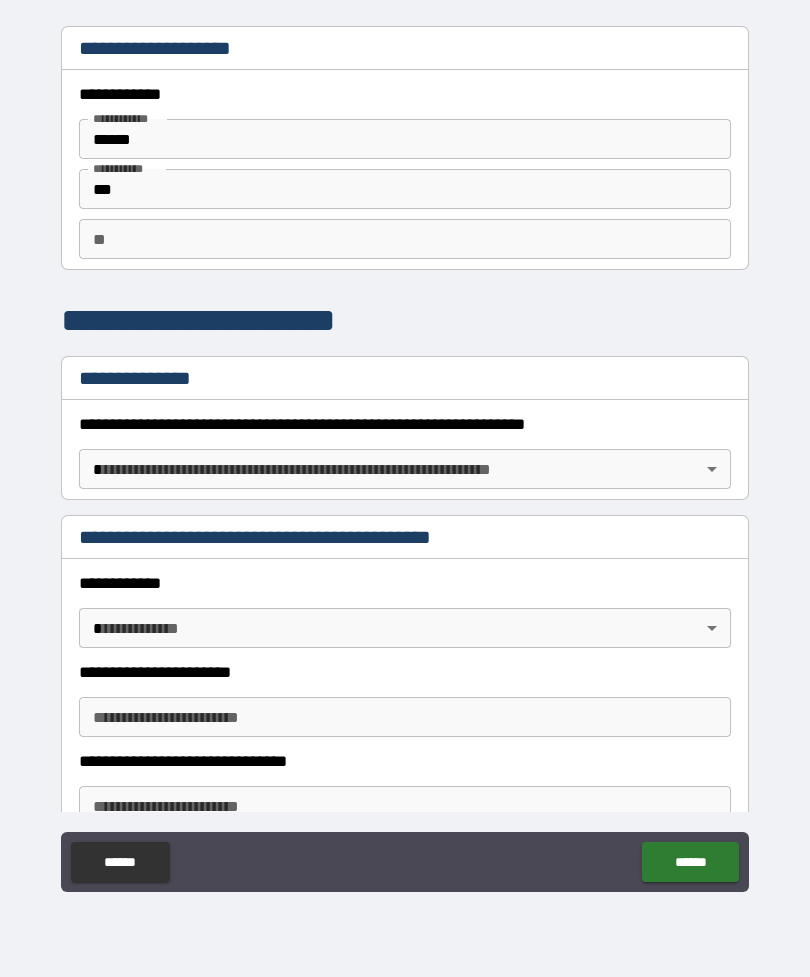 click on "**********" at bounding box center (405, 456) 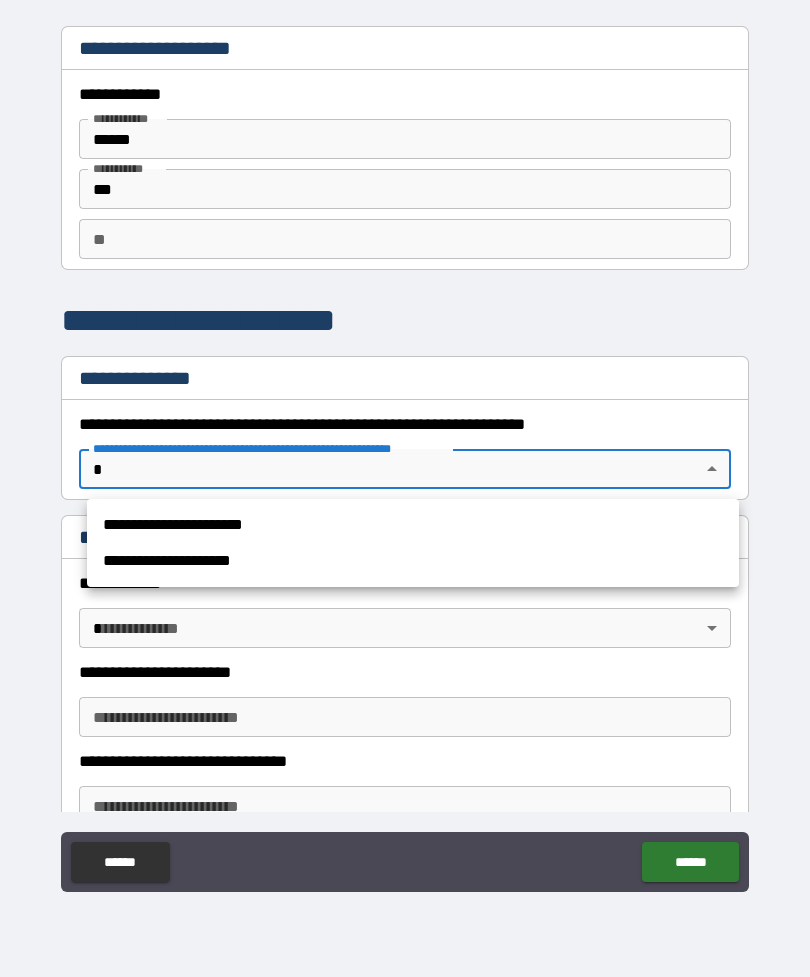 click on "**********" at bounding box center (413, 525) 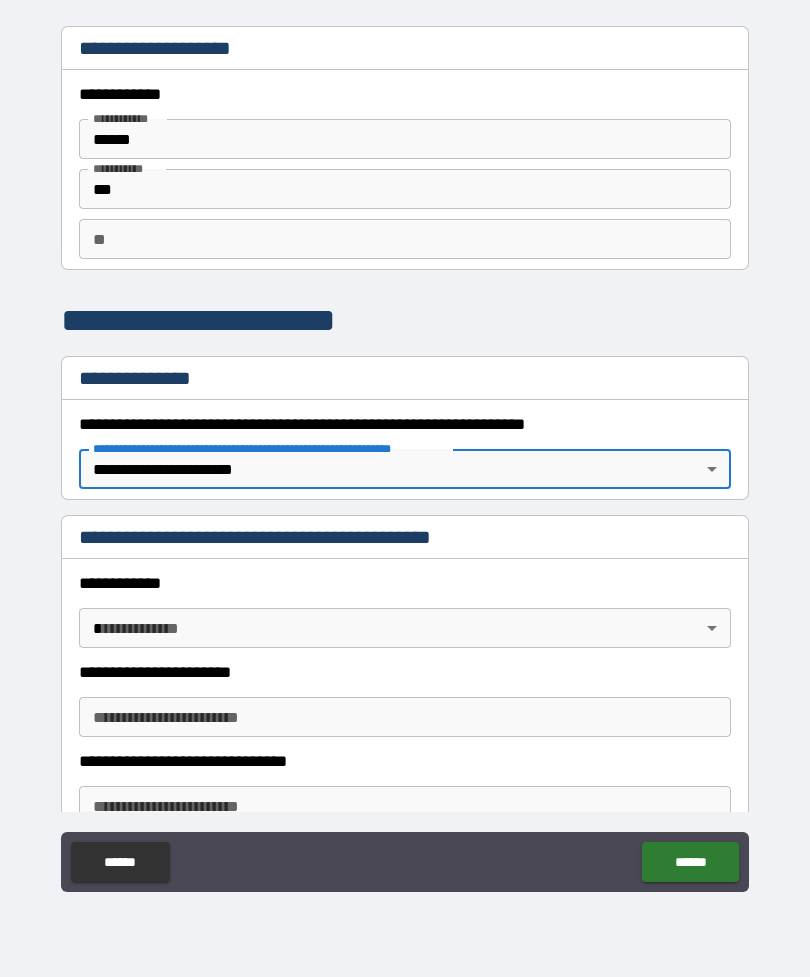 click on "**********" at bounding box center (405, 456) 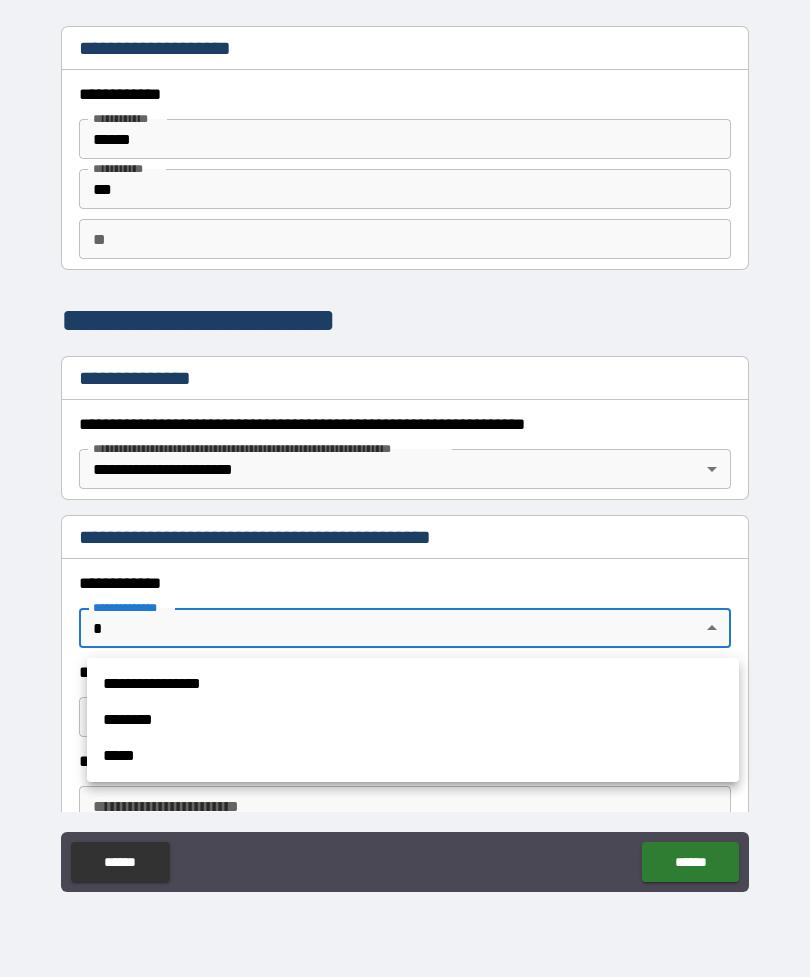 click on "**********" at bounding box center (413, 684) 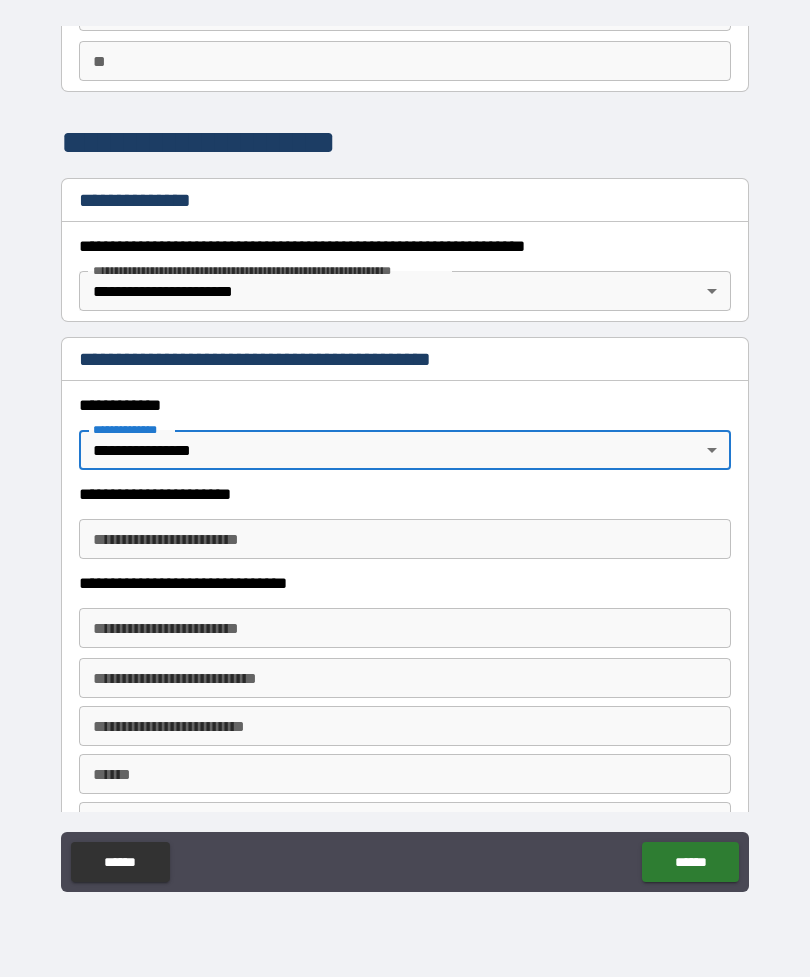 scroll, scrollTop: 193, scrollLeft: 0, axis: vertical 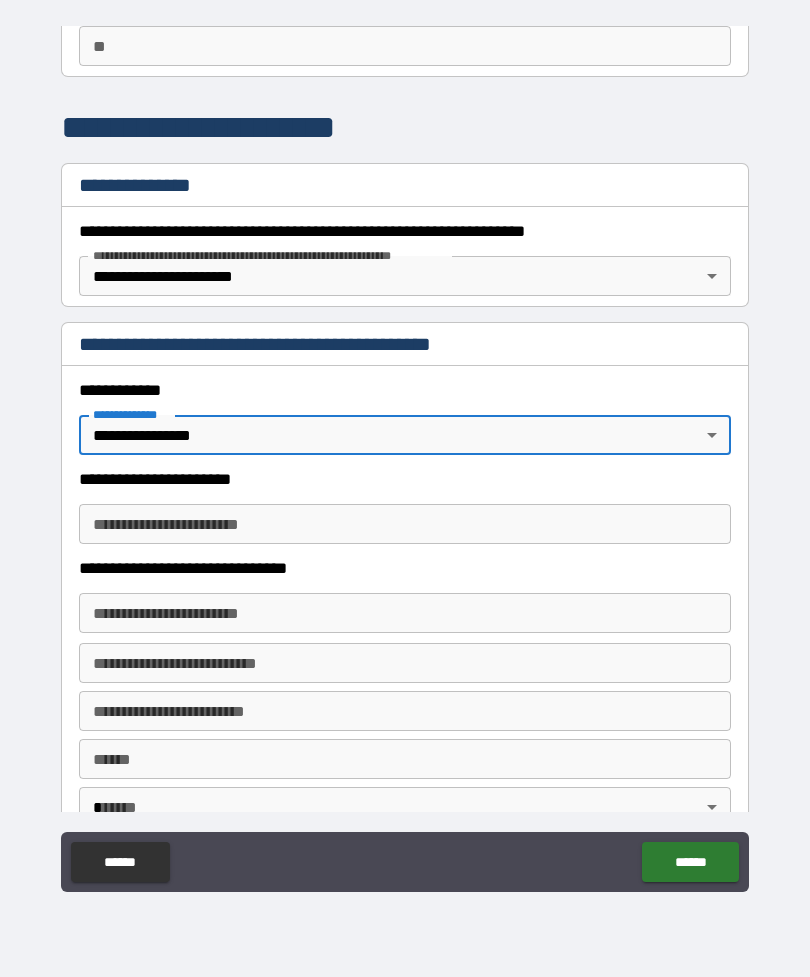 click on "**********" at bounding box center (405, 524) 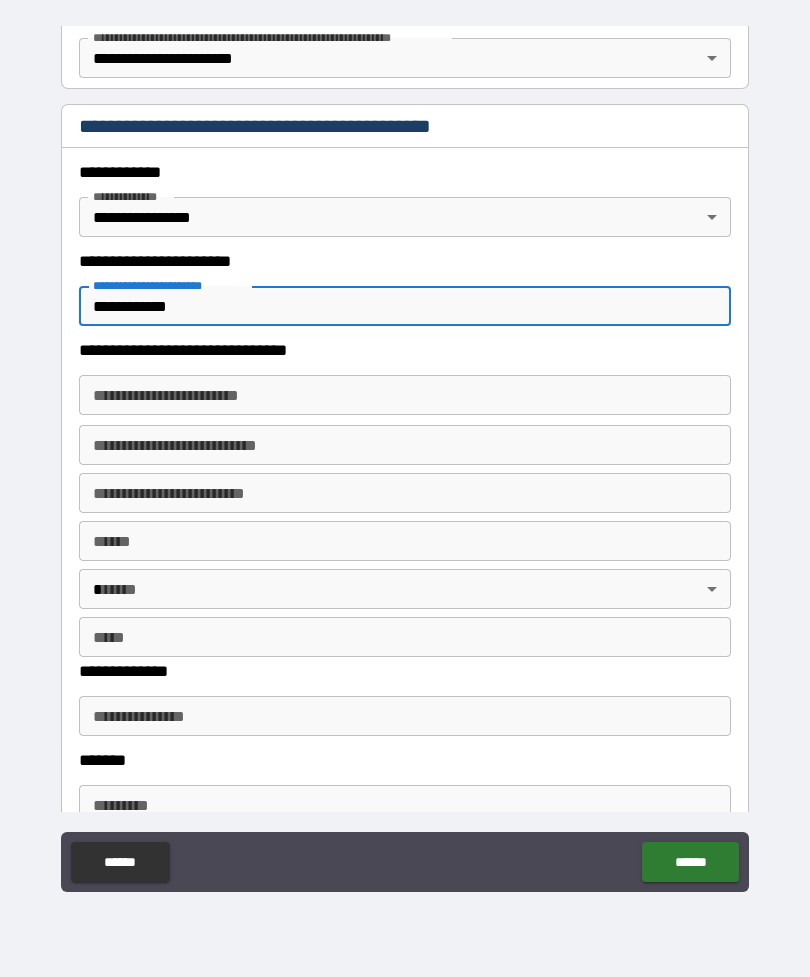 scroll, scrollTop: 410, scrollLeft: 0, axis: vertical 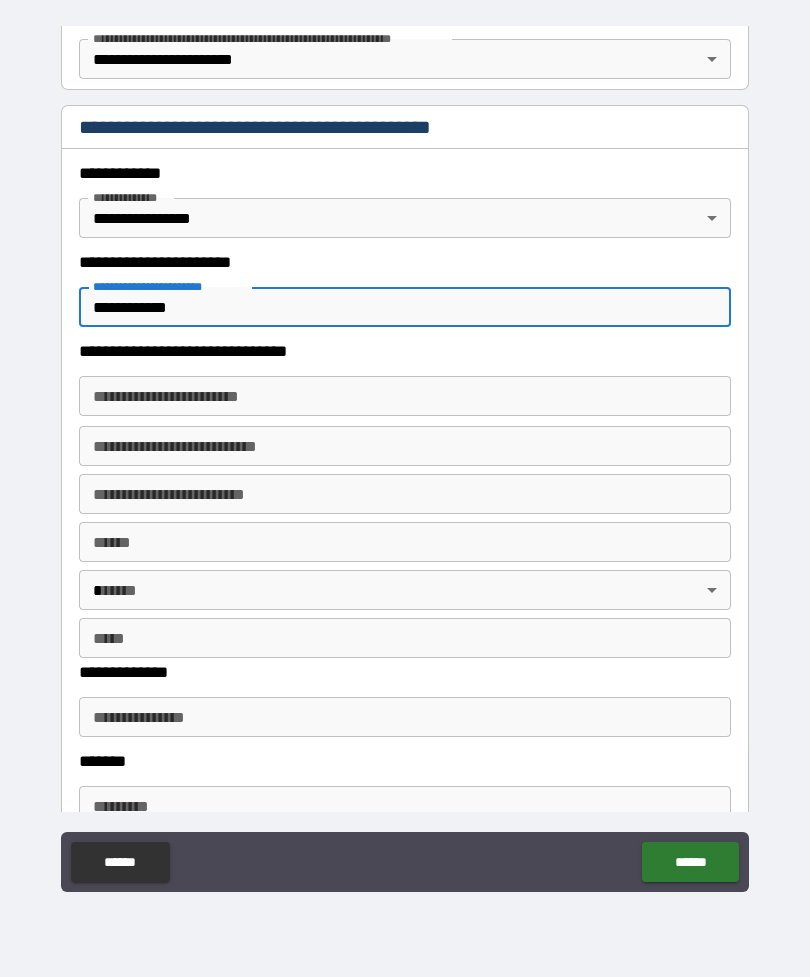 click on "**********" at bounding box center [405, 396] 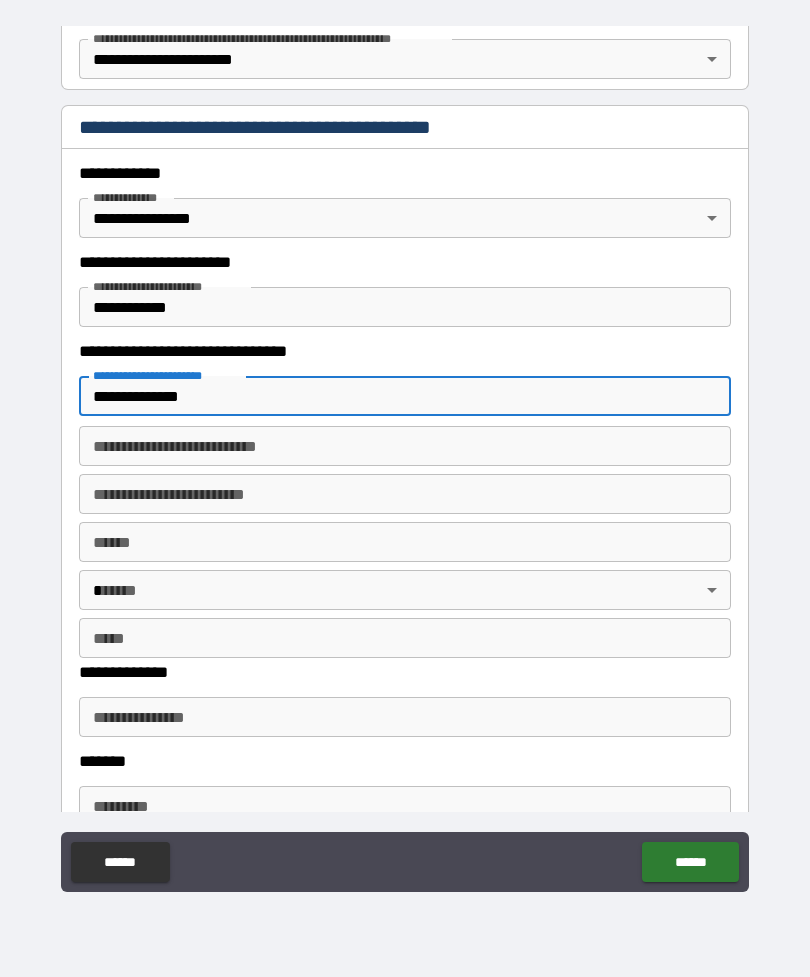 click on "**********" at bounding box center (405, 446) 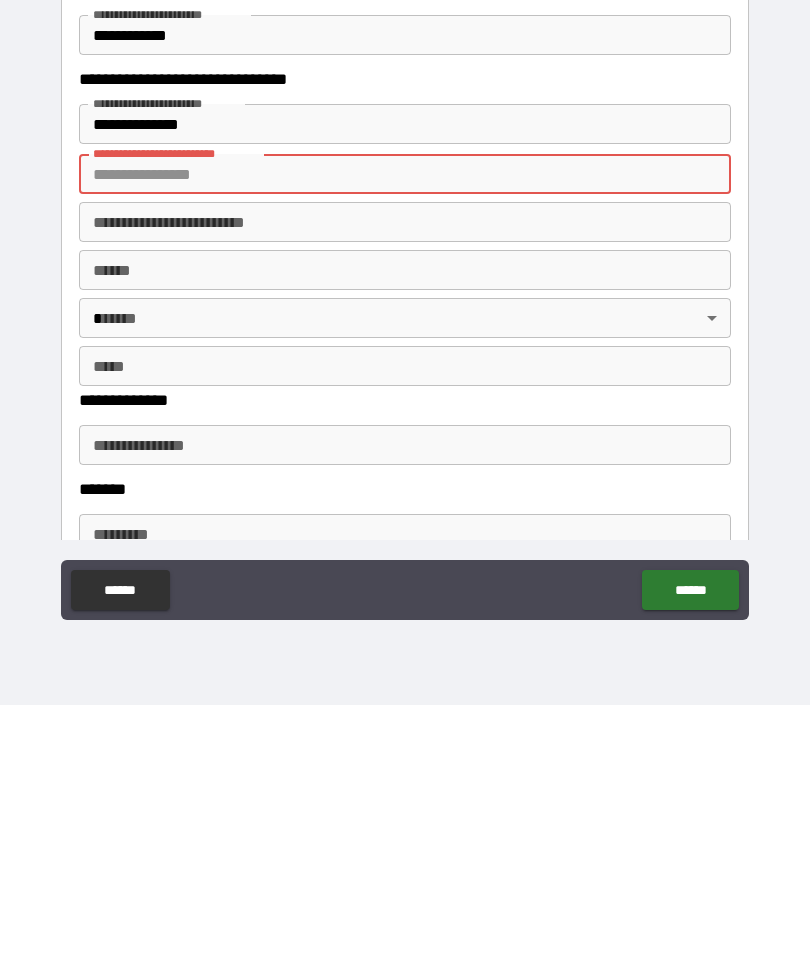 click on "**********" at bounding box center [405, 717] 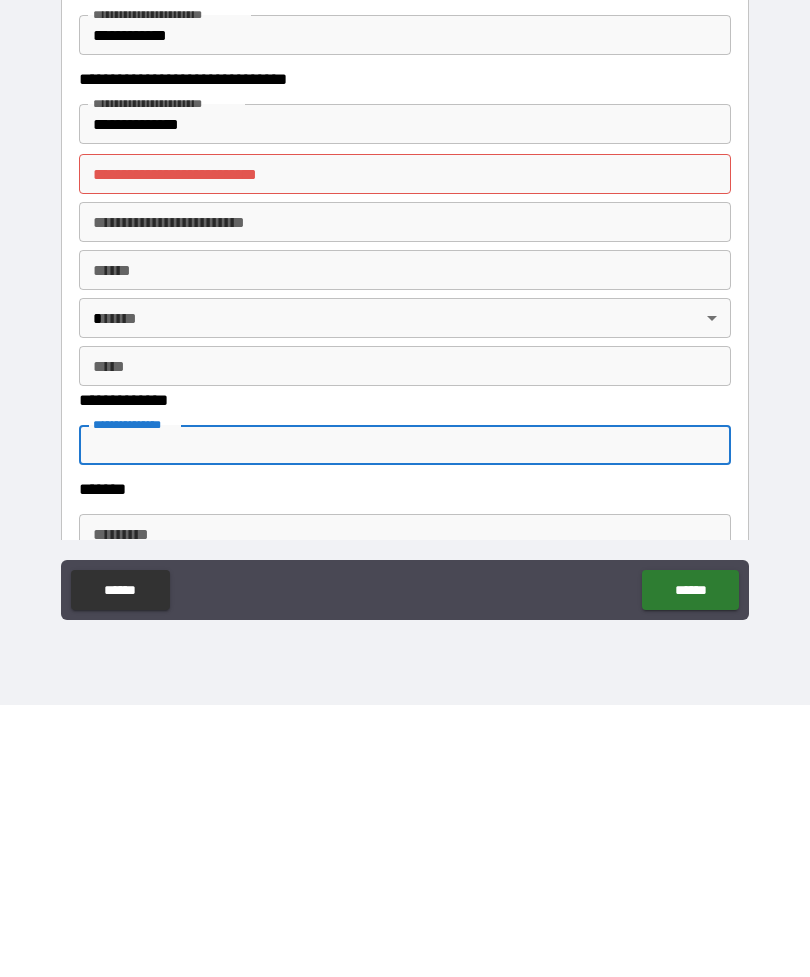 click on "******" at bounding box center (120, 862) 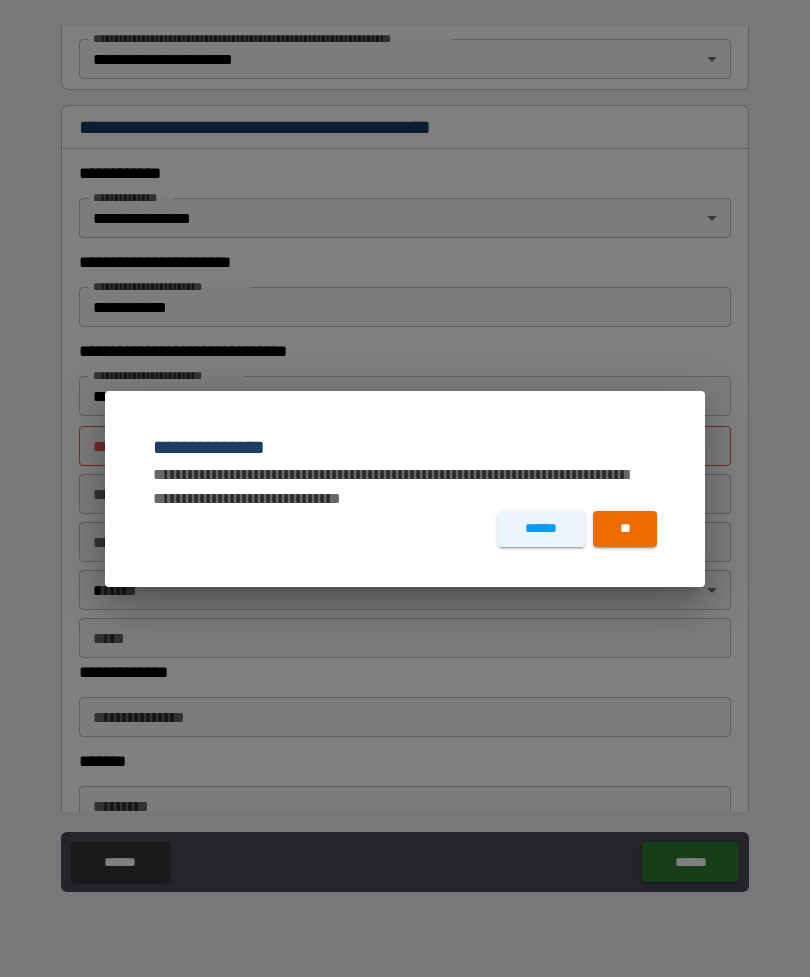 click on "******" at bounding box center (541, 529) 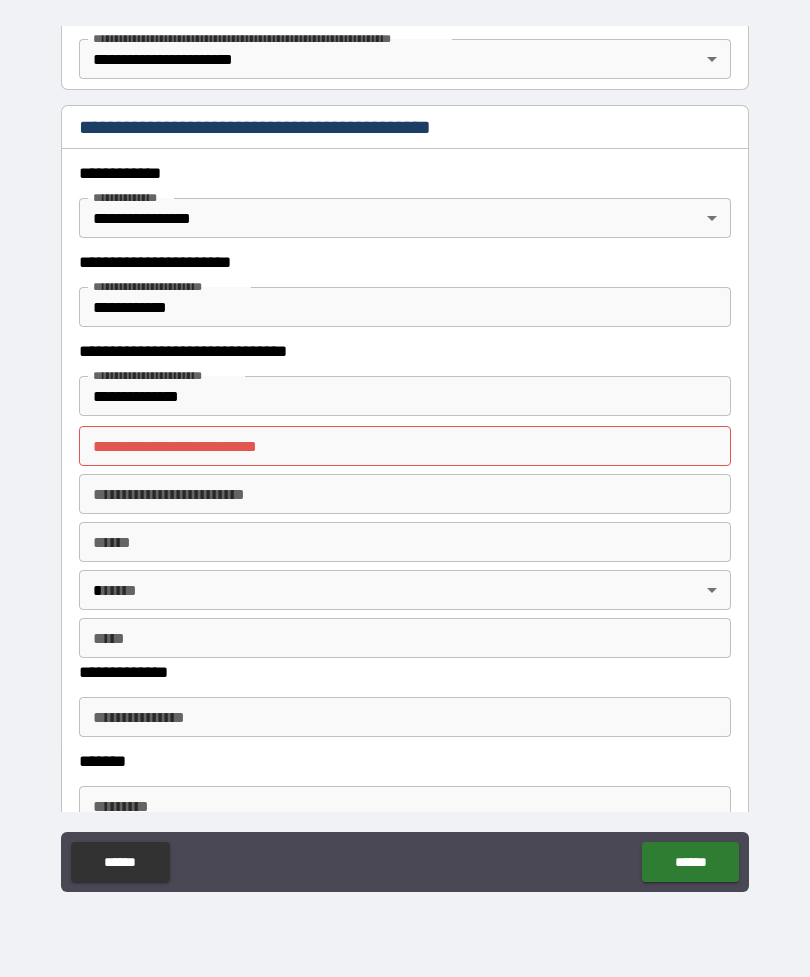 click on "******" at bounding box center [120, 862] 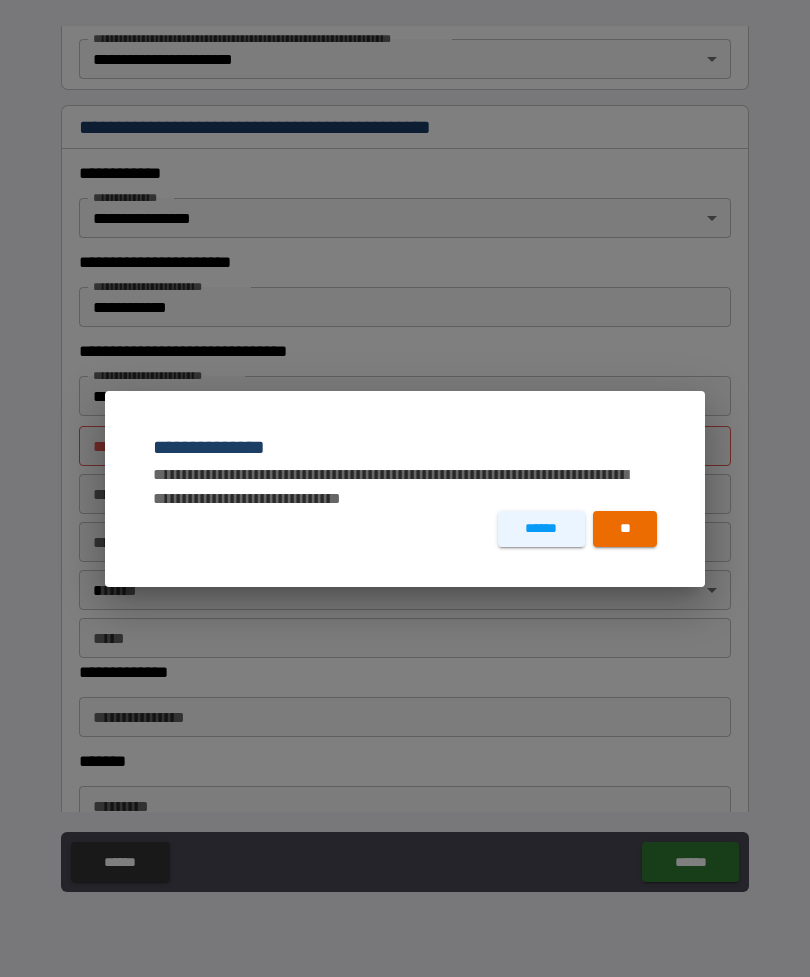 click on "**" at bounding box center (625, 529) 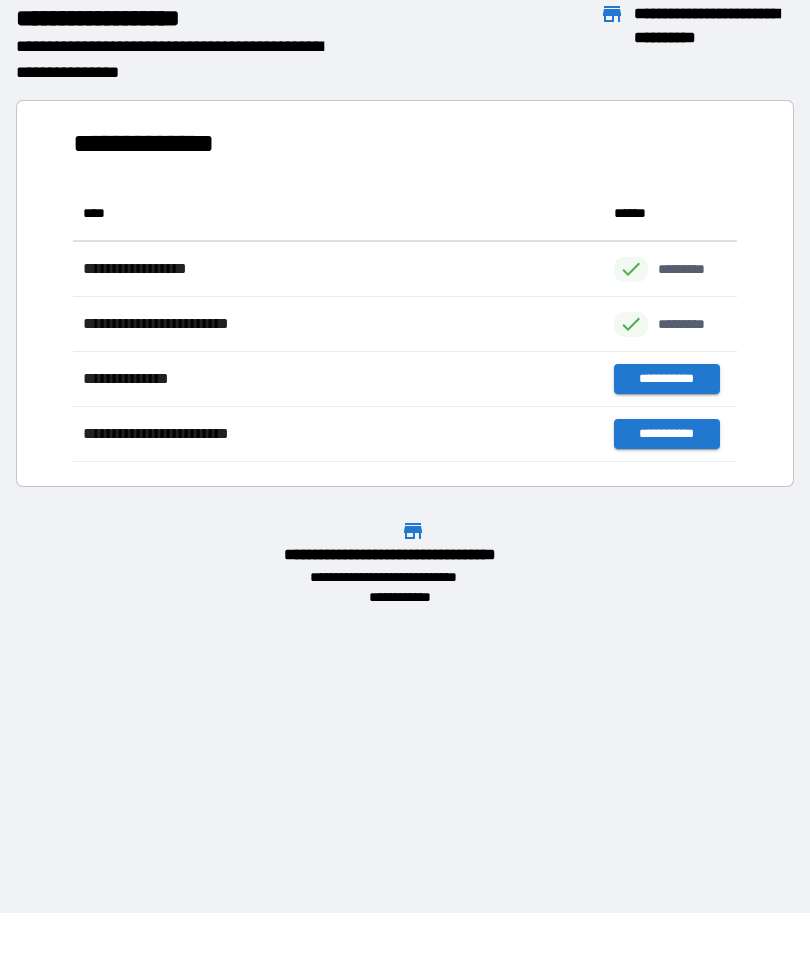 scroll, scrollTop: 276, scrollLeft: 664, axis: both 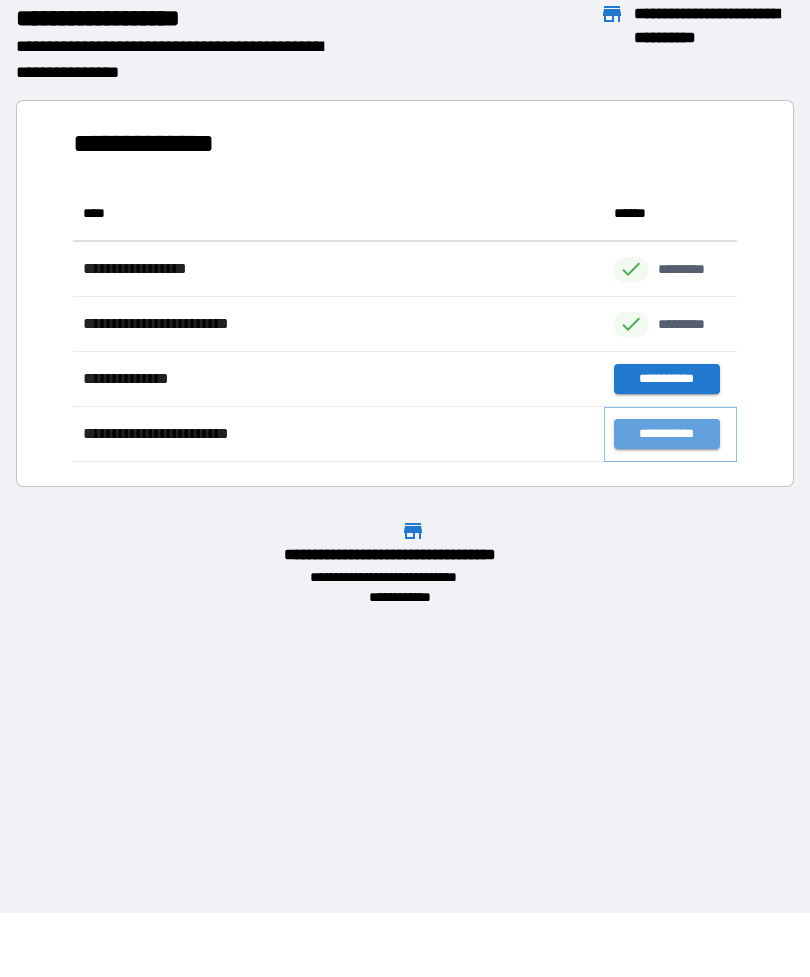 click on "**********" at bounding box center (666, 434) 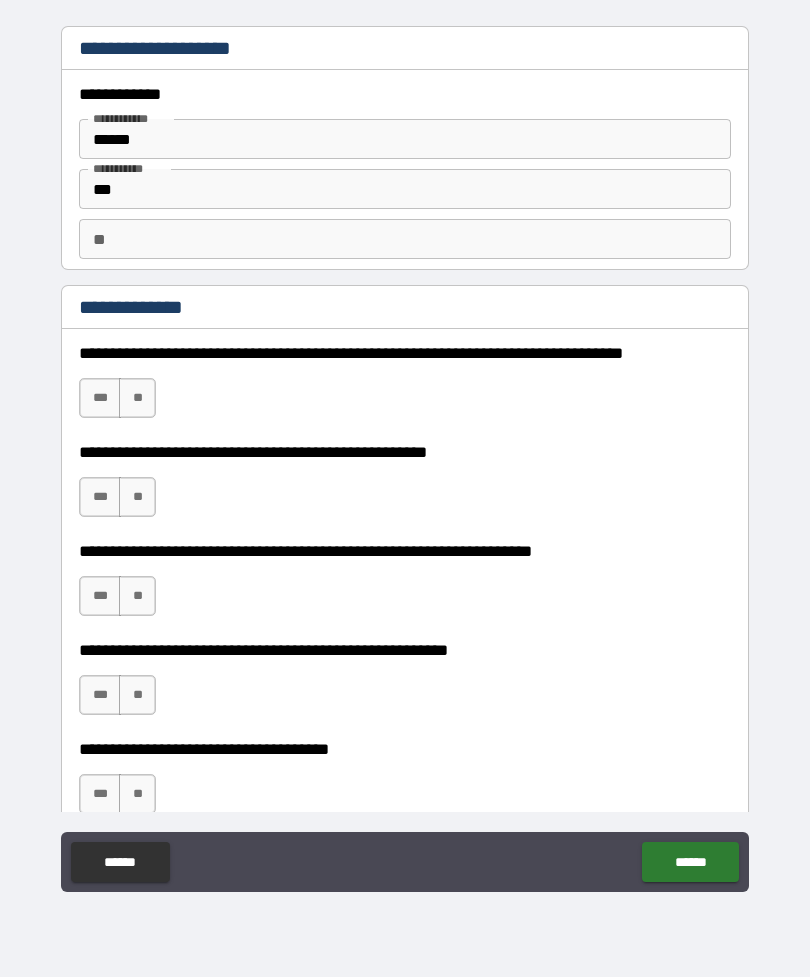 click on "**" at bounding box center [137, 398] 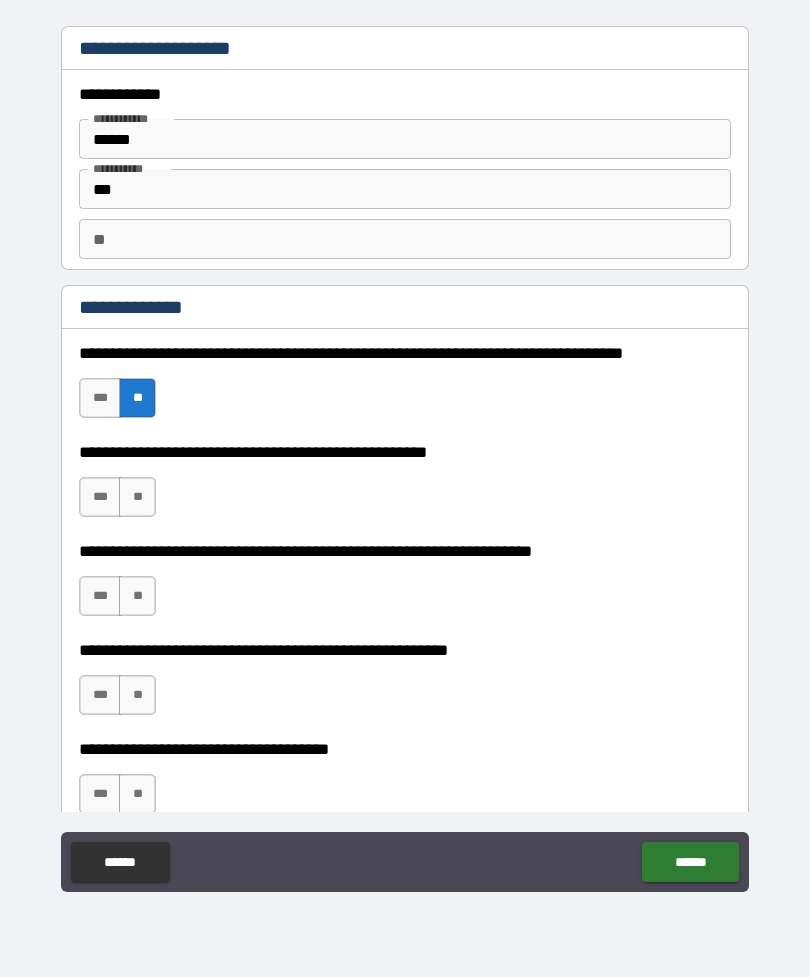 click on "**" at bounding box center (137, 497) 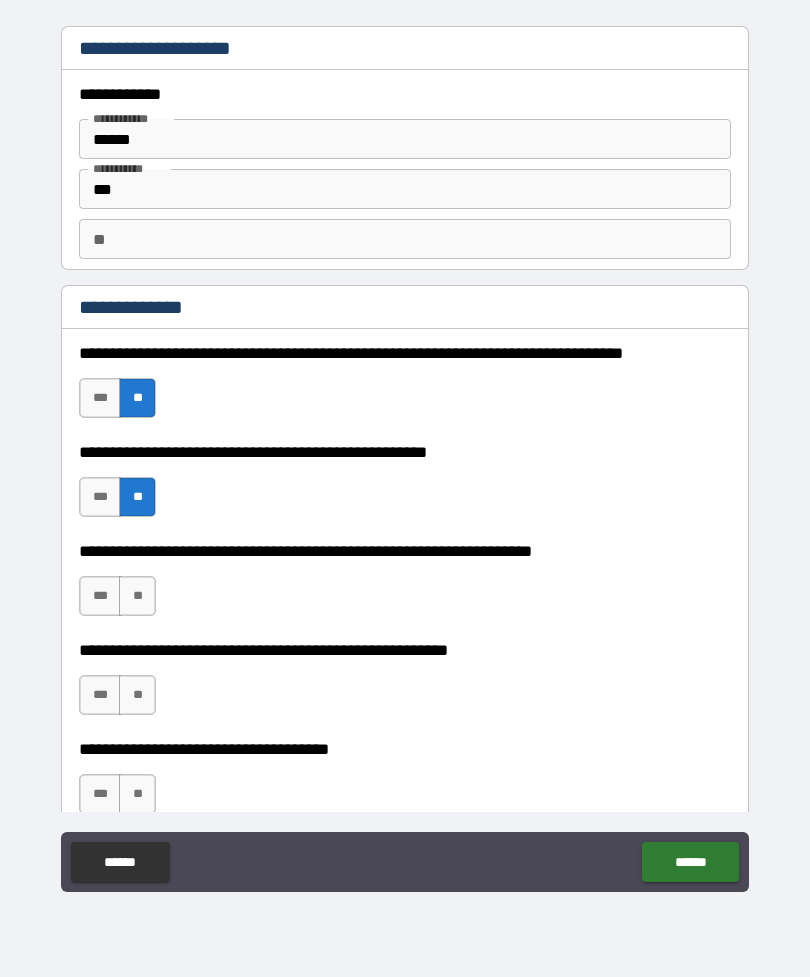 click on "**" at bounding box center (137, 596) 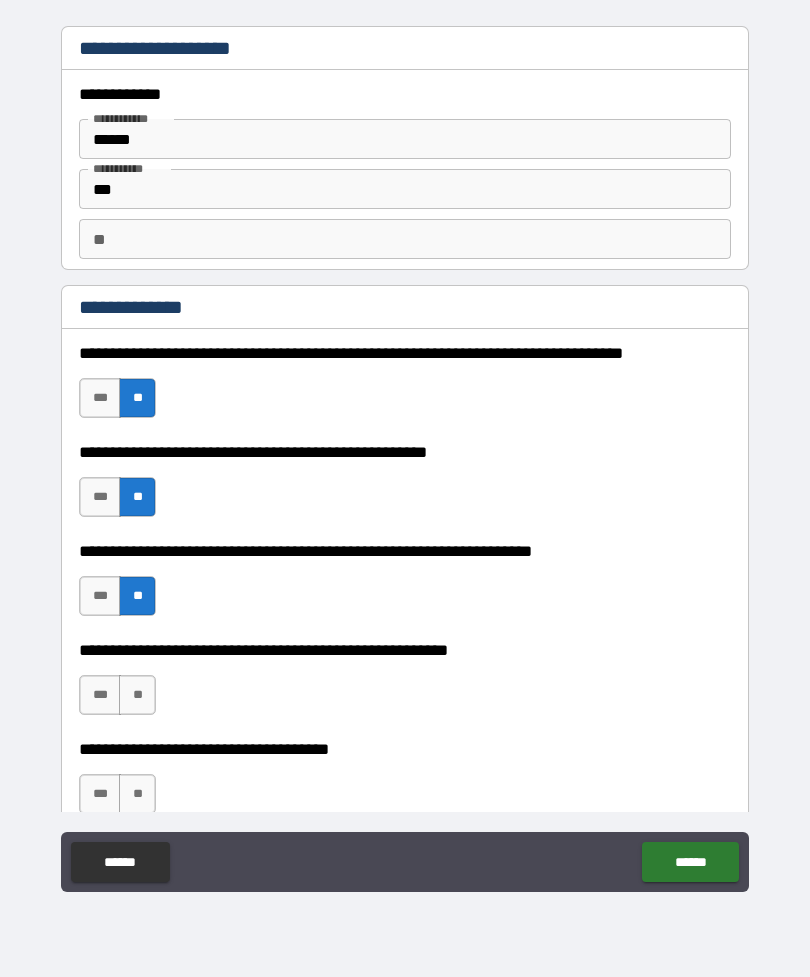 click on "**" at bounding box center [137, 695] 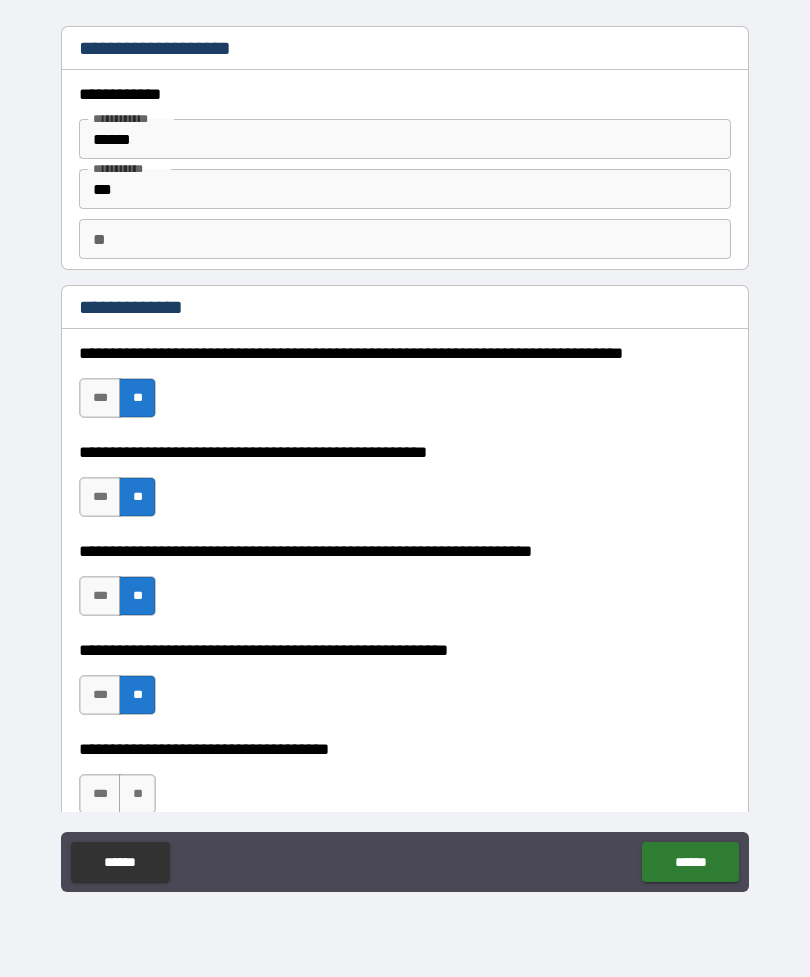 click on "**" at bounding box center (137, 794) 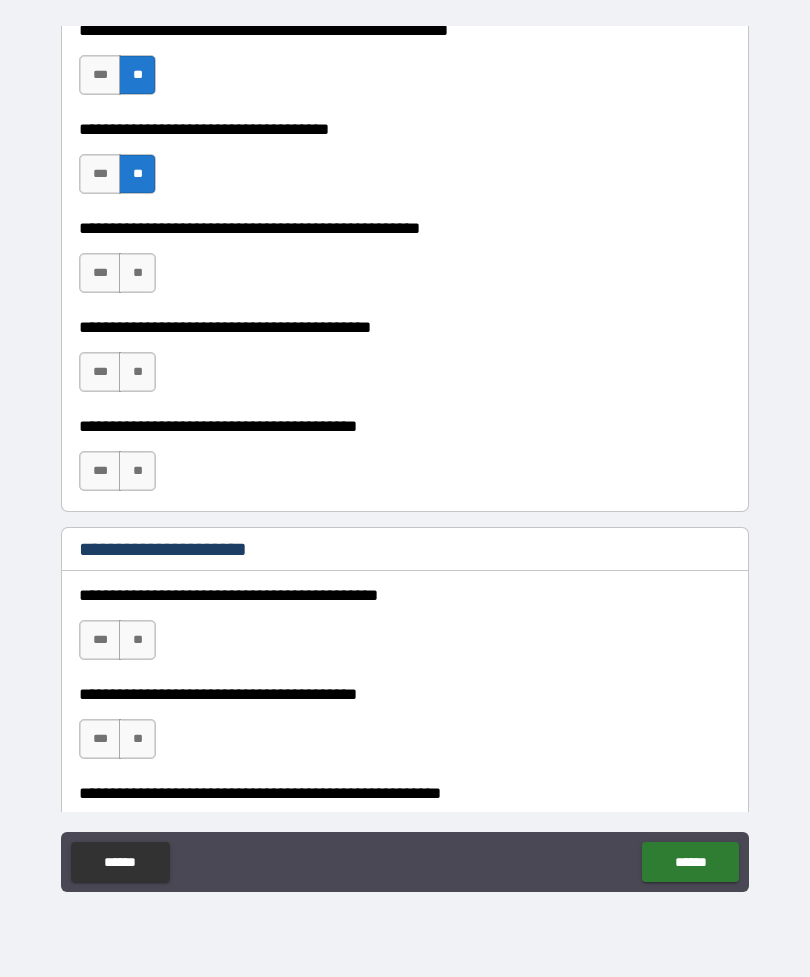 scroll, scrollTop: 619, scrollLeft: 0, axis: vertical 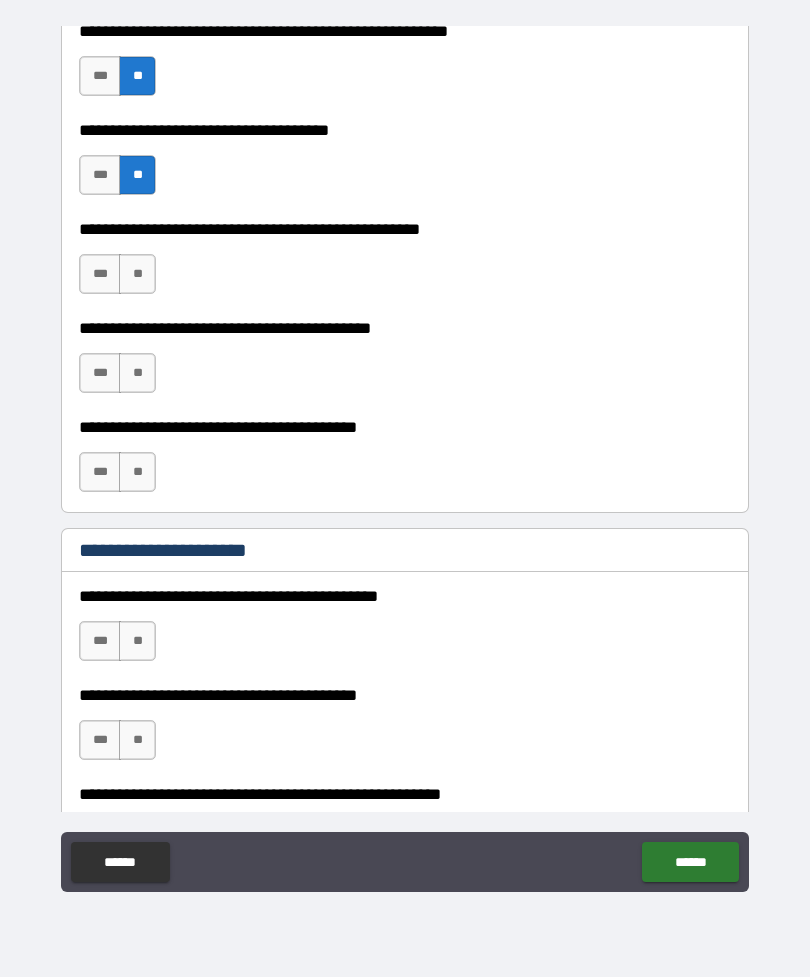 click on "***" at bounding box center [100, 373] 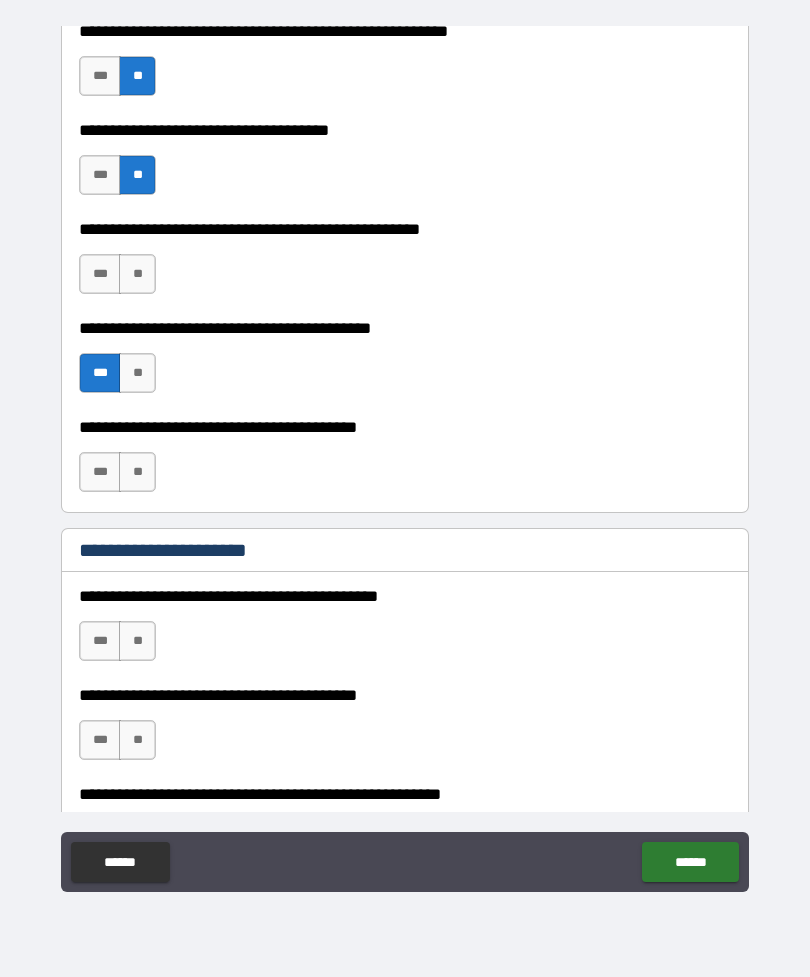 click on "**" at bounding box center (137, 274) 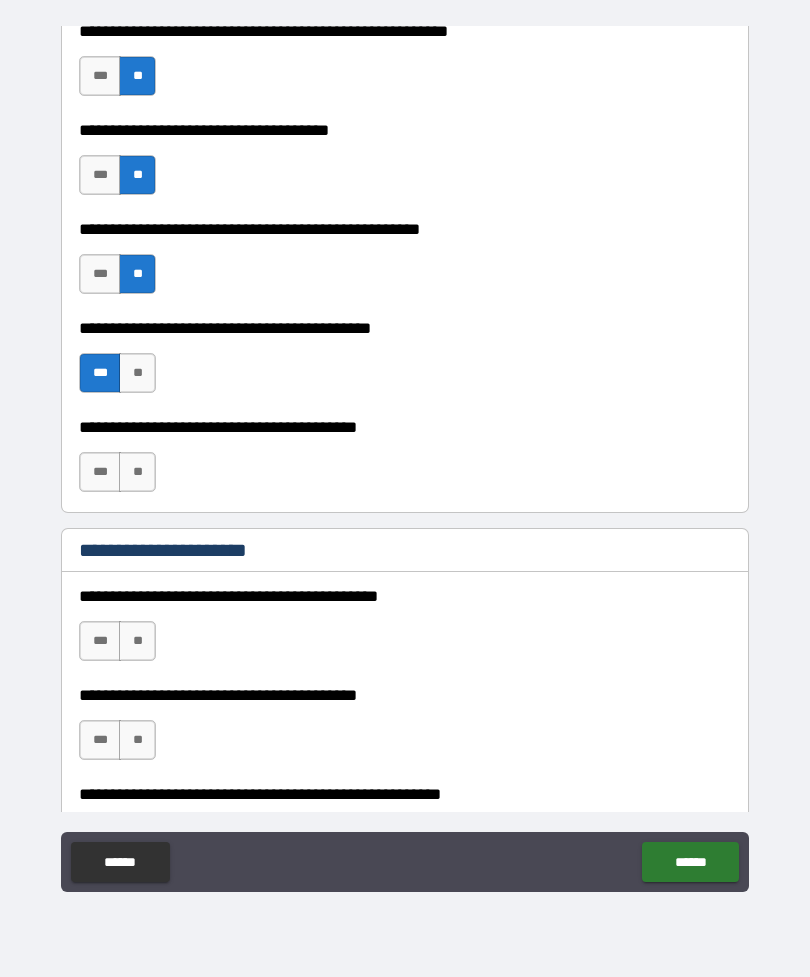 click on "**" at bounding box center [137, 472] 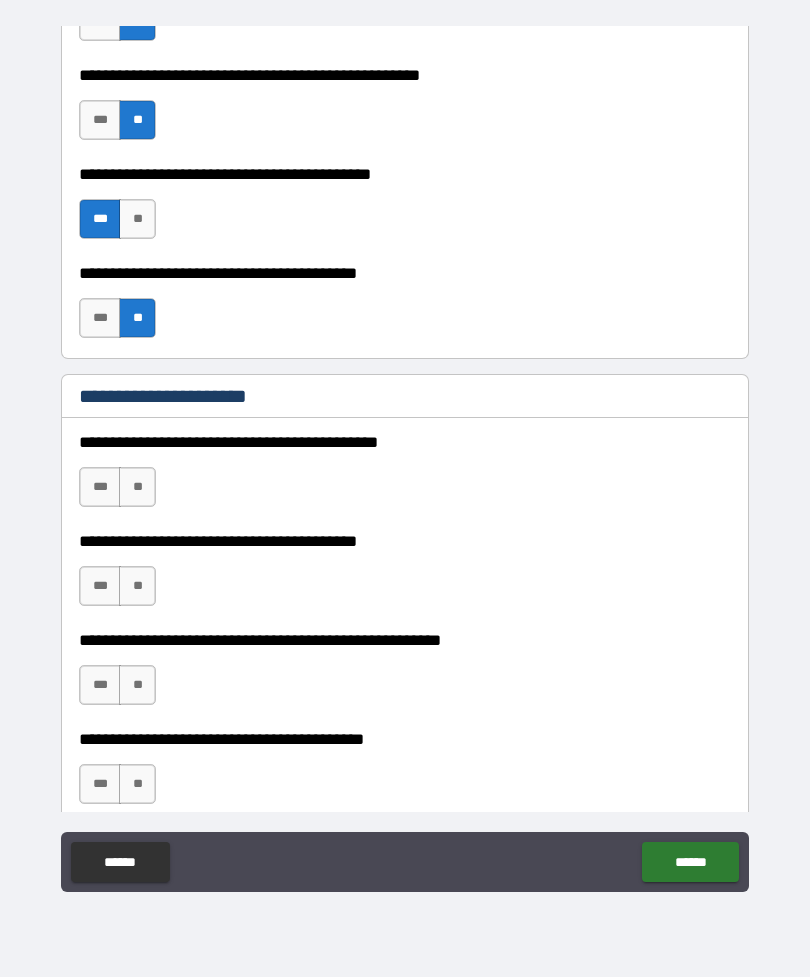 scroll, scrollTop: 778, scrollLeft: 0, axis: vertical 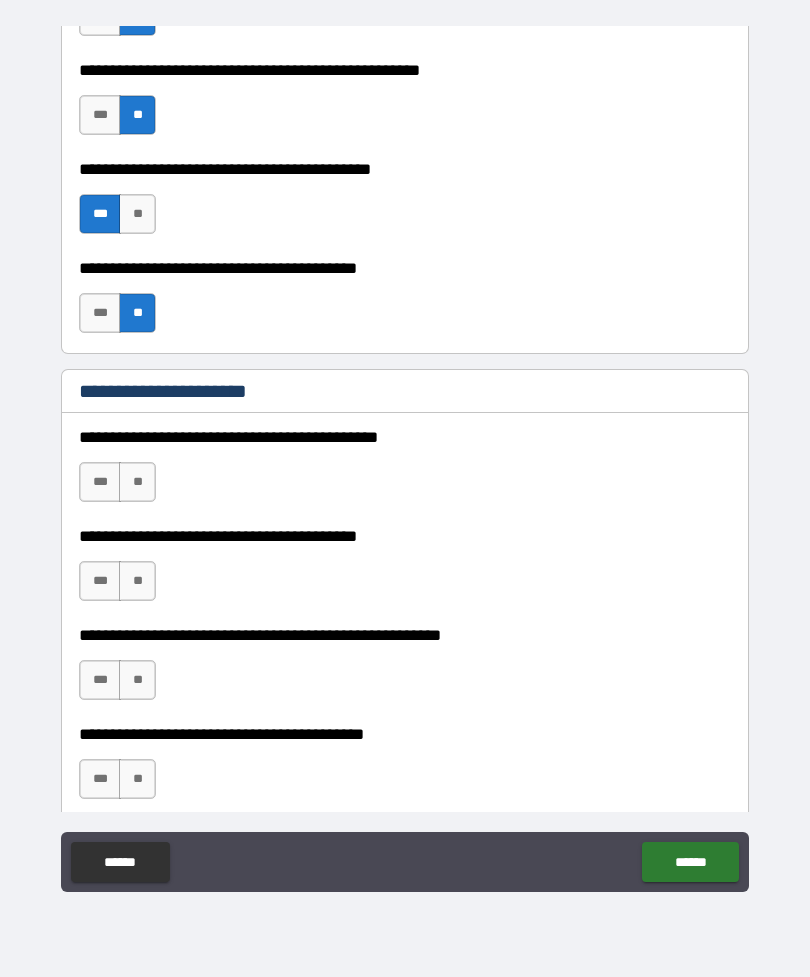 click on "**" at bounding box center (137, 482) 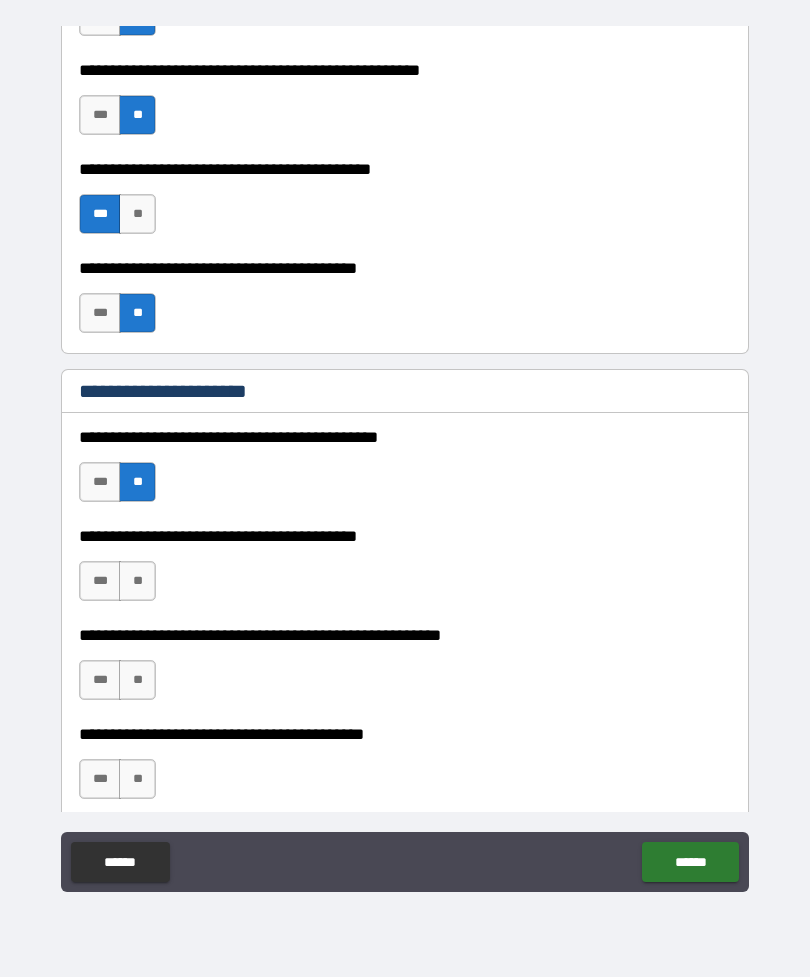 click on "***" at bounding box center (100, 581) 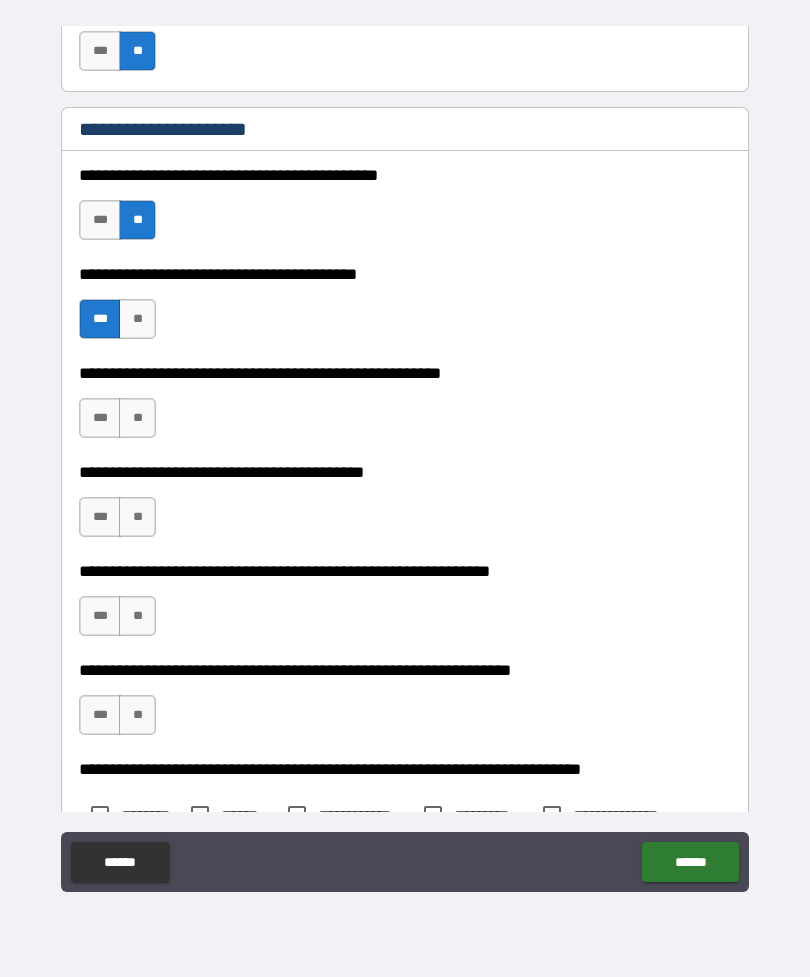 scroll, scrollTop: 1041, scrollLeft: 0, axis: vertical 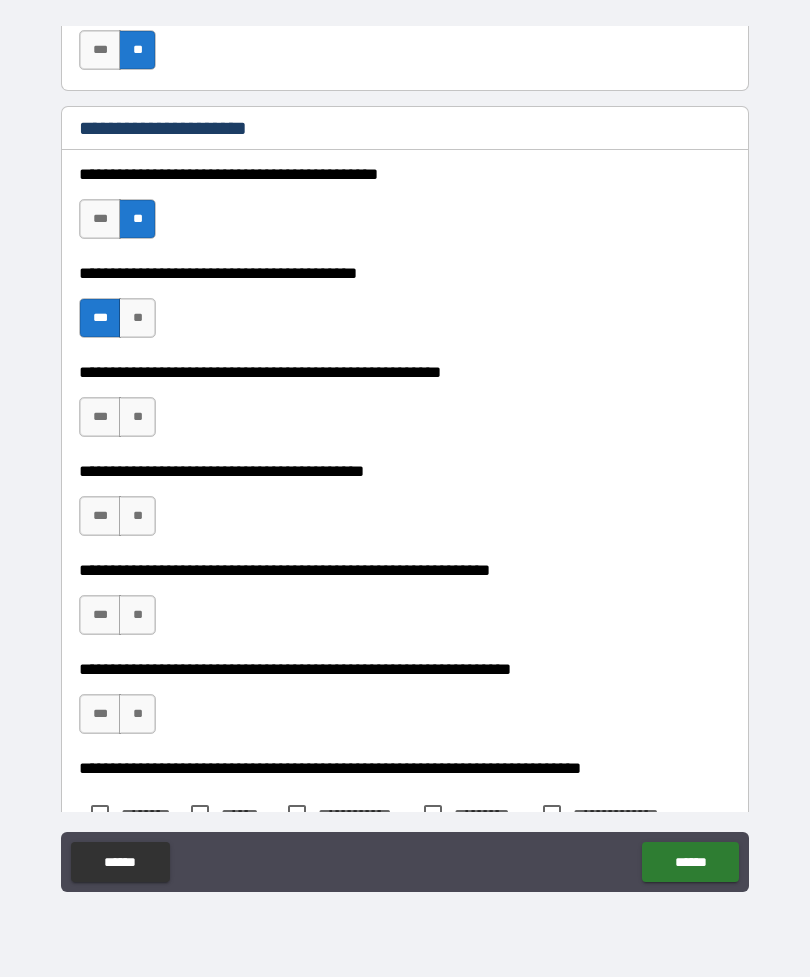 click on "***" at bounding box center (100, 417) 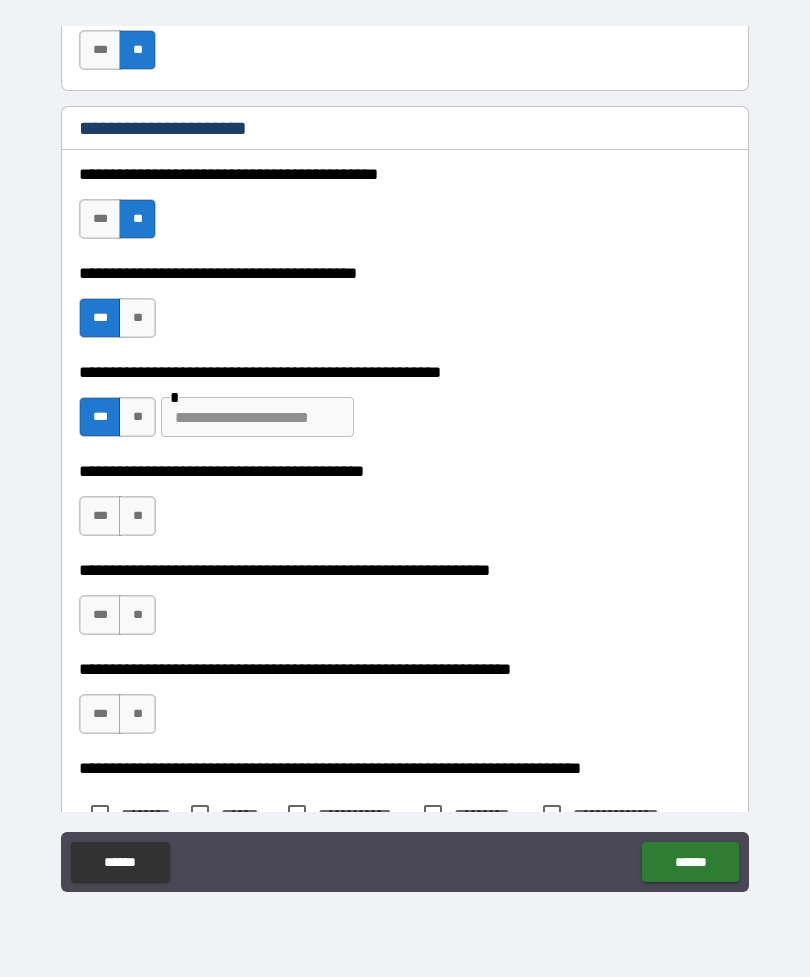 click on "**" at bounding box center [137, 516] 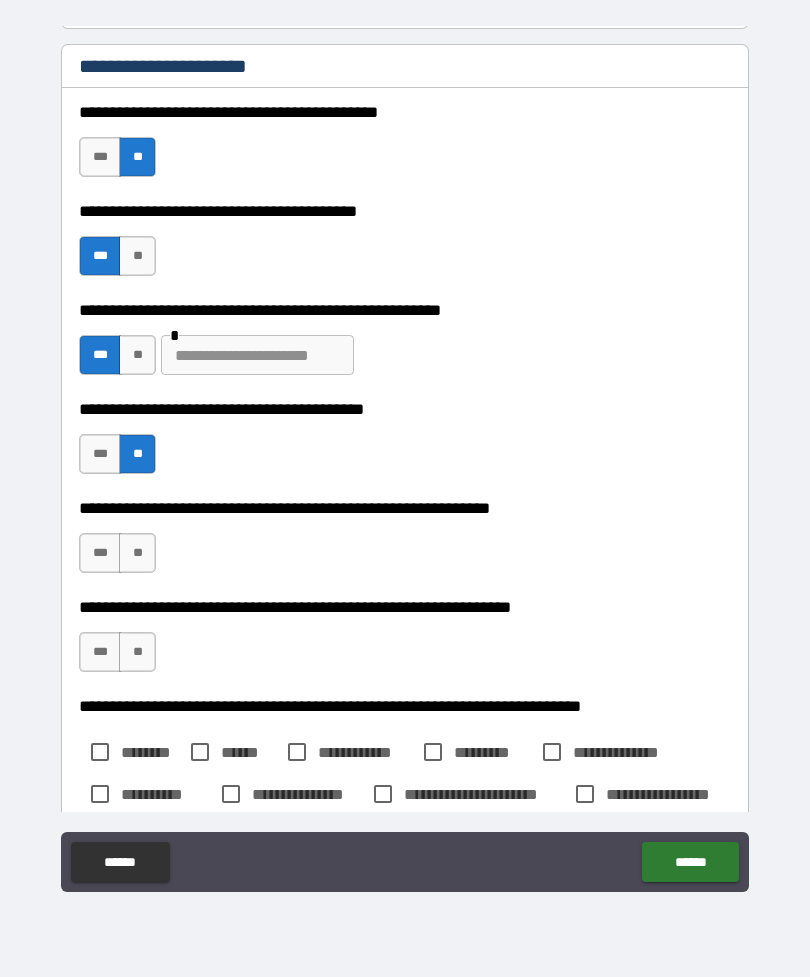 scroll, scrollTop: 1159, scrollLeft: 0, axis: vertical 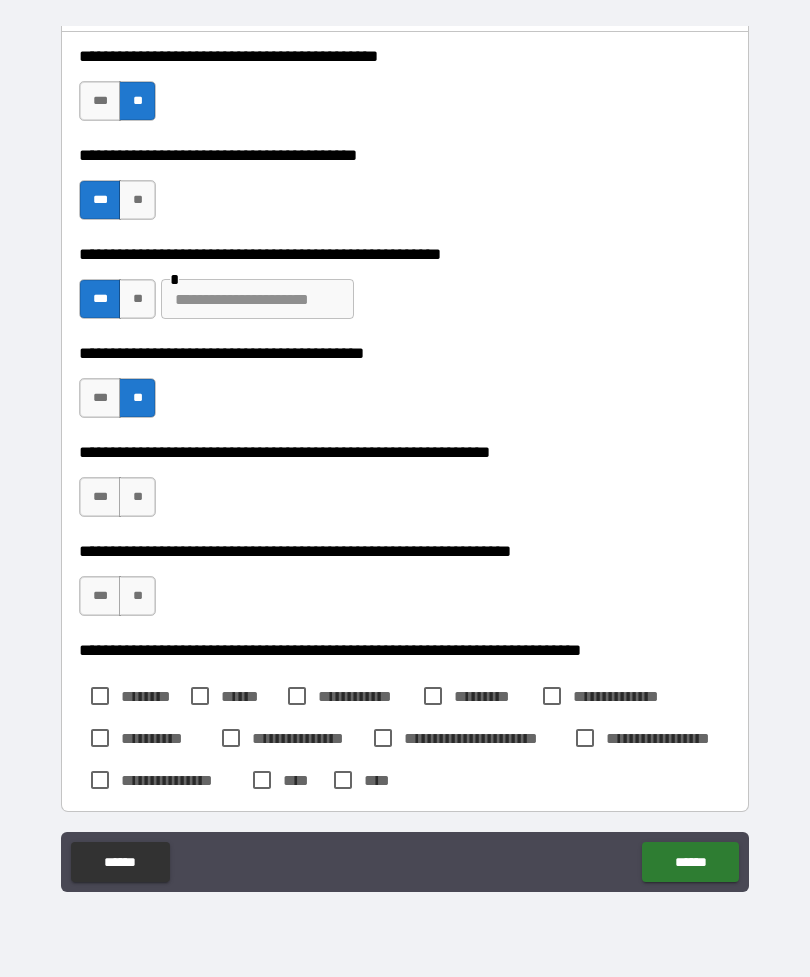 click on "***" at bounding box center [100, 497] 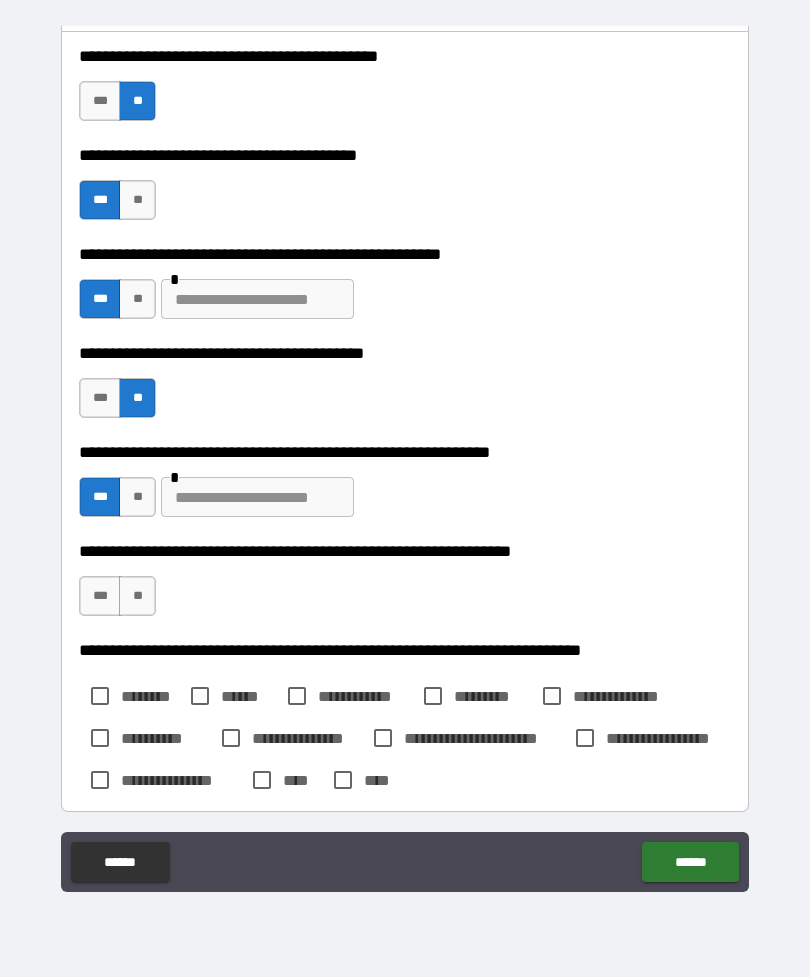 click on "**" at bounding box center (137, 596) 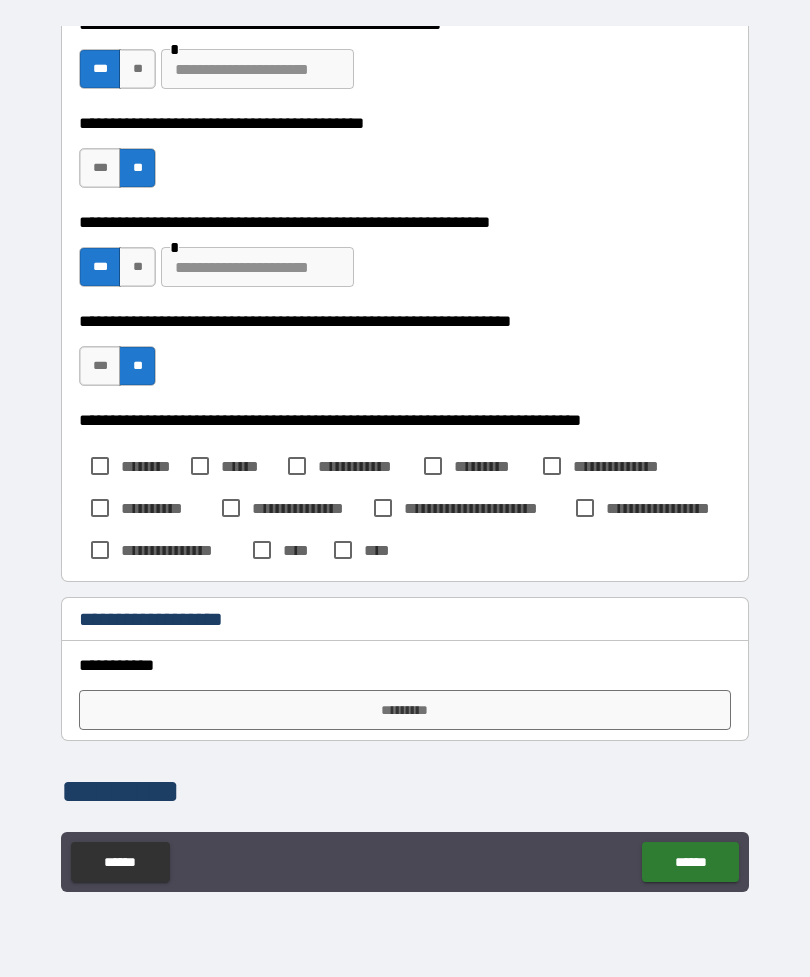 scroll, scrollTop: 1407, scrollLeft: 0, axis: vertical 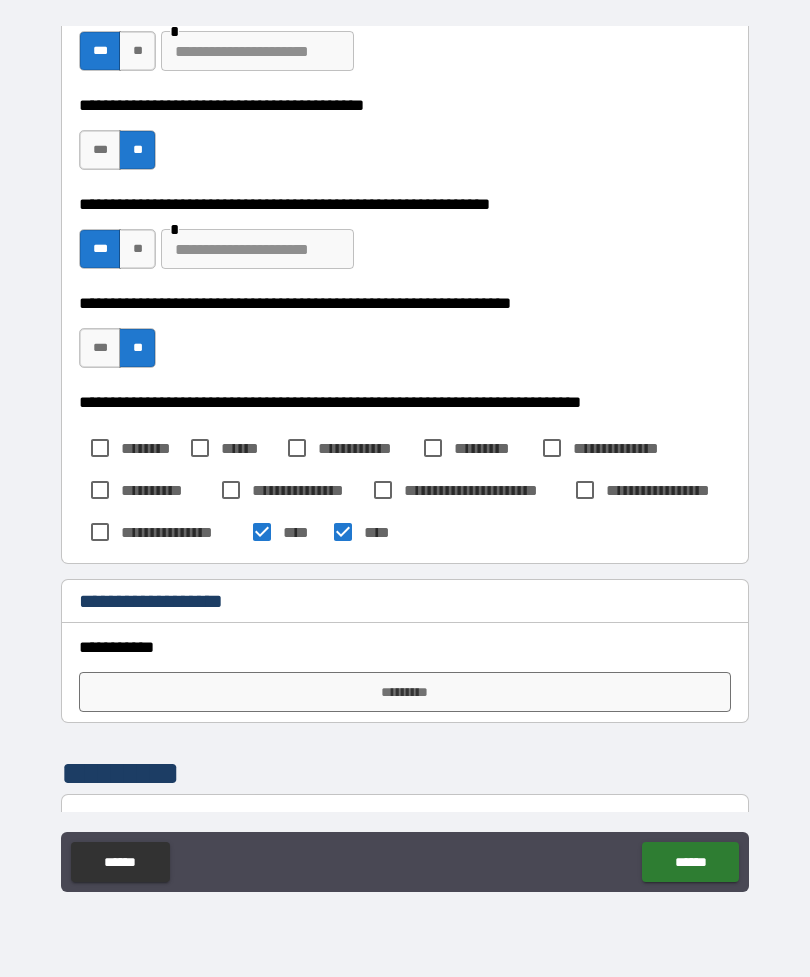click on "*********" at bounding box center [405, 692] 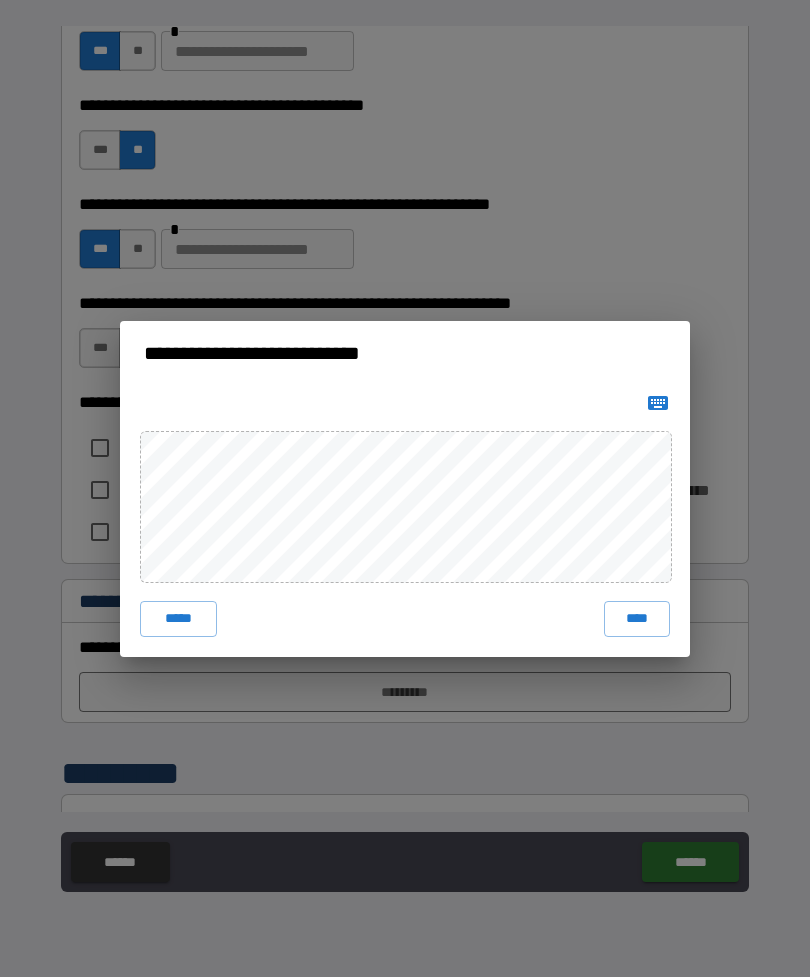 click on "****" at bounding box center (637, 619) 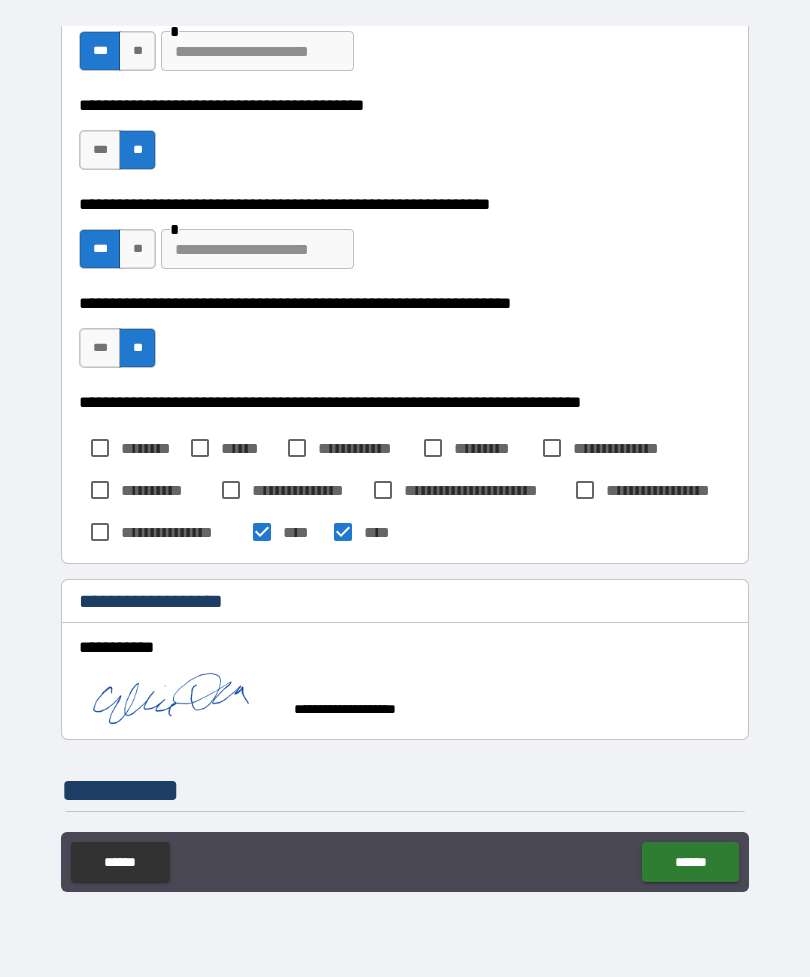 click on "******" at bounding box center [690, 862] 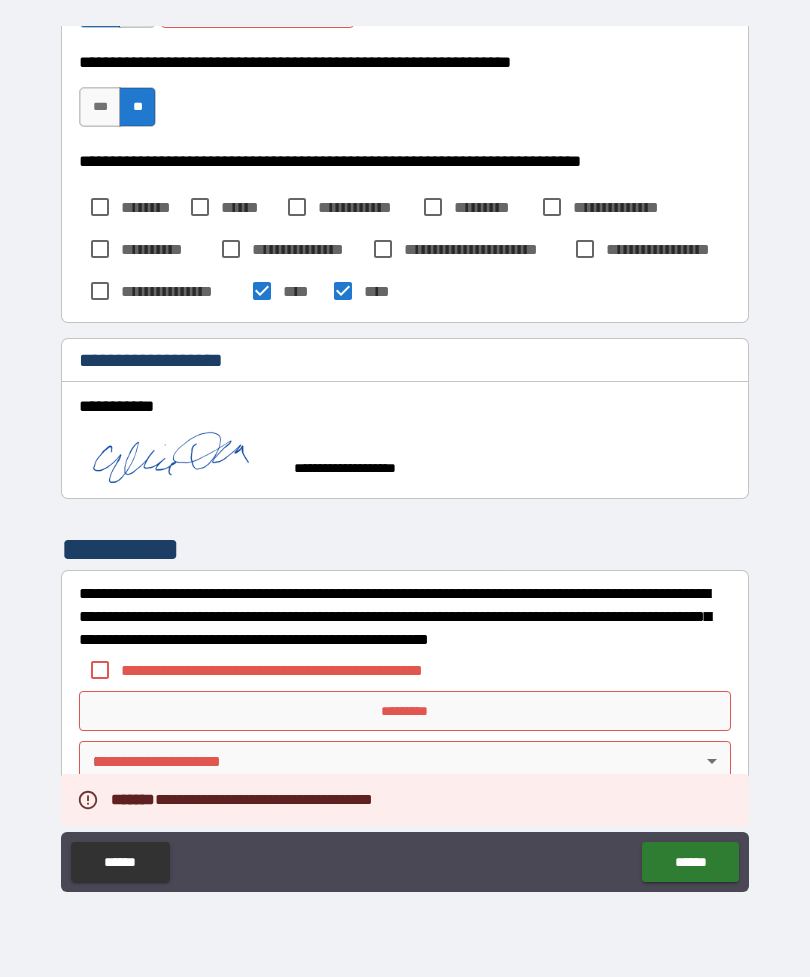 scroll, scrollTop: 1648, scrollLeft: 0, axis: vertical 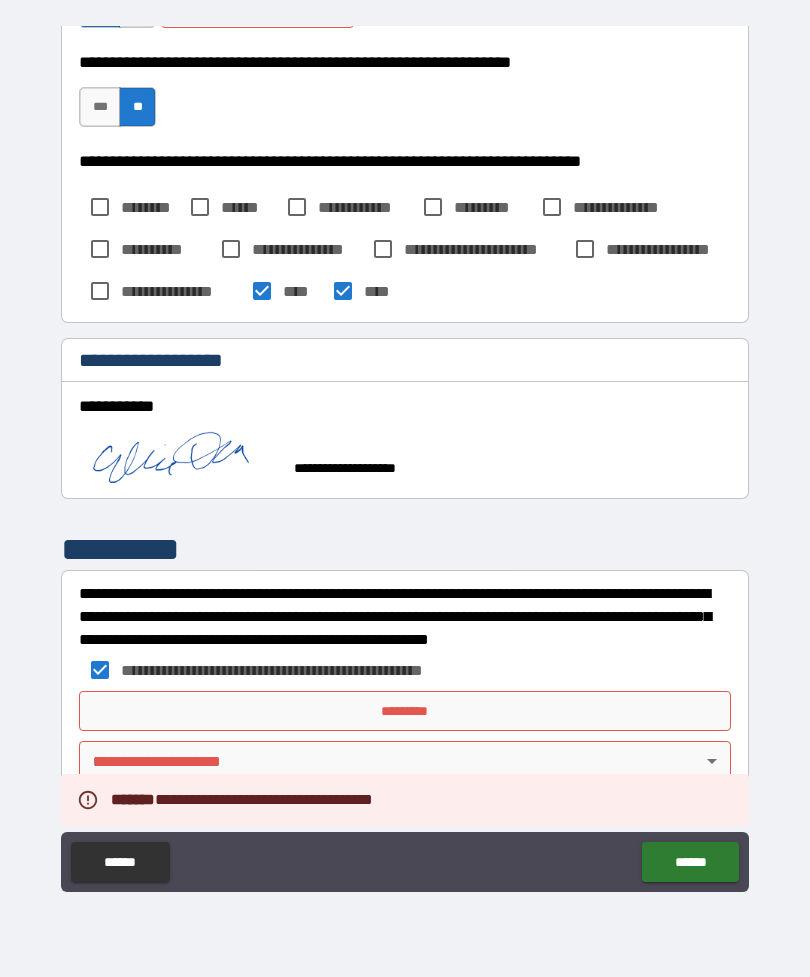 click on "*********" at bounding box center (405, 711) 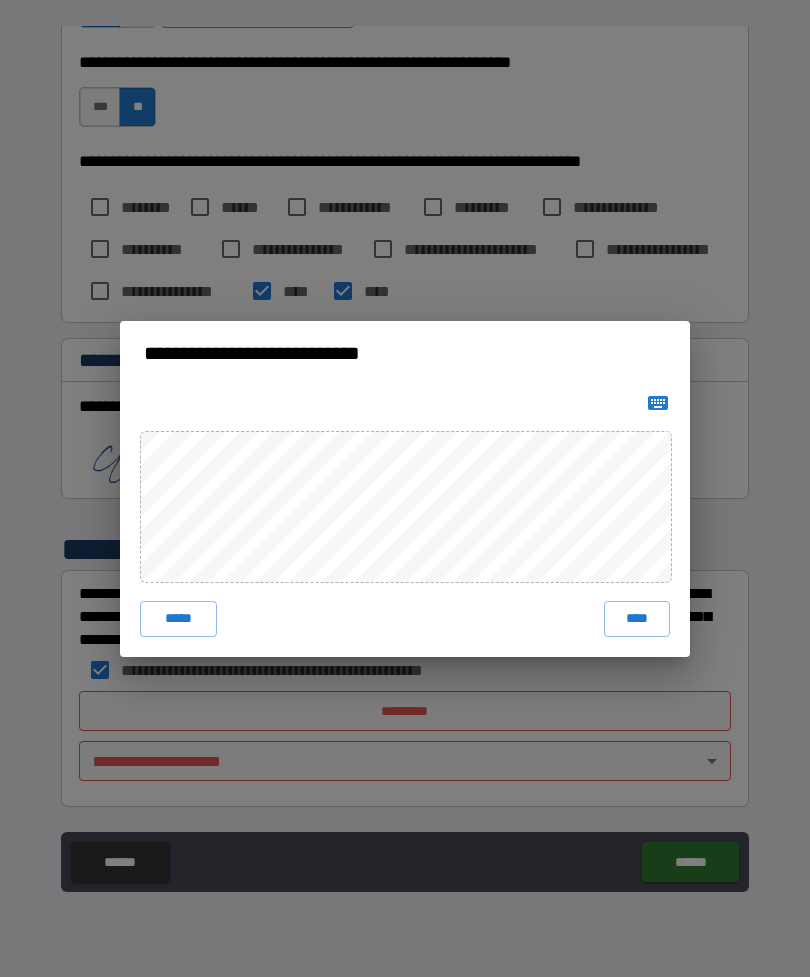 click on "****" at bounding box center (637, 619) 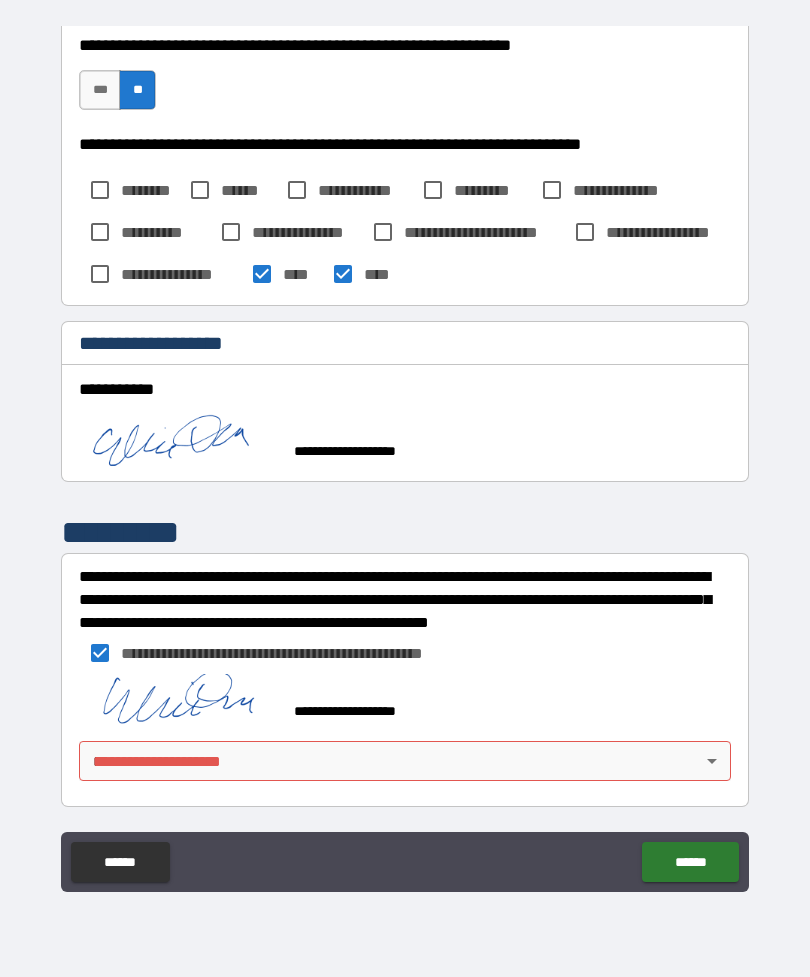click on "**********" at bounding box center [405, 456] 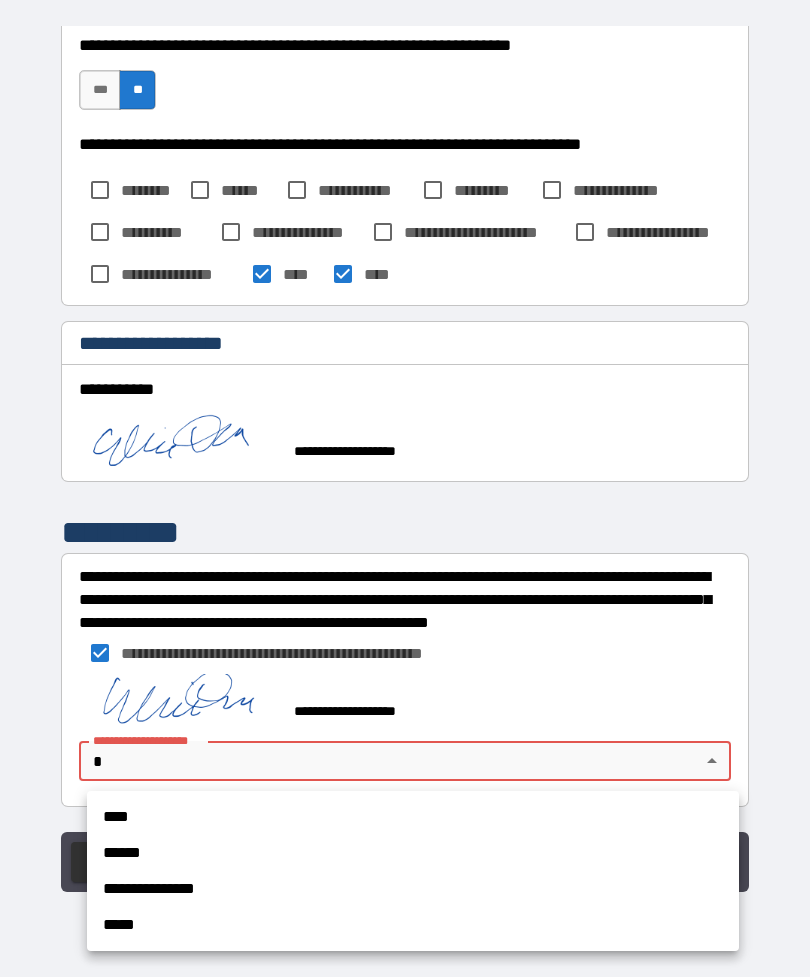 click on "**********" at bounding box center [413, 889] 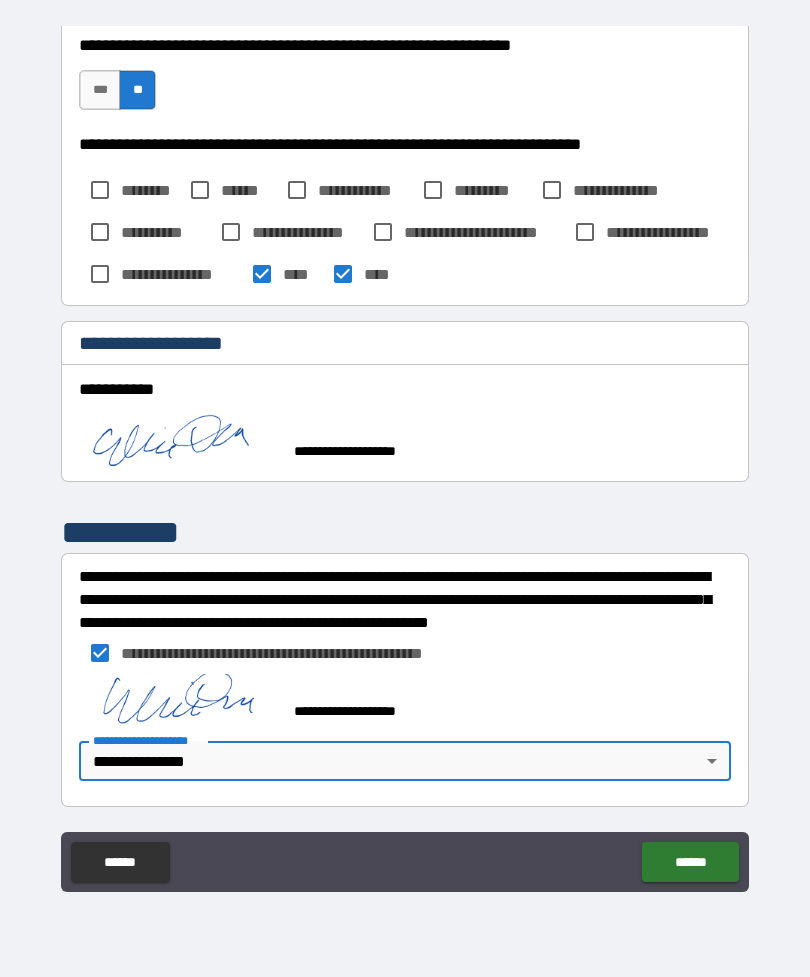 click on "******" at bounding box center [690, 862] 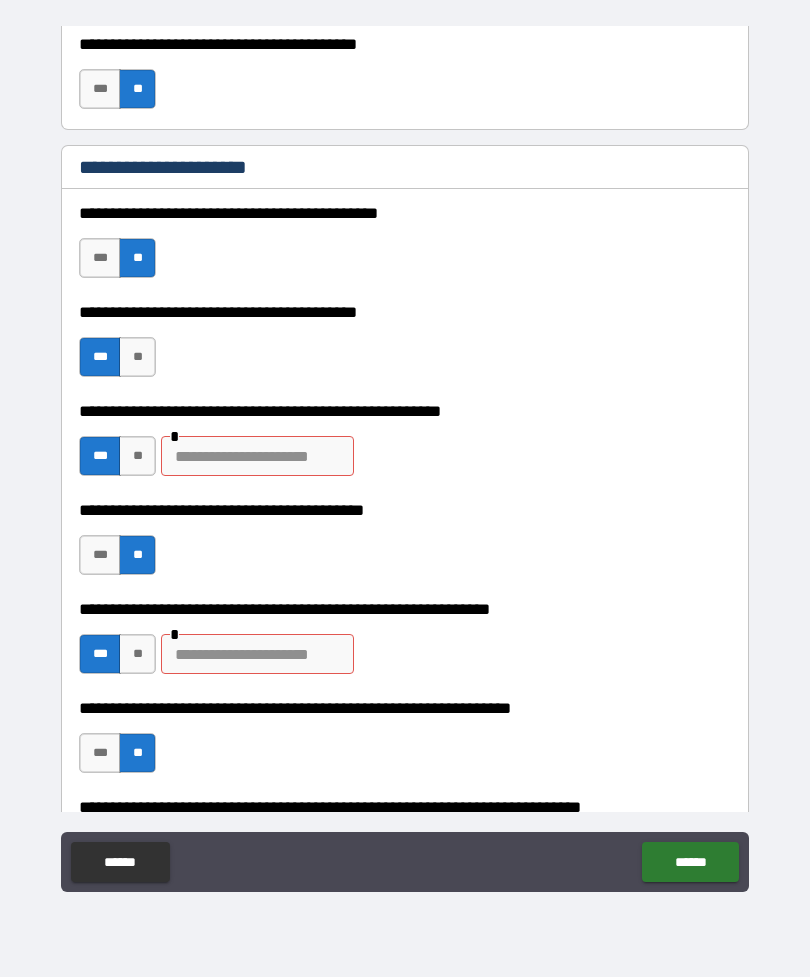 scroll, scrollTop: 1031, scrollLeft: 0, axis: vertical 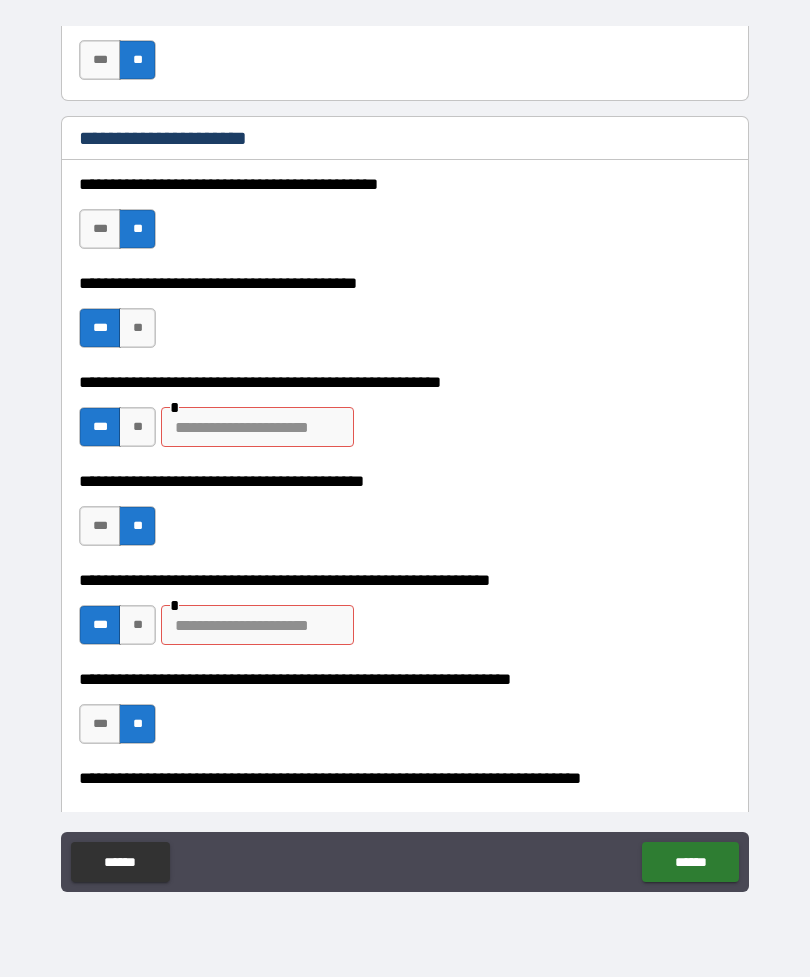 click at bounding box center [257, 427] 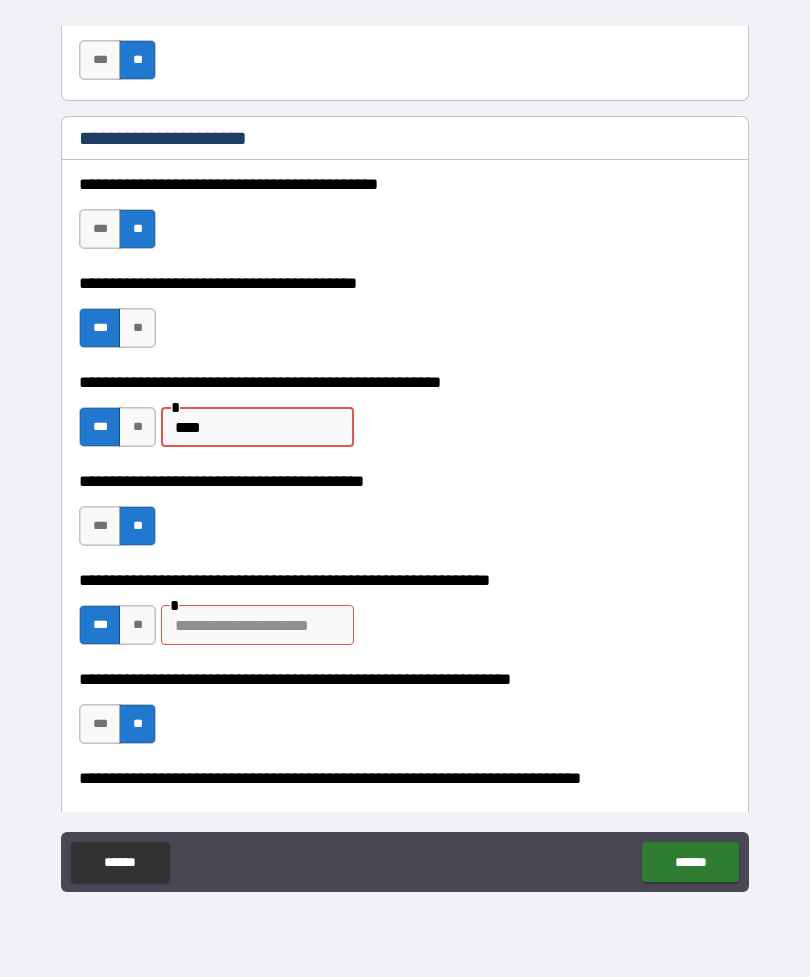 click at bounding box center (257, 625) 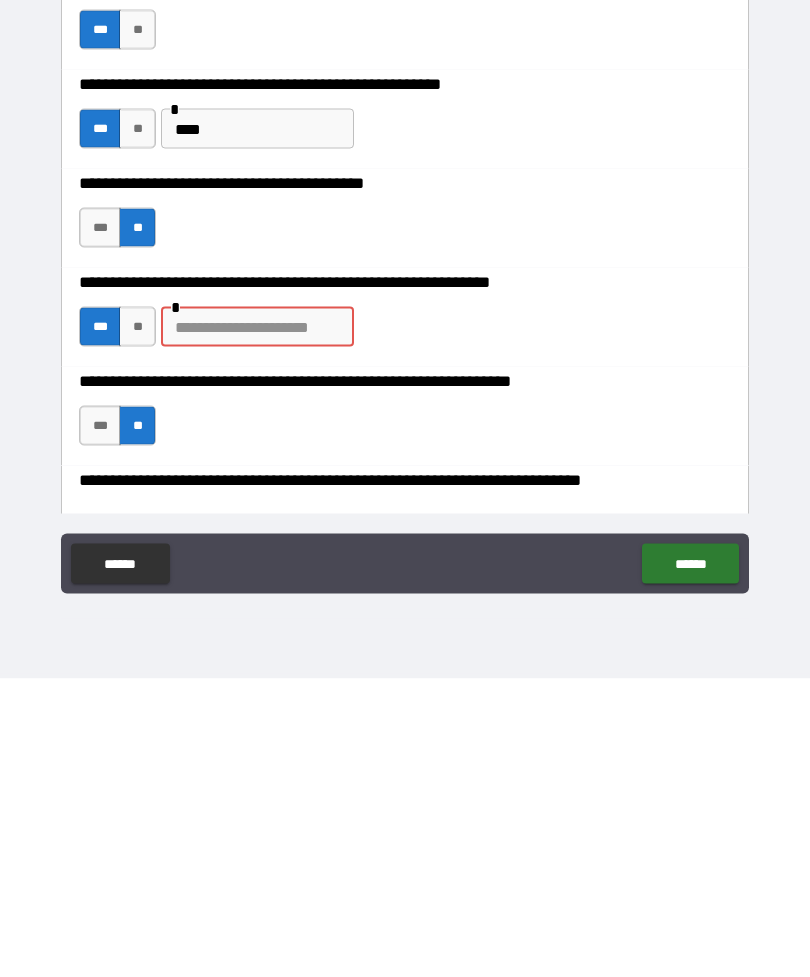 click on "**" at bounding box center (137, 625) 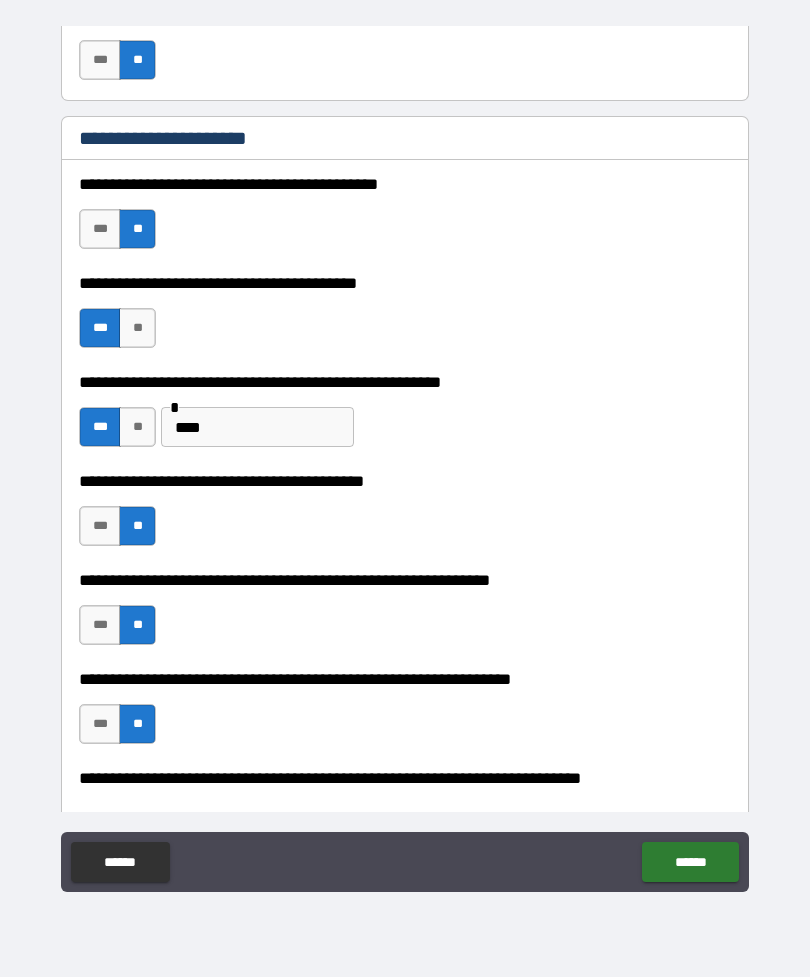 click on "******" at bounding box center (690, 862) 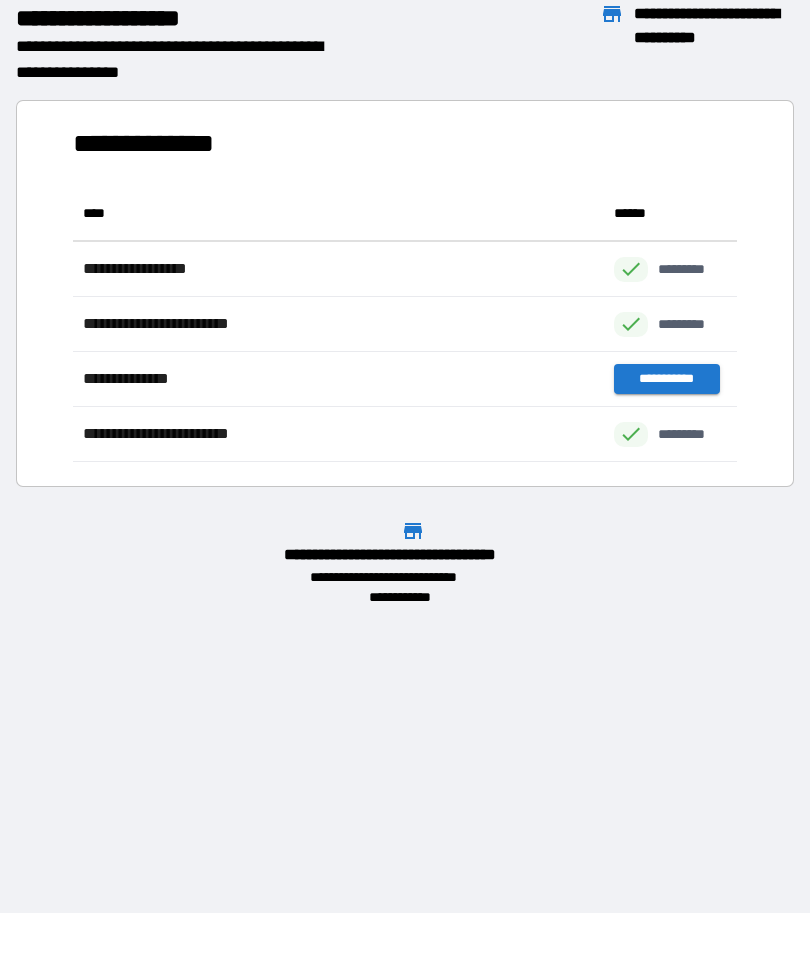 scroll, scrollTop: 1, scrollLeft: 1, axis: both 